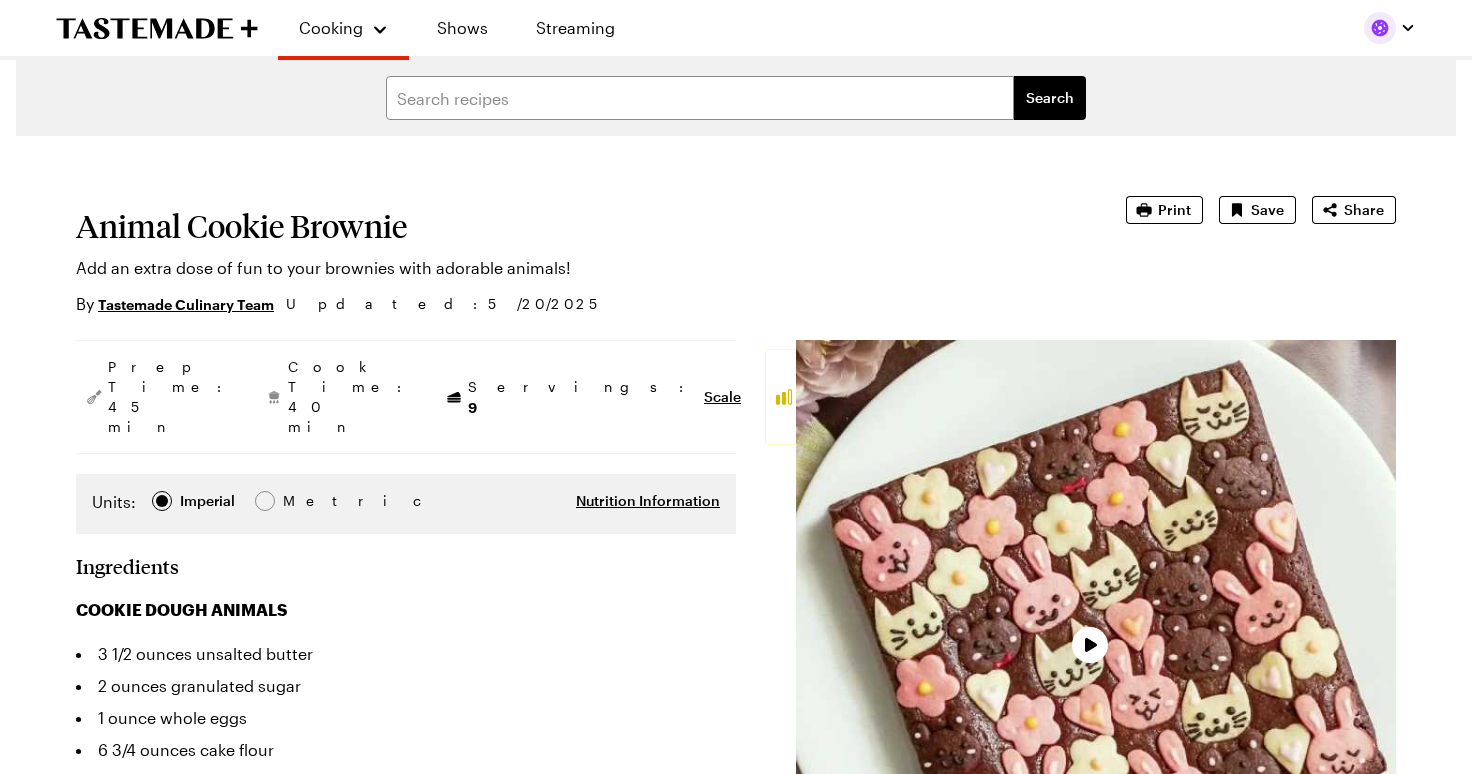 scroll, scrollTop: 0, scrollLeft: 0, axis: both 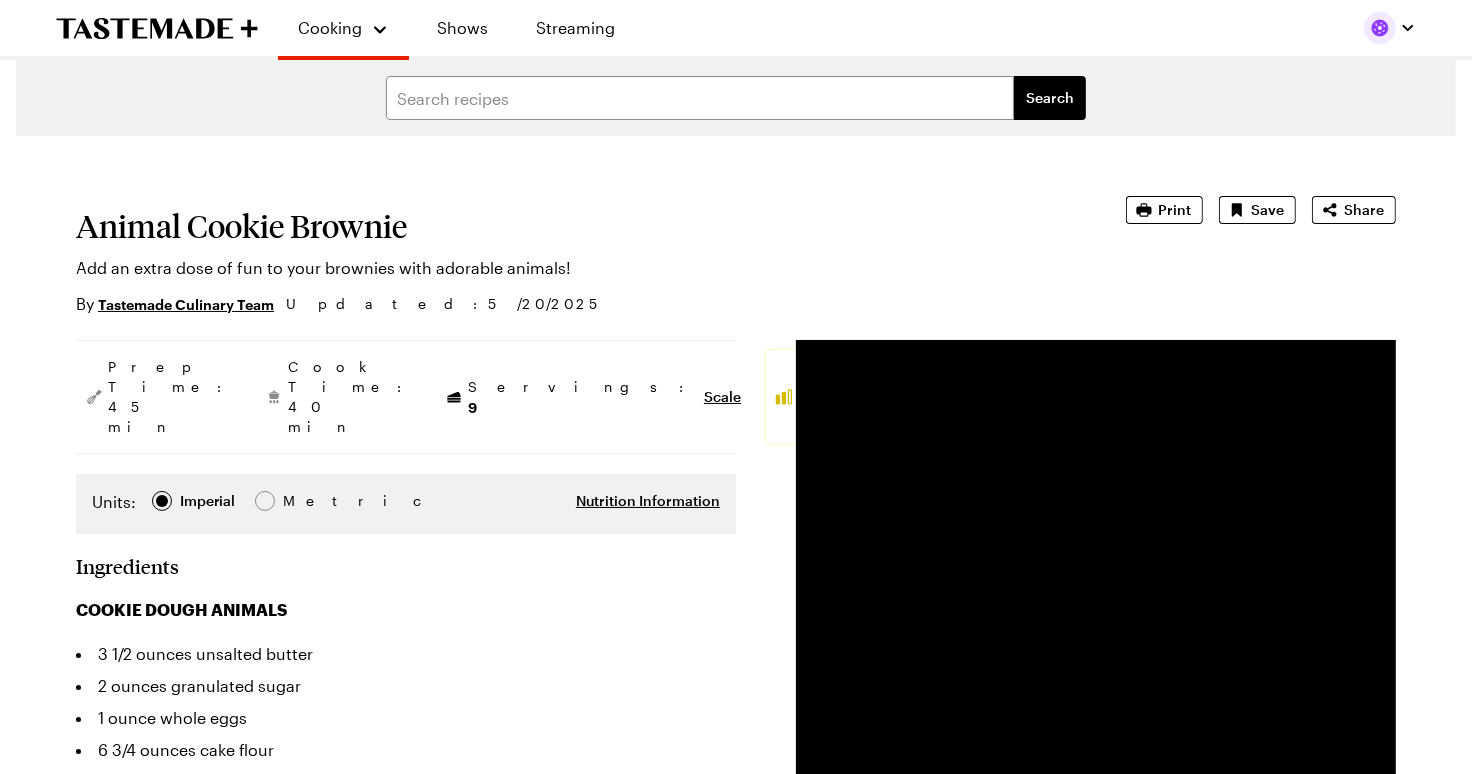 click on "Animal Cookie Brownie Add an extra dose of fun to your brownies with adorable animals! By Tastemade Culinary Team Updated :  5/20/2025" at bounding box center [573, 256] 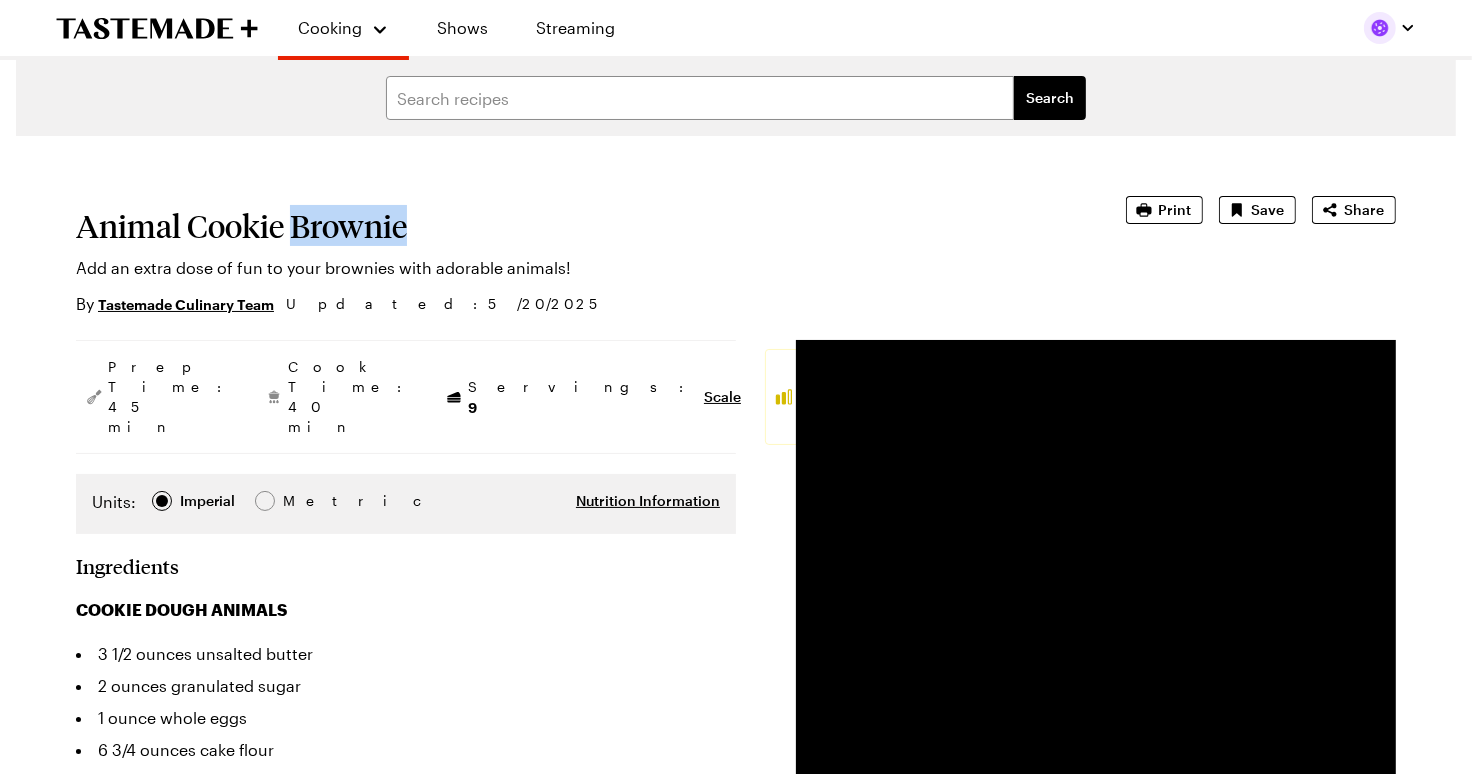 click on "Animal Cookie Brownie" at bounding box center (573, 226) 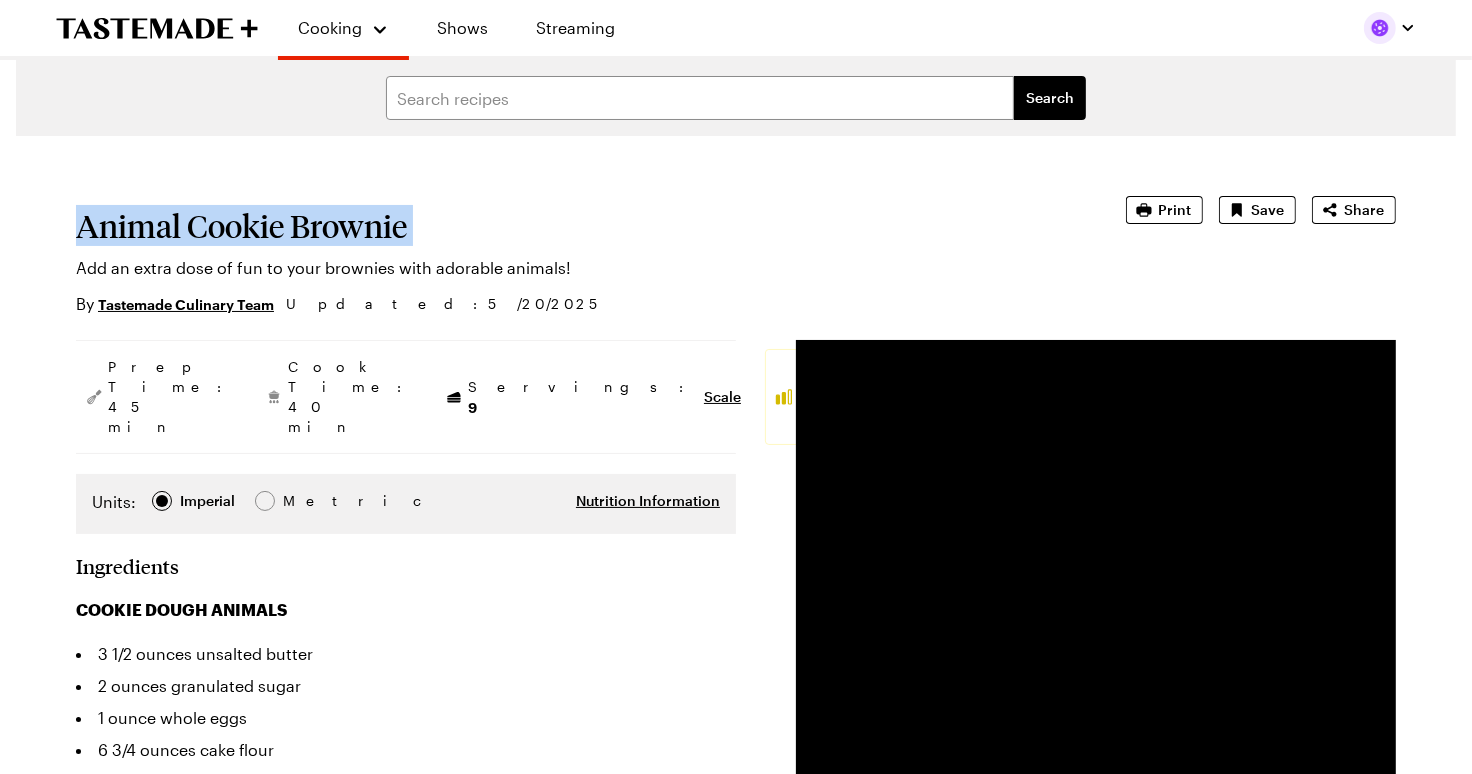 click on "Animal Cookie Brownie" at bounding box center (573, 226) 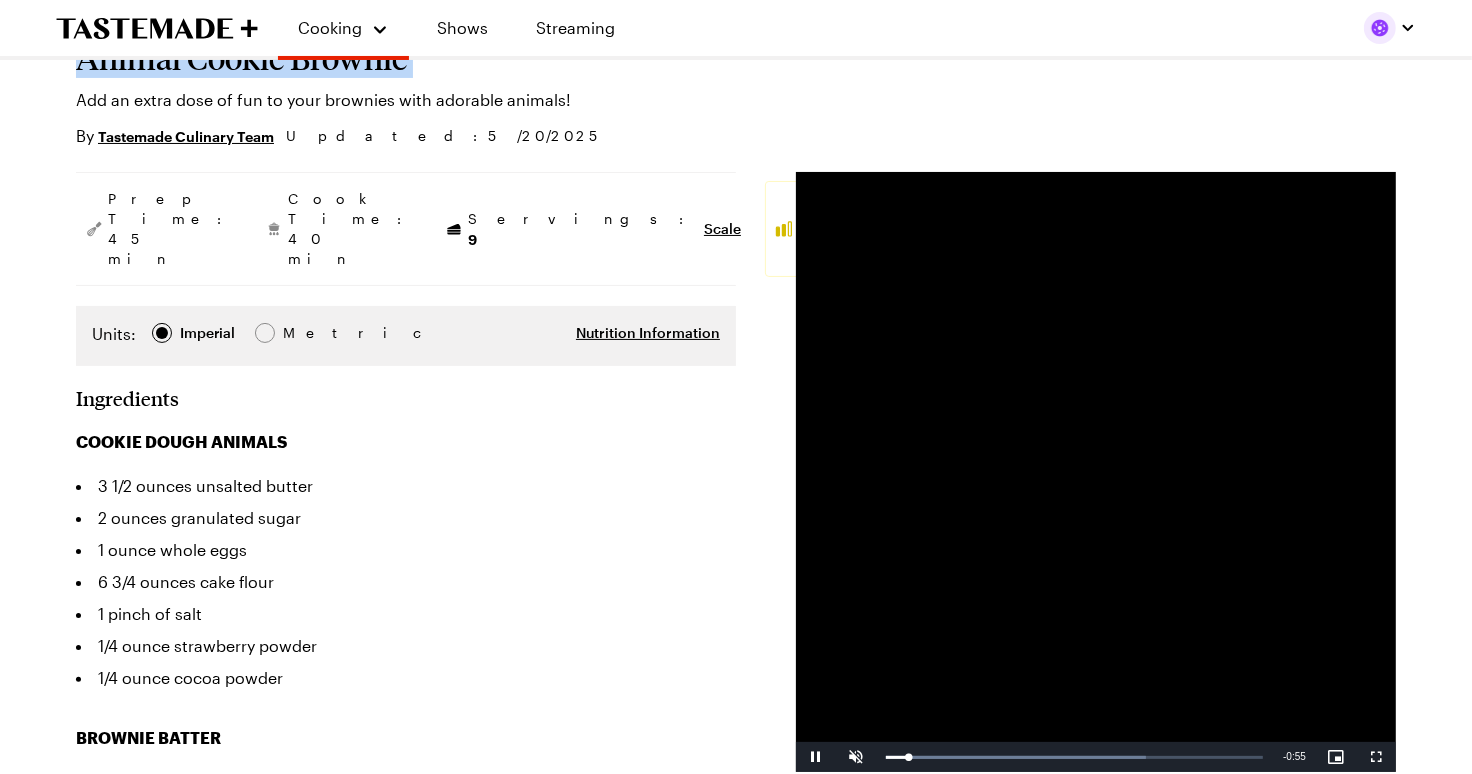 type on "x" 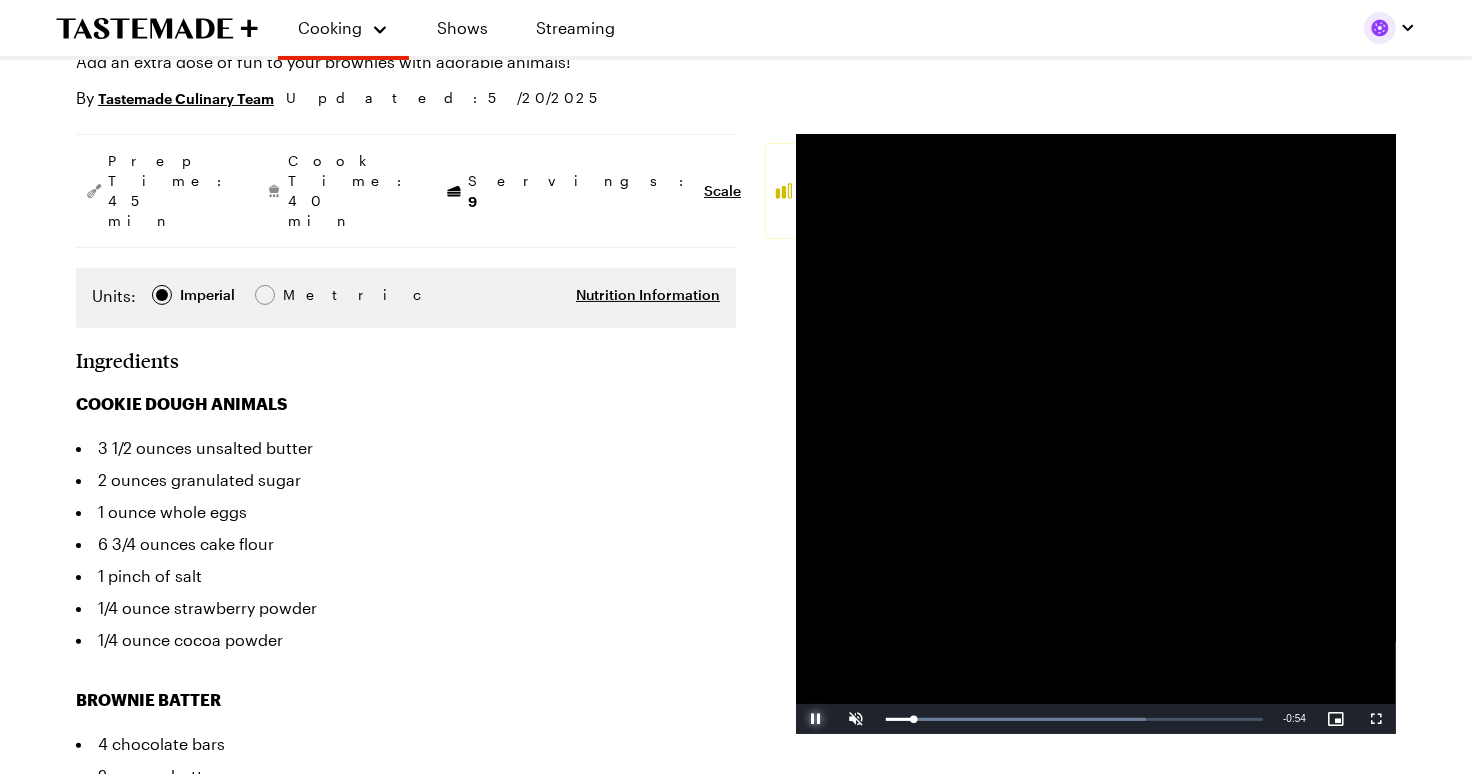 click at bounding box center [816, 719] 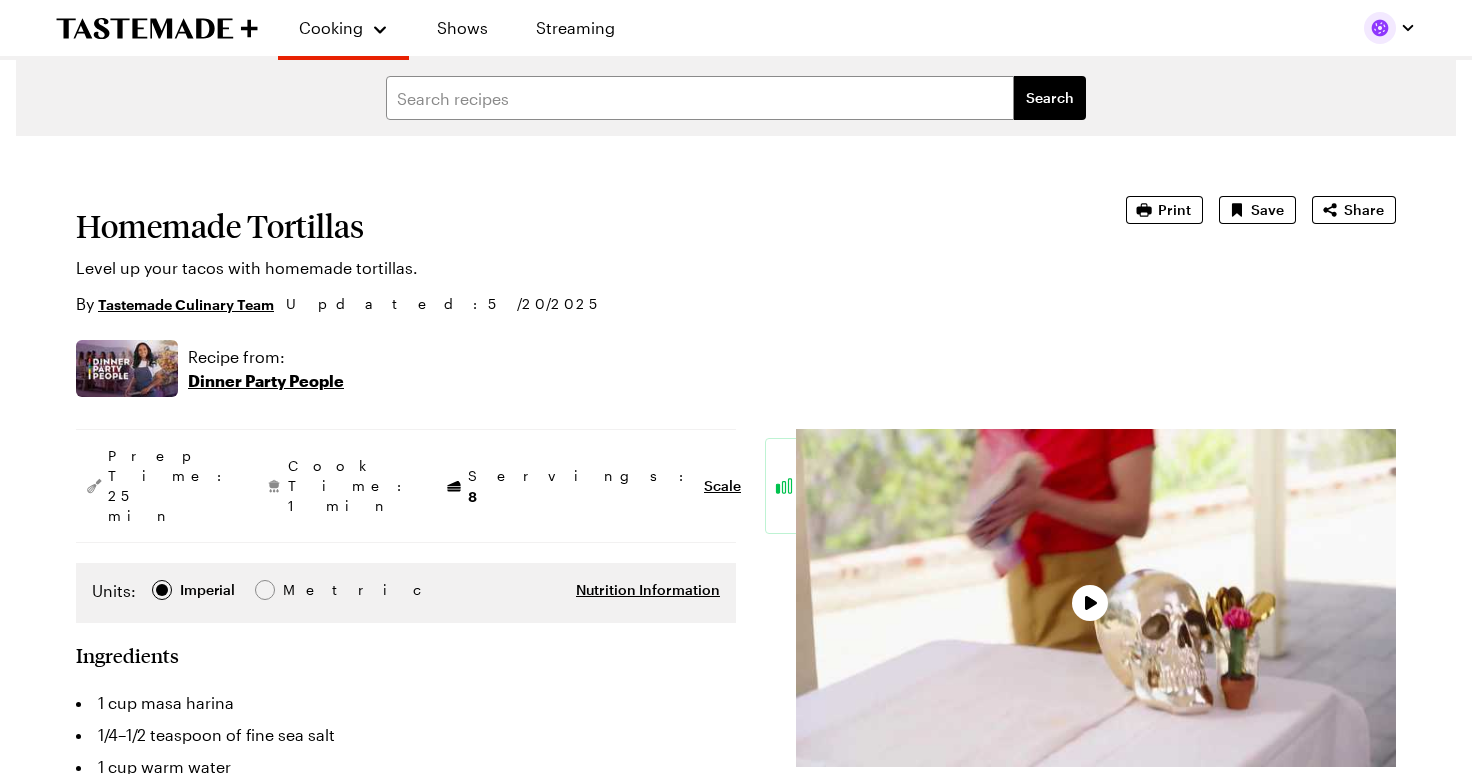 scroll, scrollTop: 0, scrollLeft: 0, axis: both 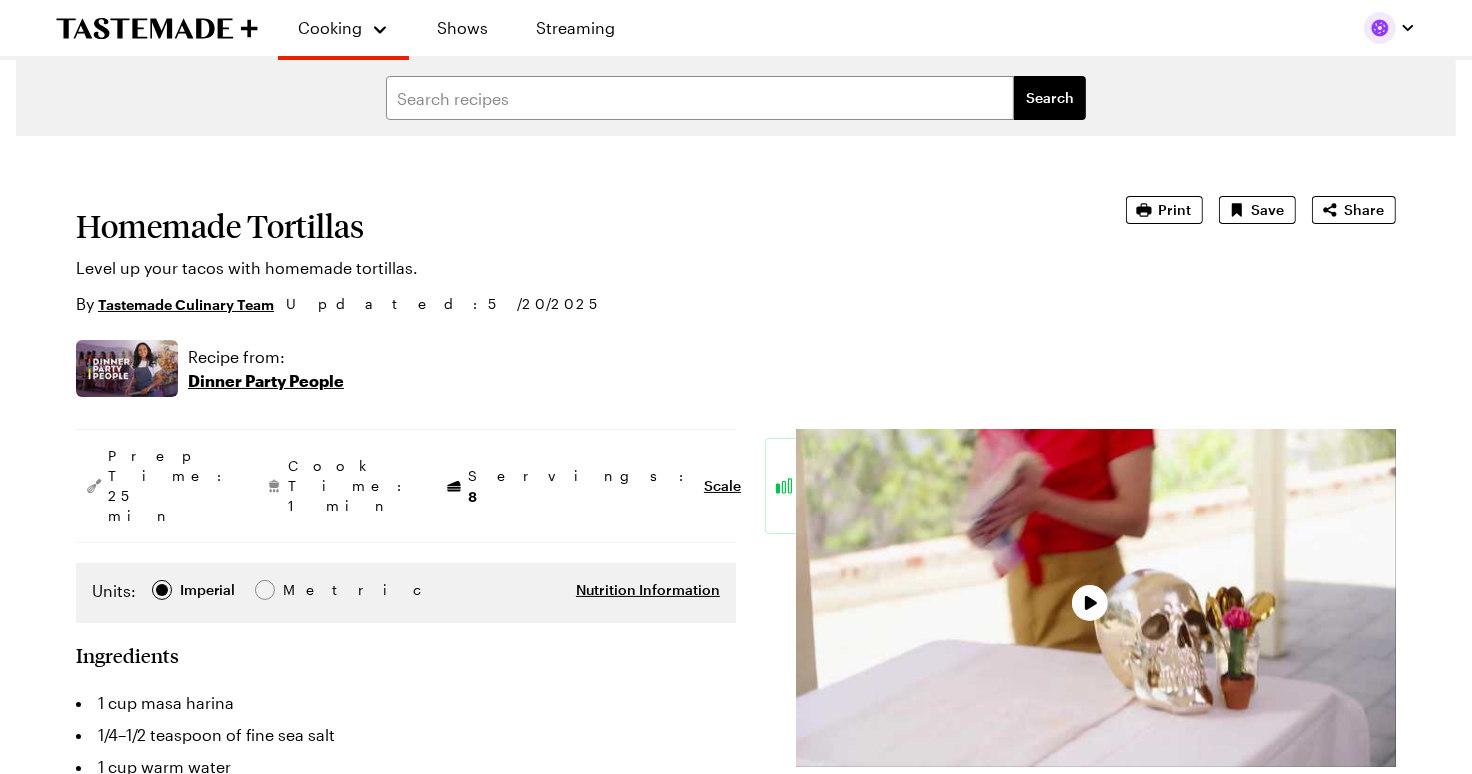 type on "x" 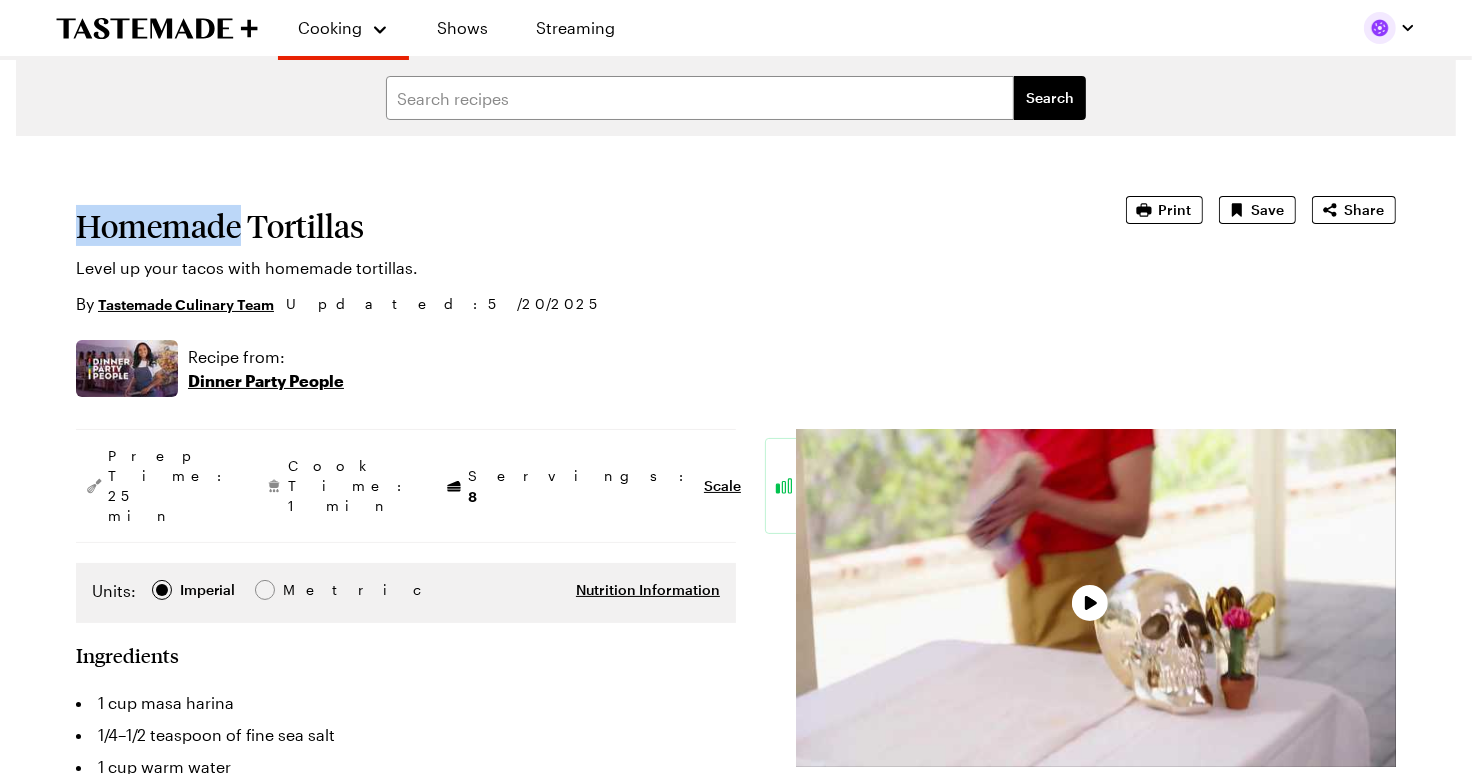 click on "Homemade Tortillas" at bounding box center (573, 226) 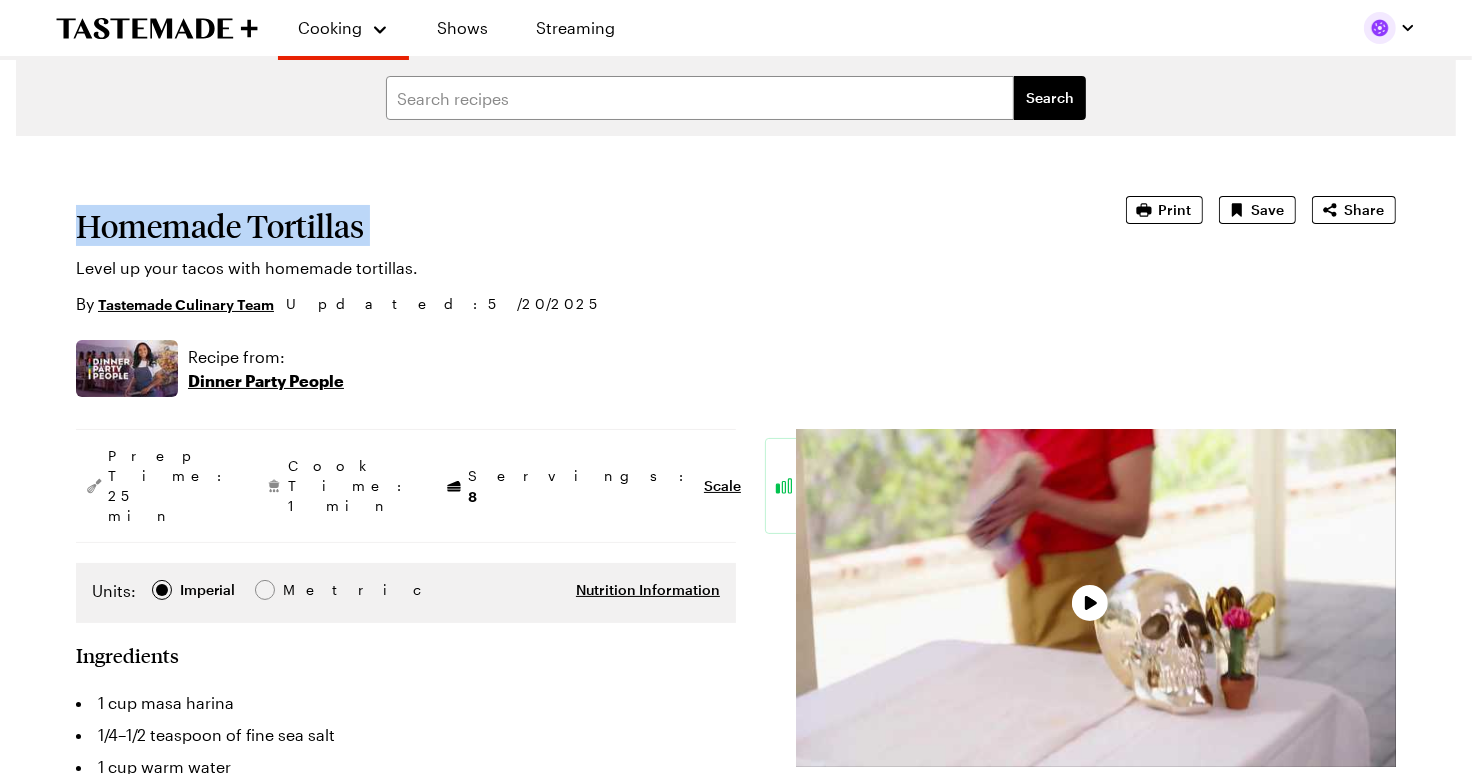 click on "Homemade Tortillas" at bounding box center [573, 226] 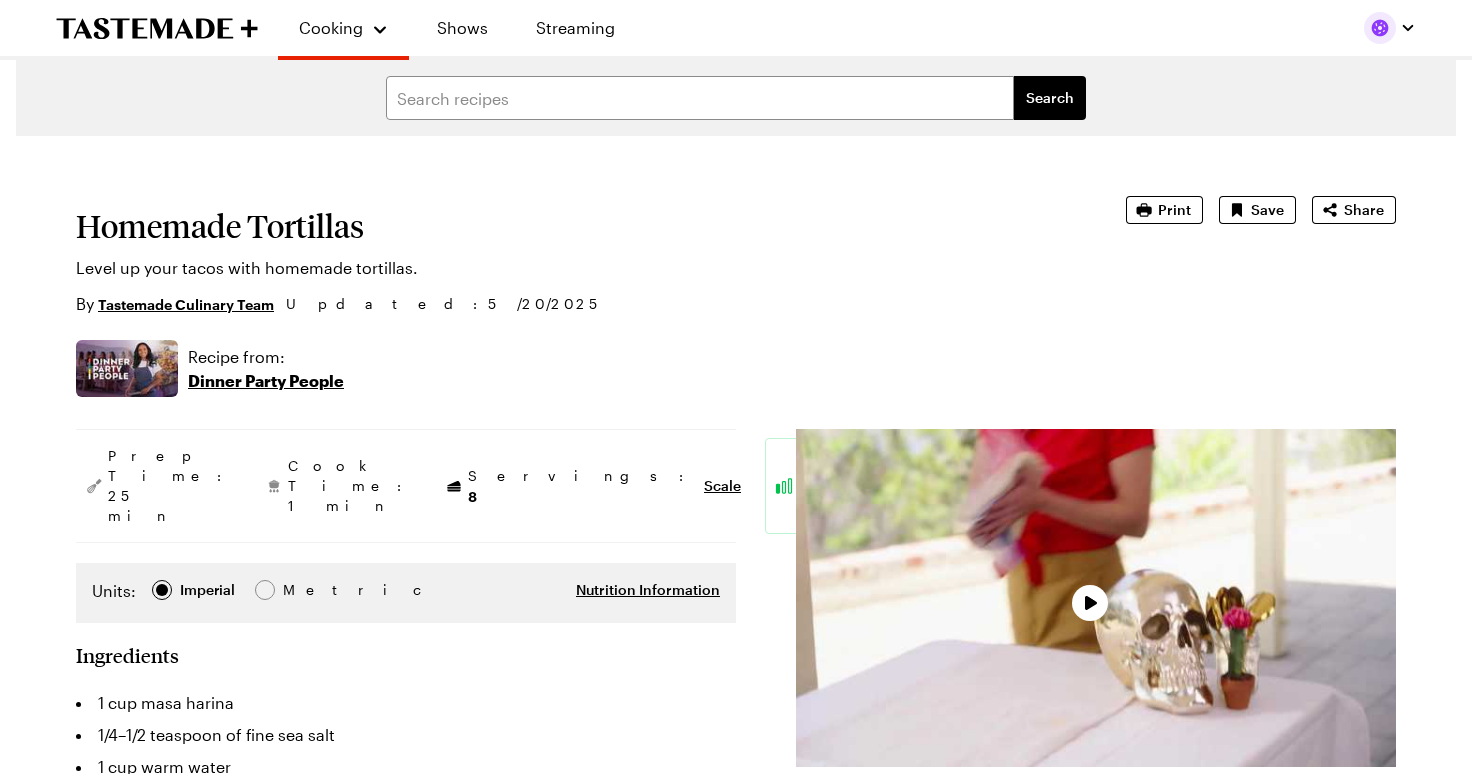scroll, scrollTop: 0, scrollLeft: 0, axis: both 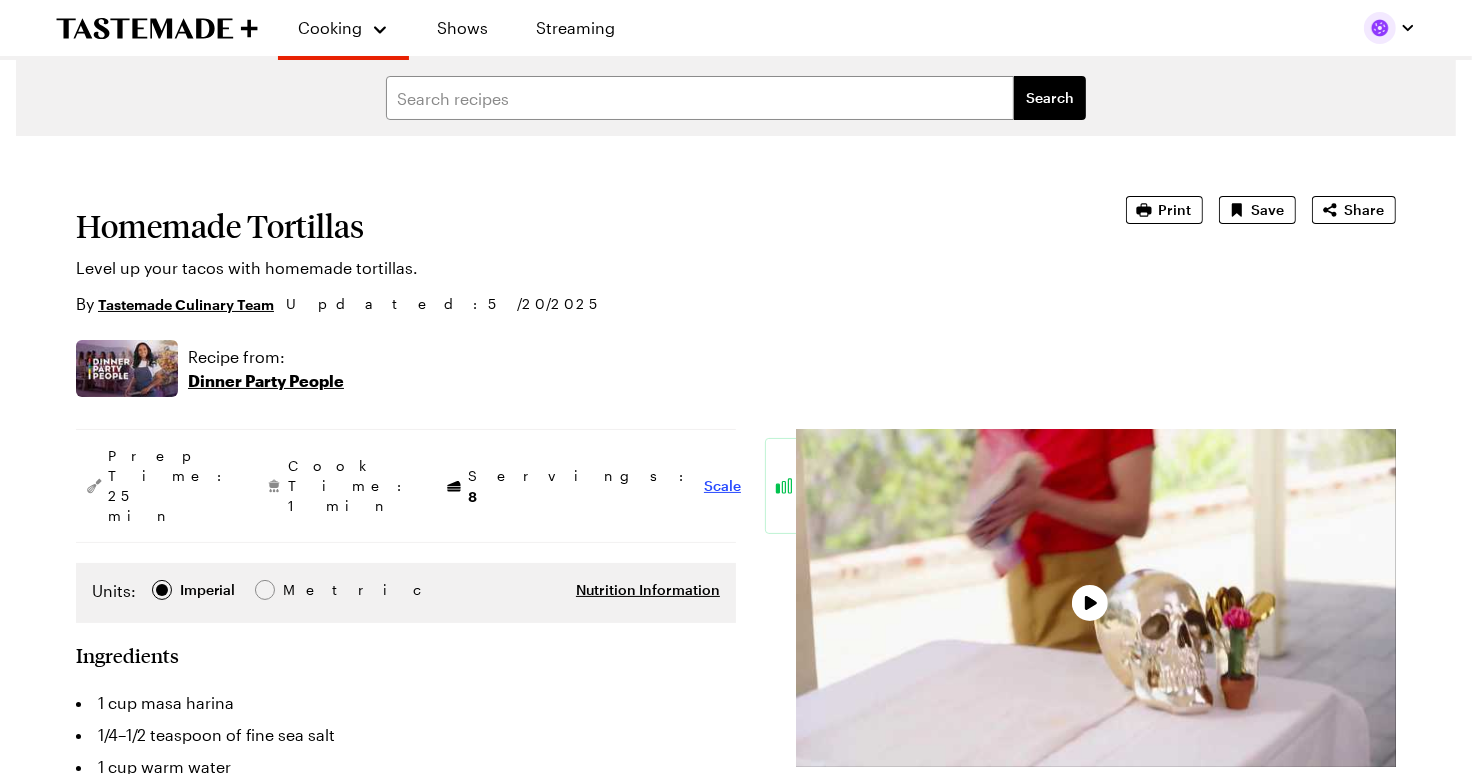 type on "x" 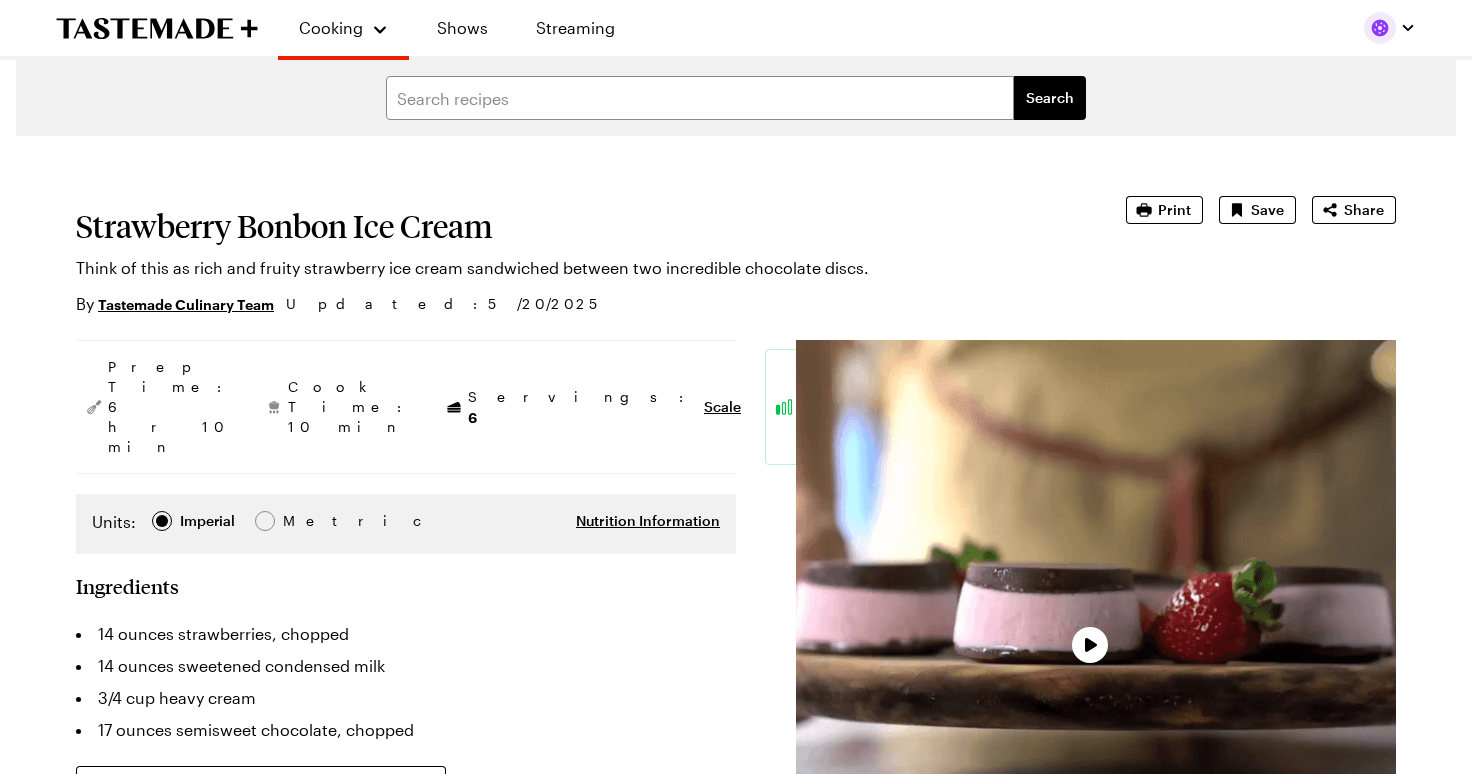 scroll, scrollTop: 0, scrollLeft: 0, axis: both 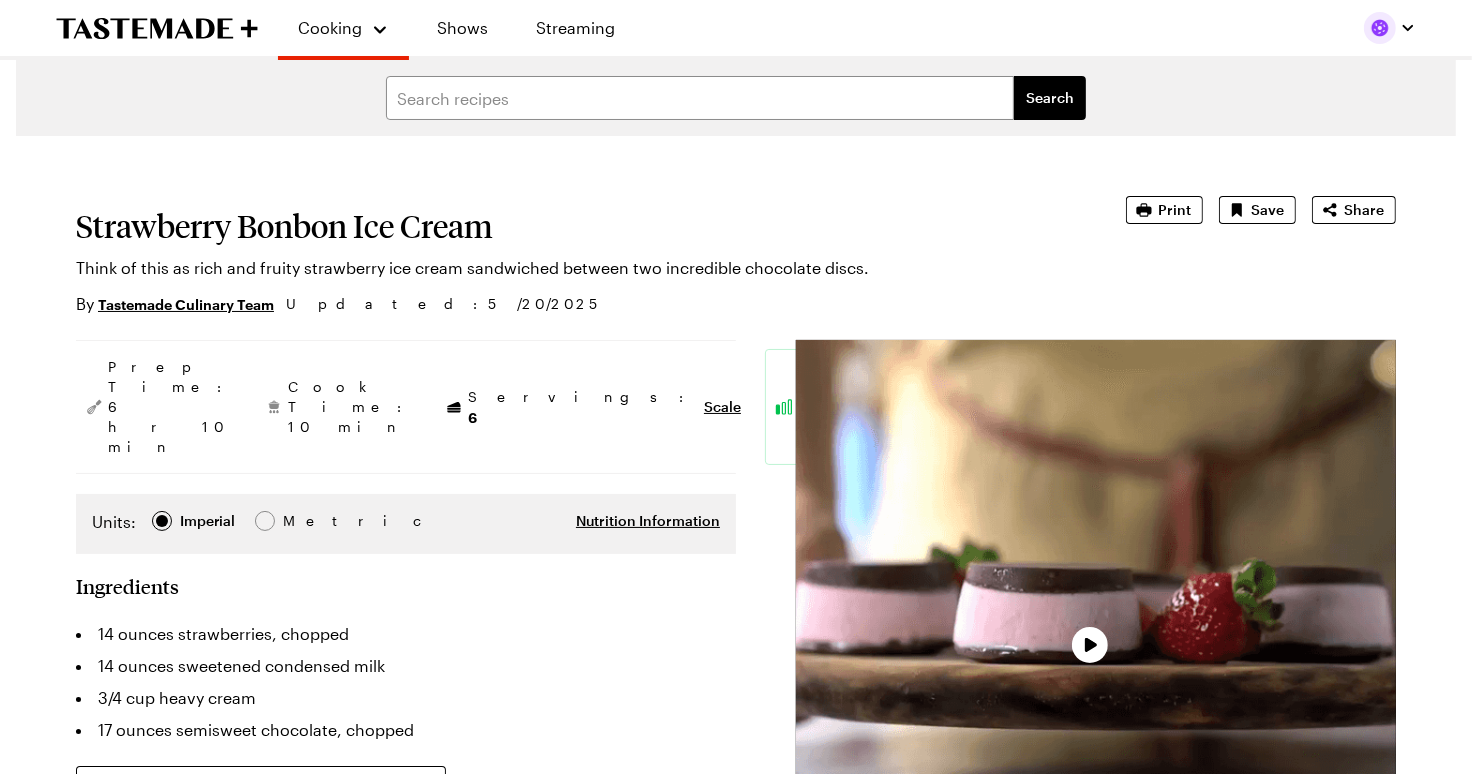 type on "x" 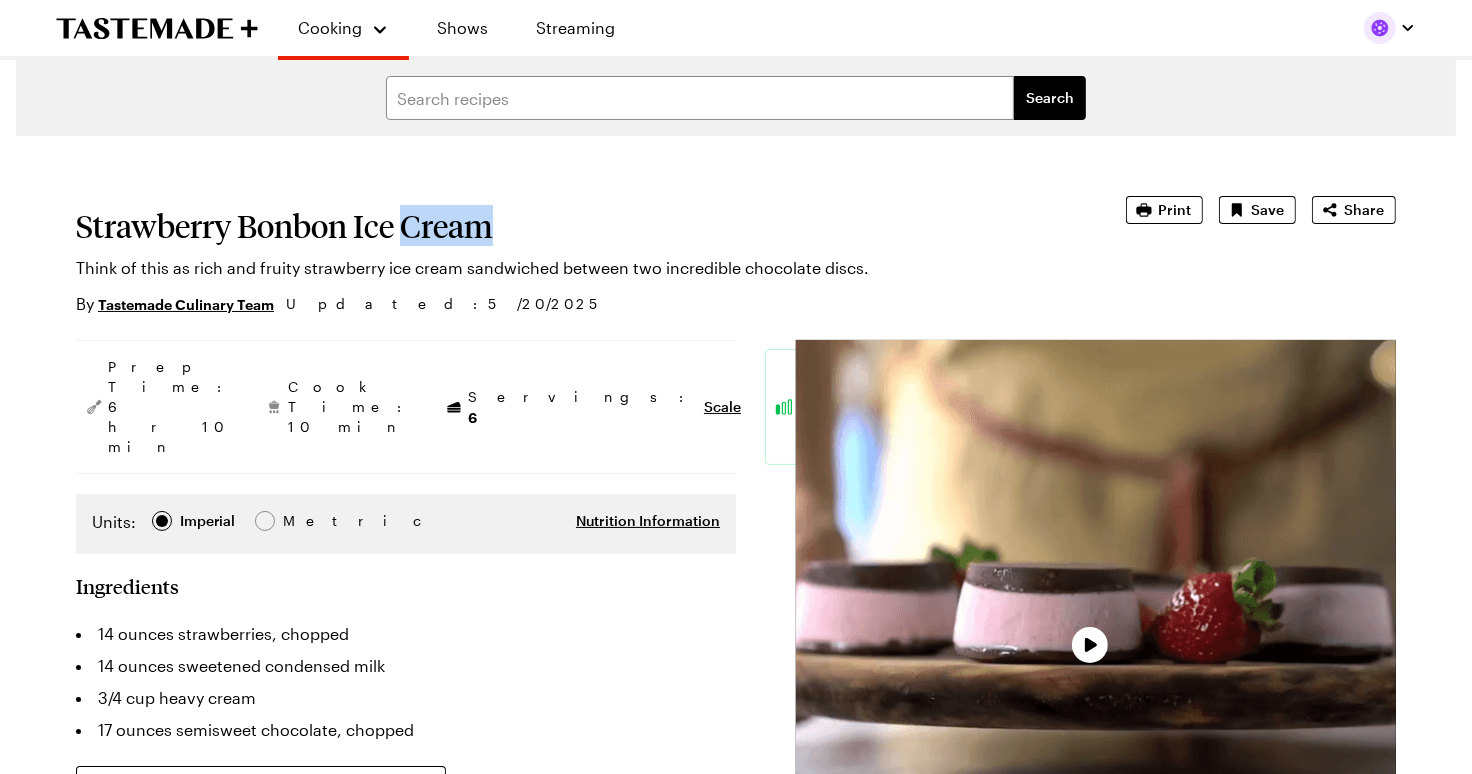 click on "Strawberry Bonbon Ice Cream" at bounding box center [573, 226] 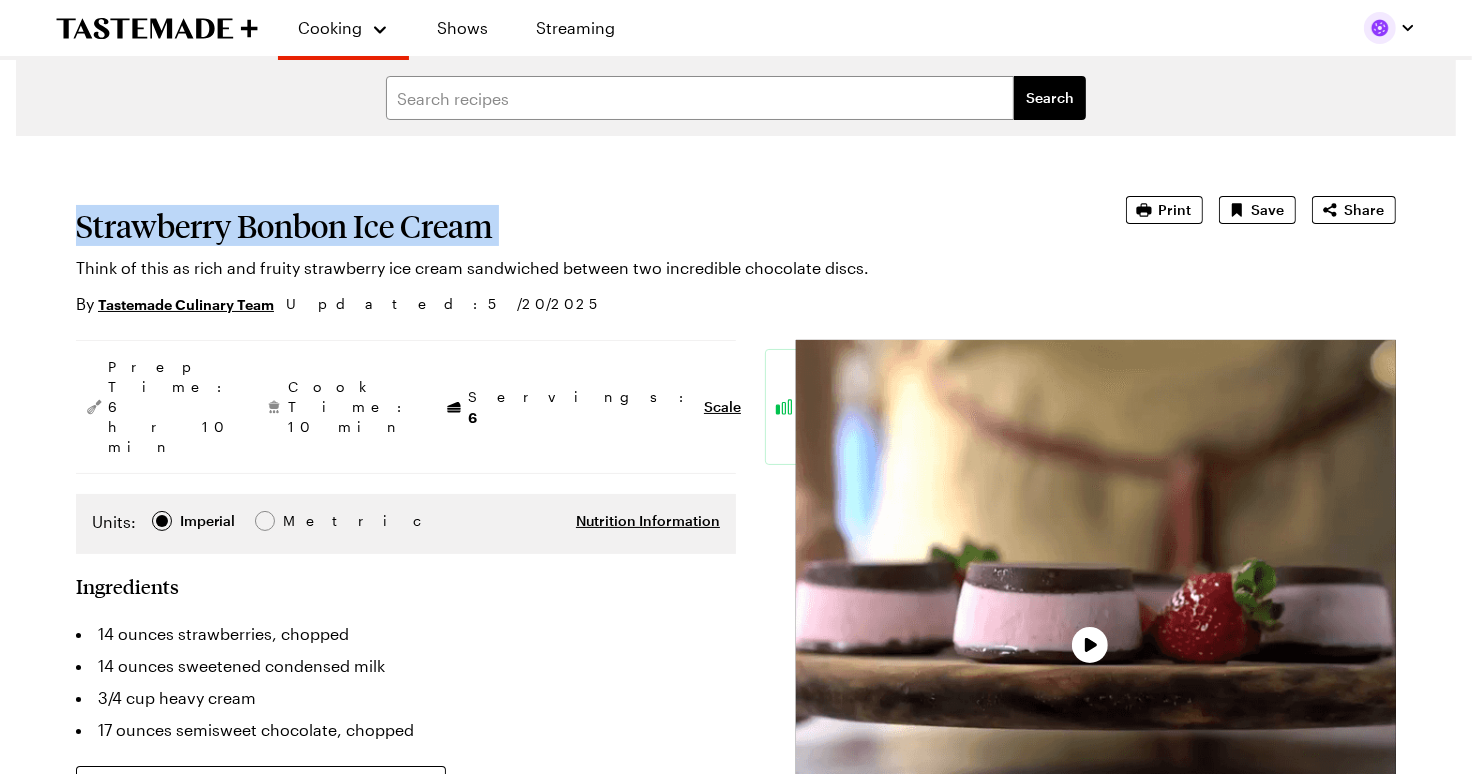 click on "Strawberry Bonbon Ice Cream" at bounding box center (573, 226) 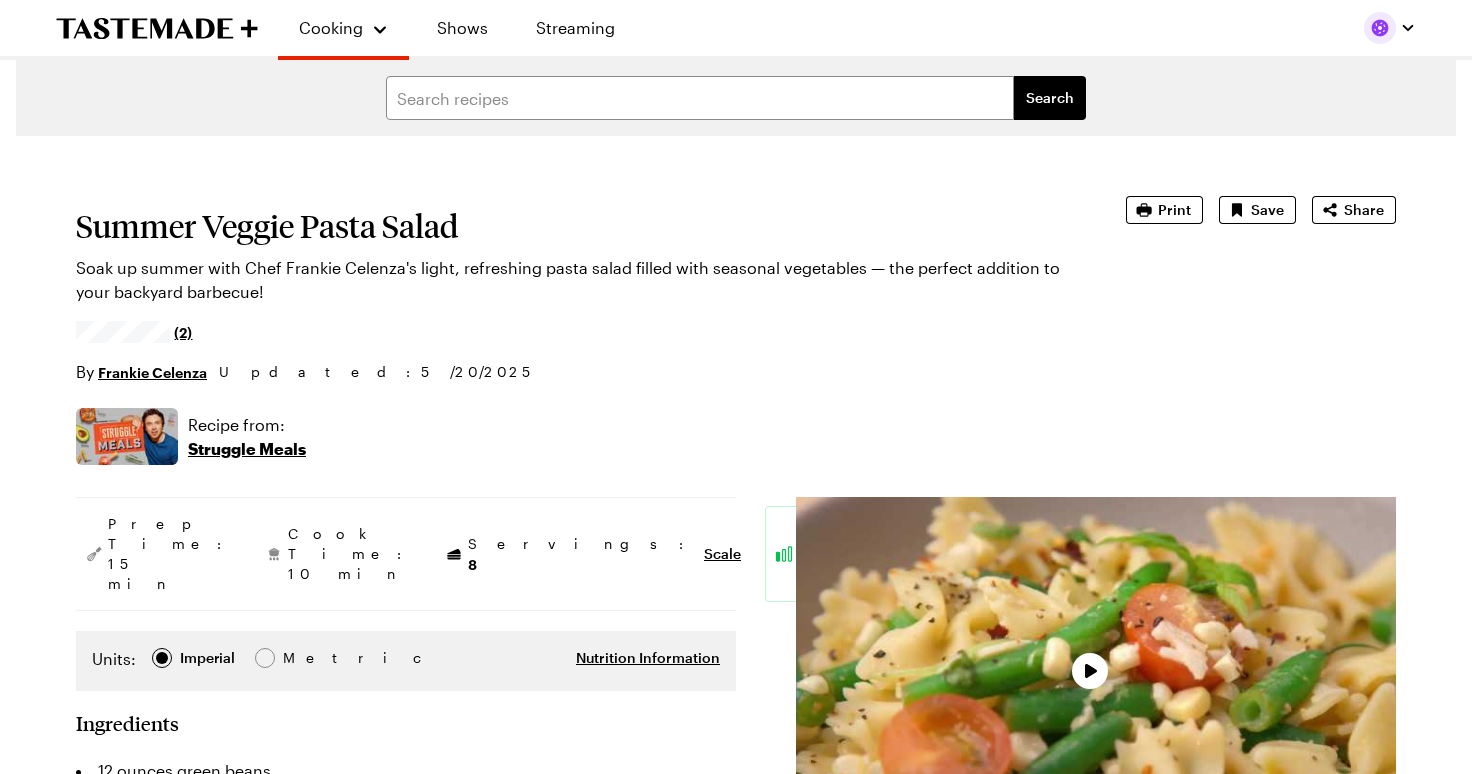 scroll, scrollTop: 0, scrollLeft: 0, axis: both 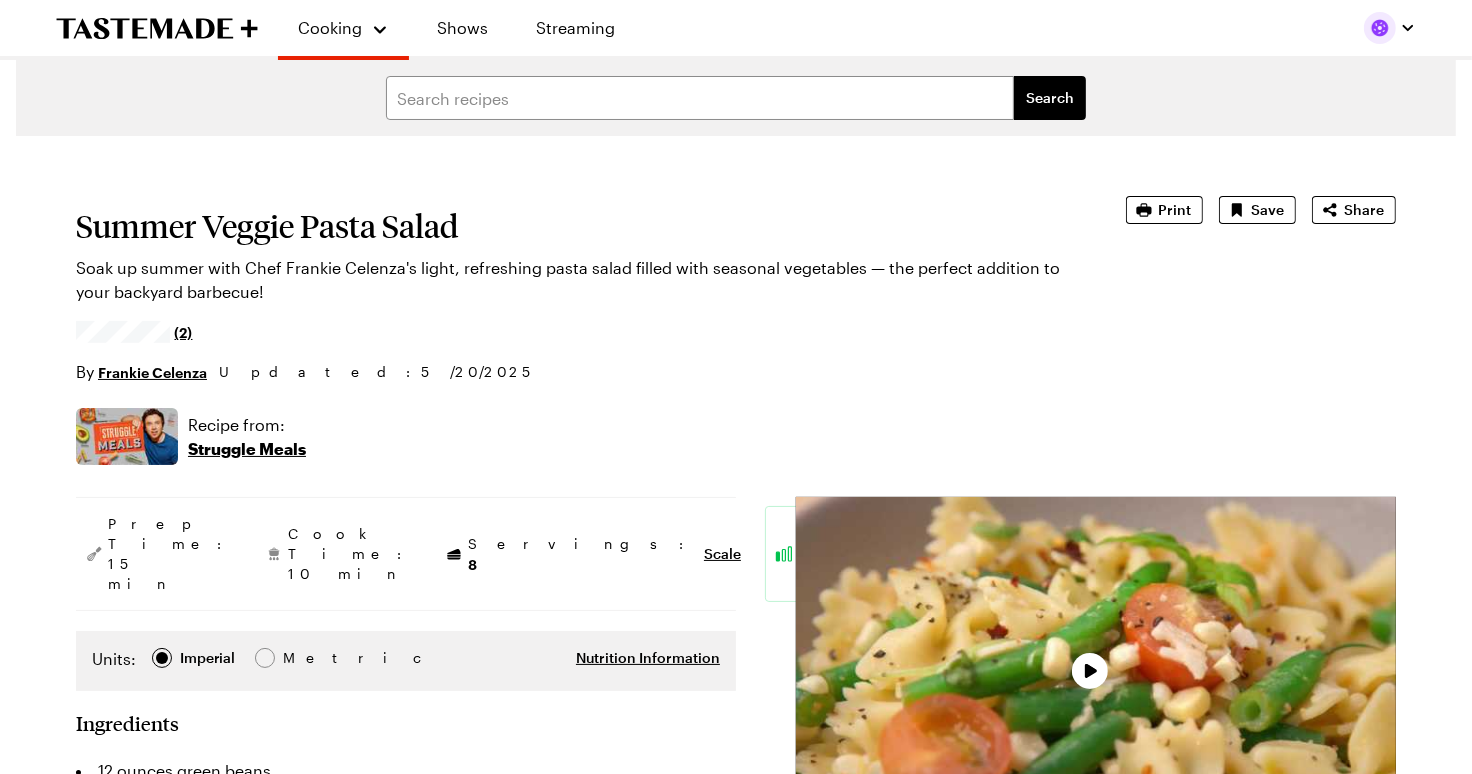 type on "x" 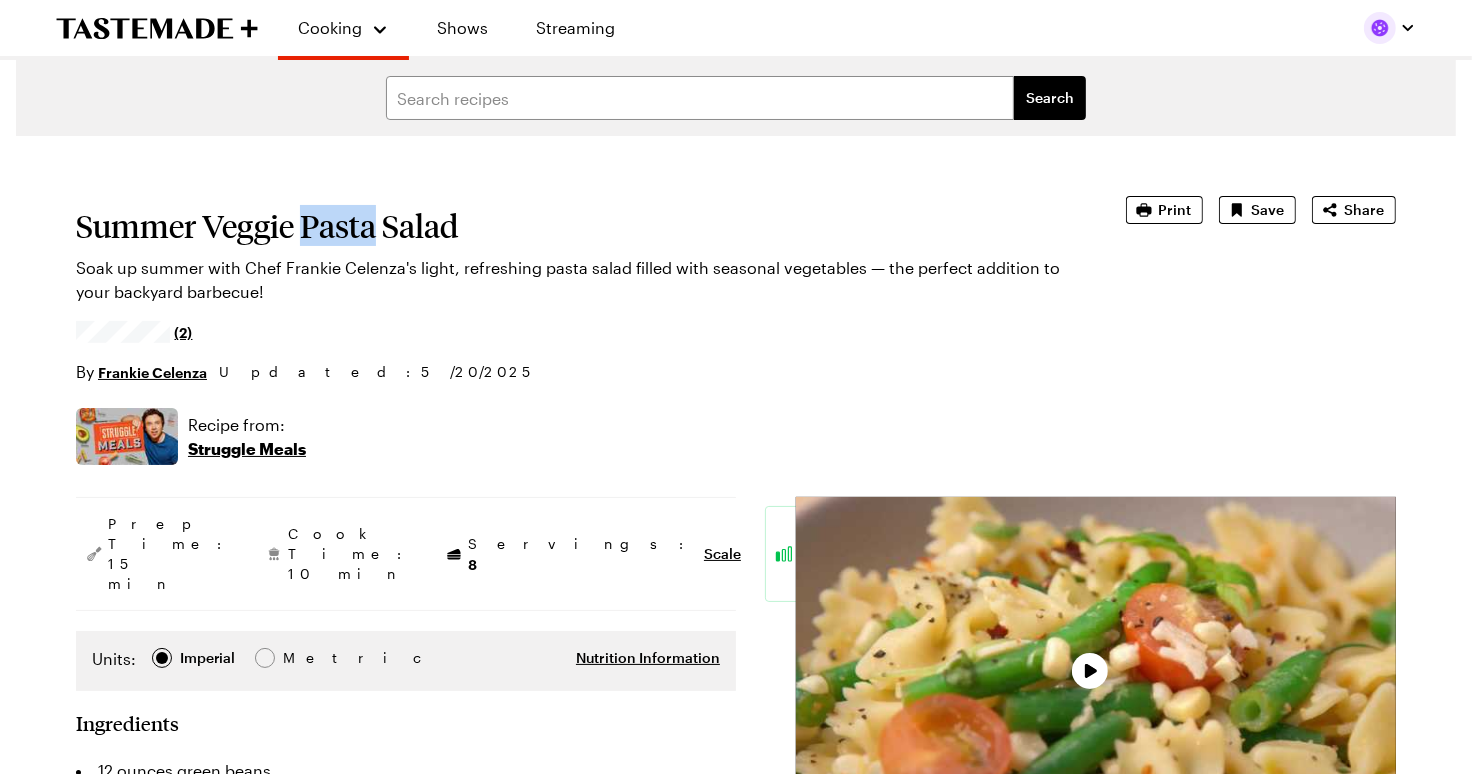 click on "Summer Veggie Pasta Salad" at bounding box center (573, 226) 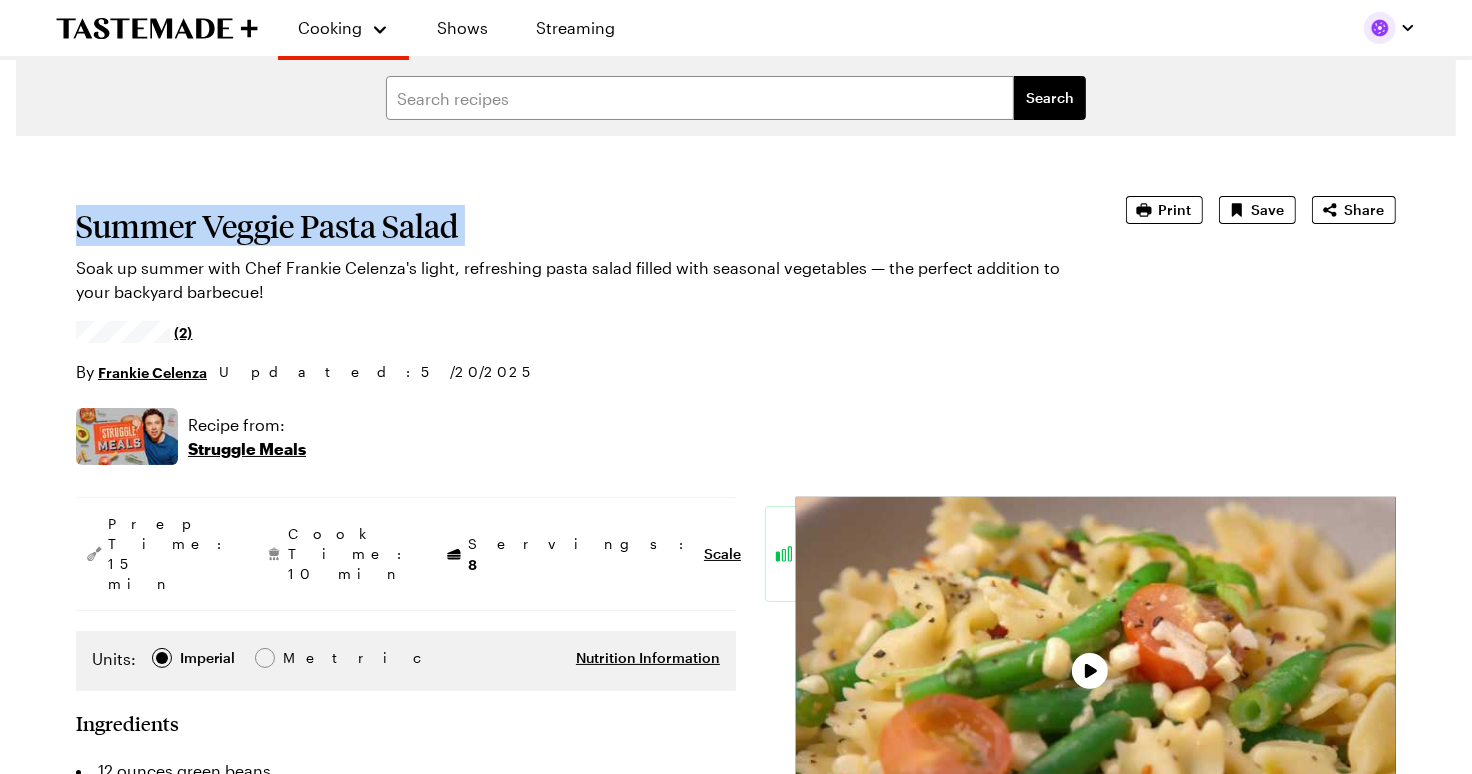 click on "Summer Veggie Pasta Salad" at bounding box center (573, 226) 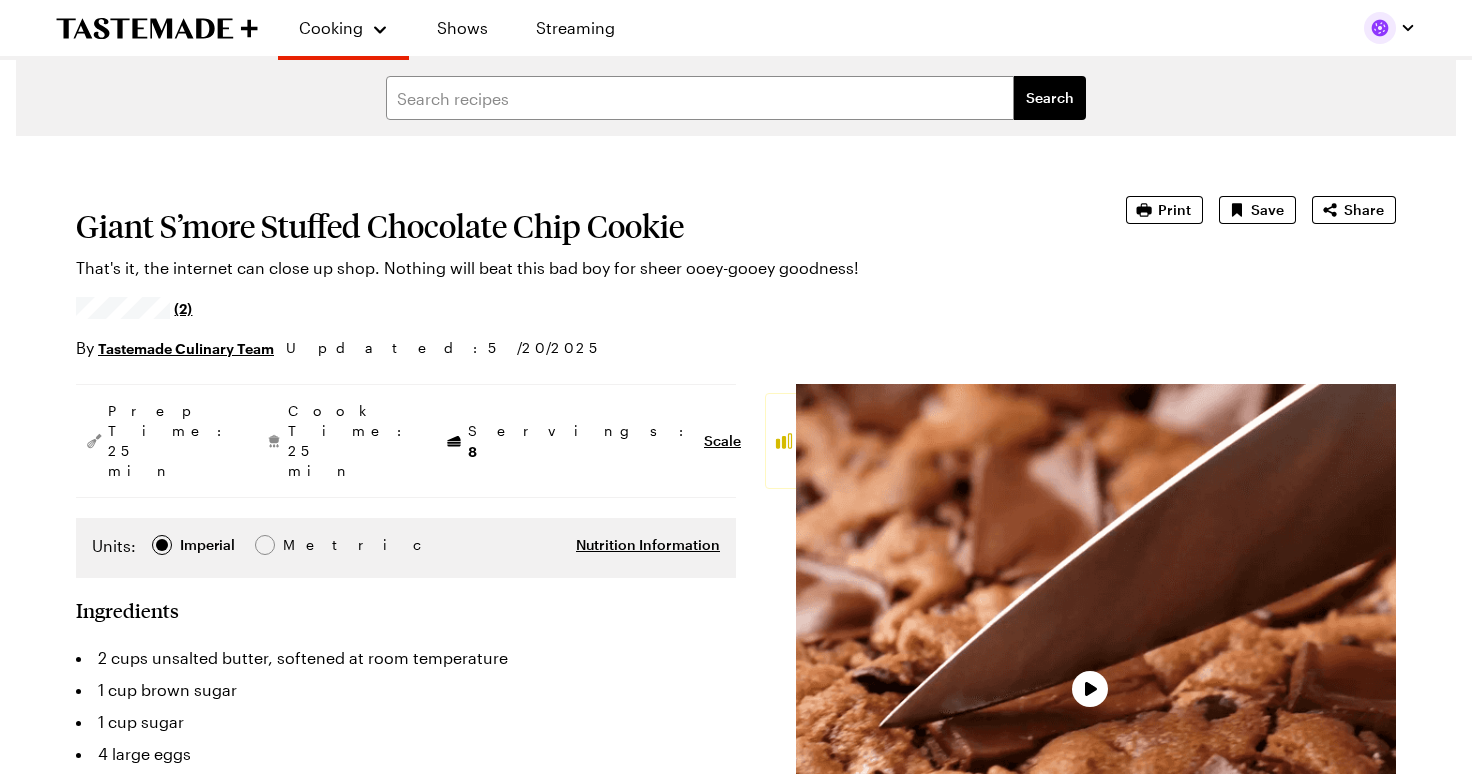 scroll, scrollTop: 0, scrollLeft: 0, axis: both 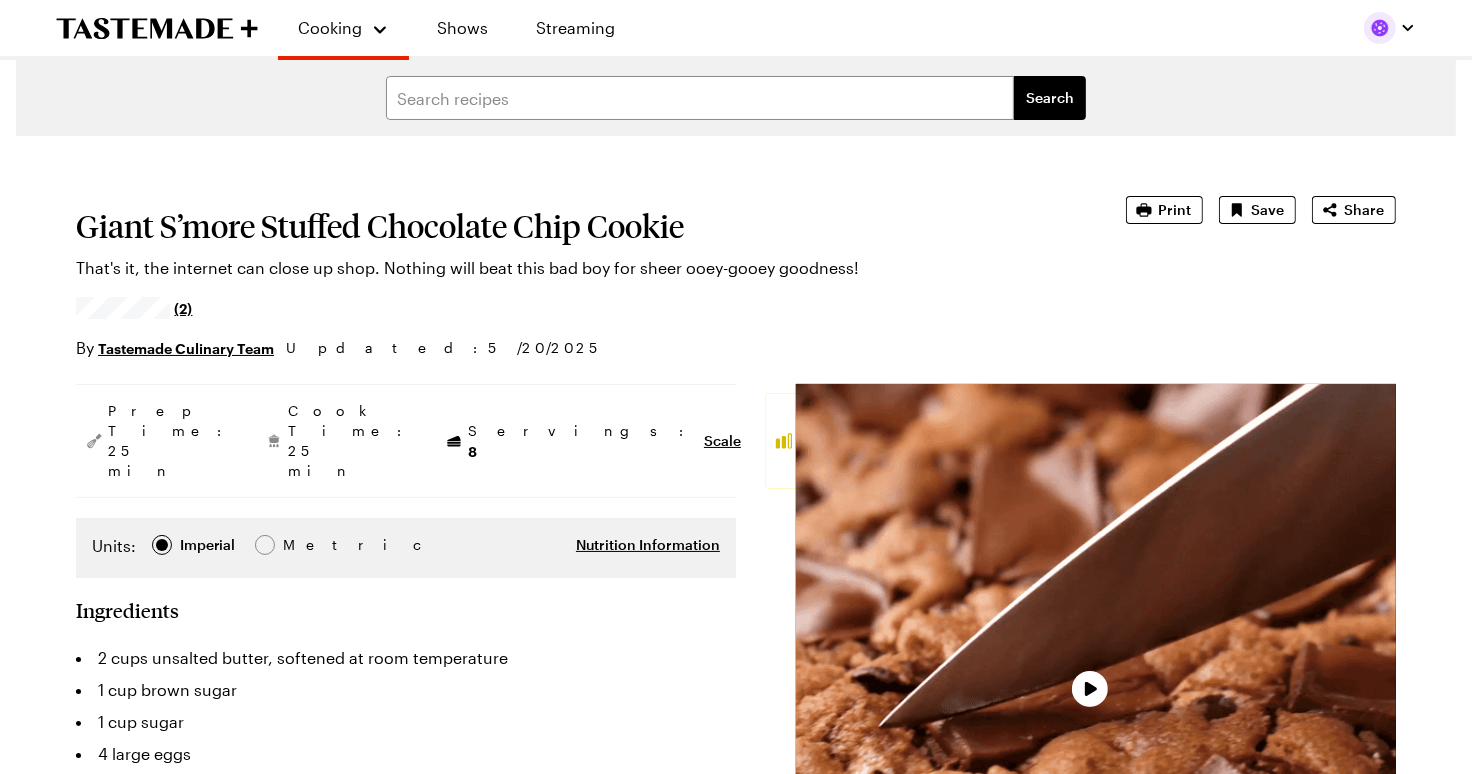 type on "x" 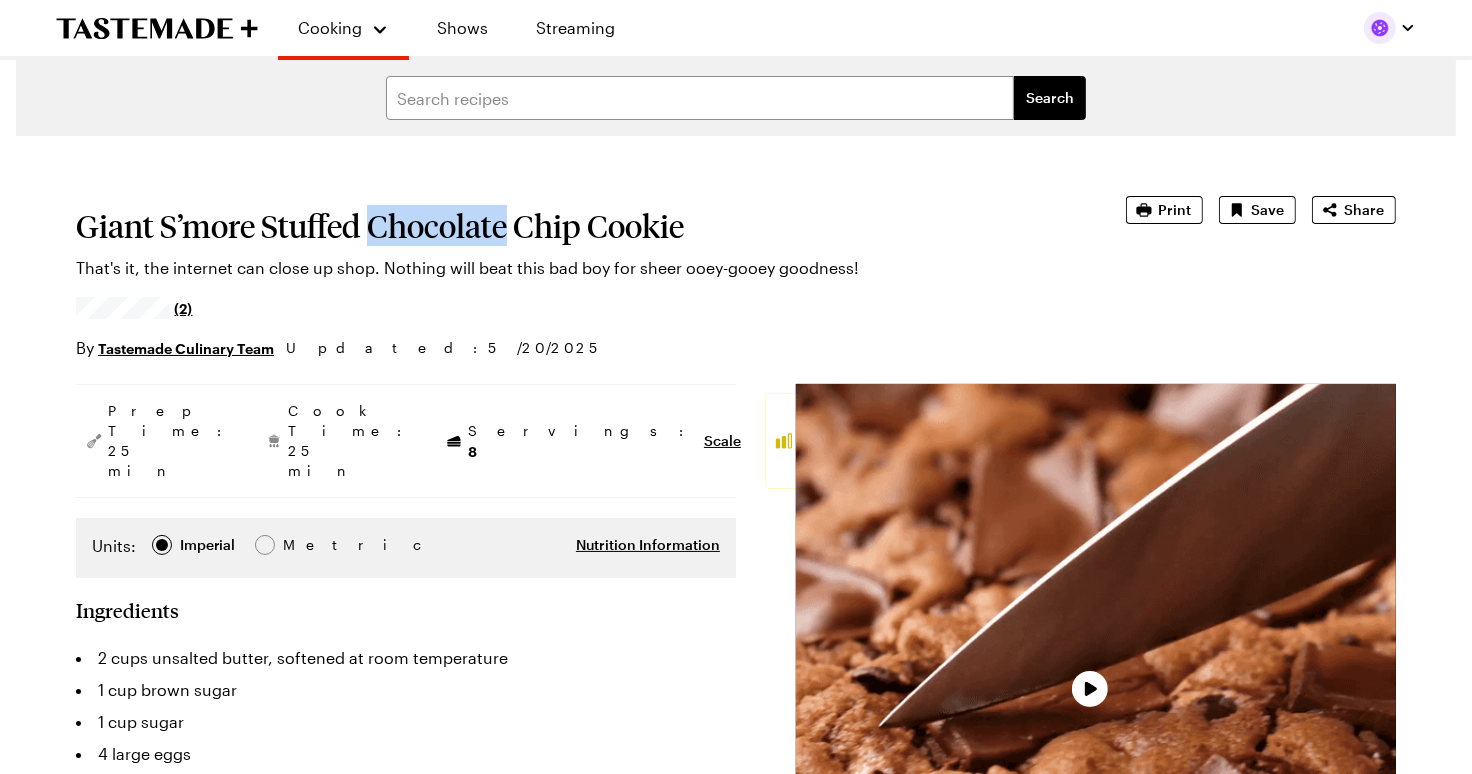 click on "Giant S’more Stuffed Chocolate Chip Cookie" at bounding box center [573, 226] 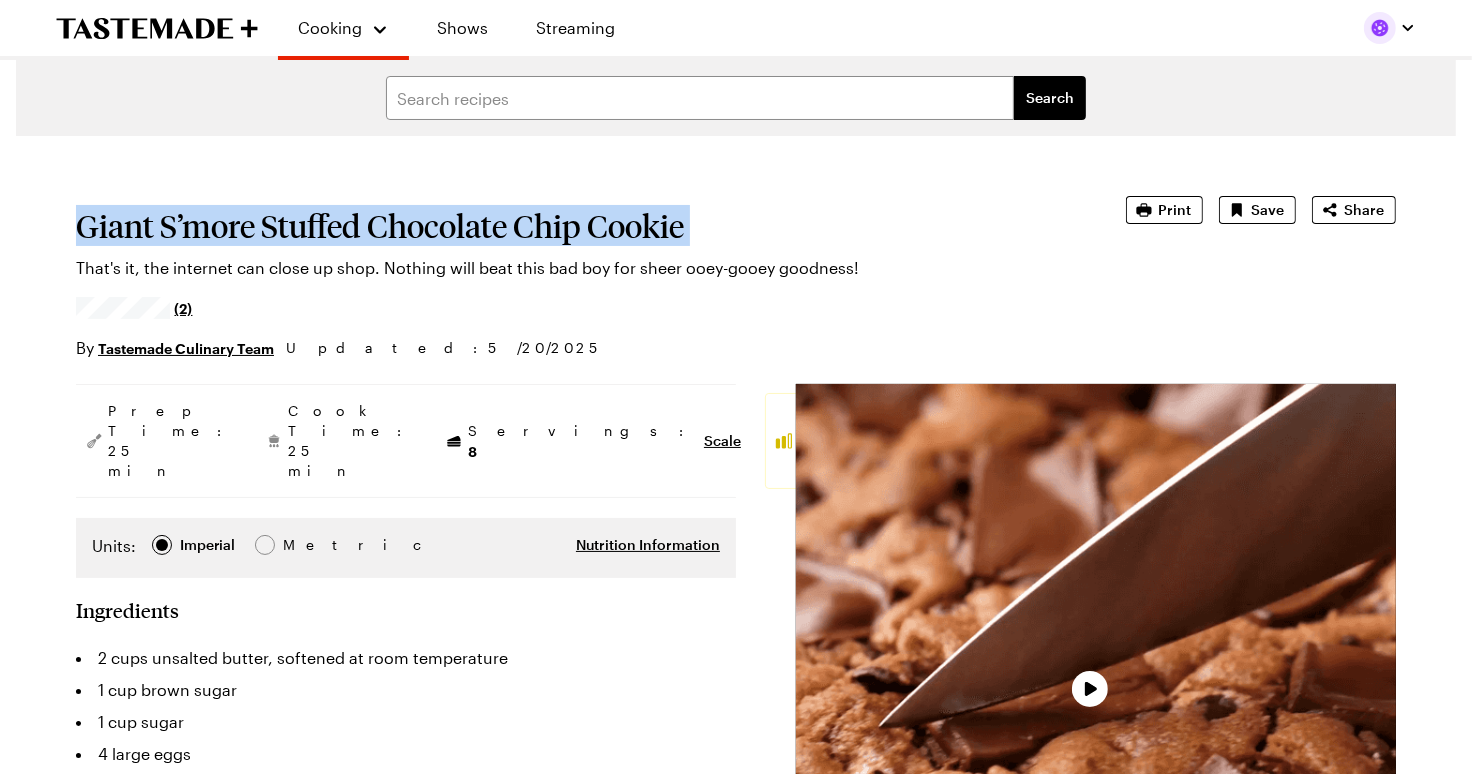 click on "Giant S’more Stuffed Chocolate Chip Cookie" at bounding box center [573, 226] 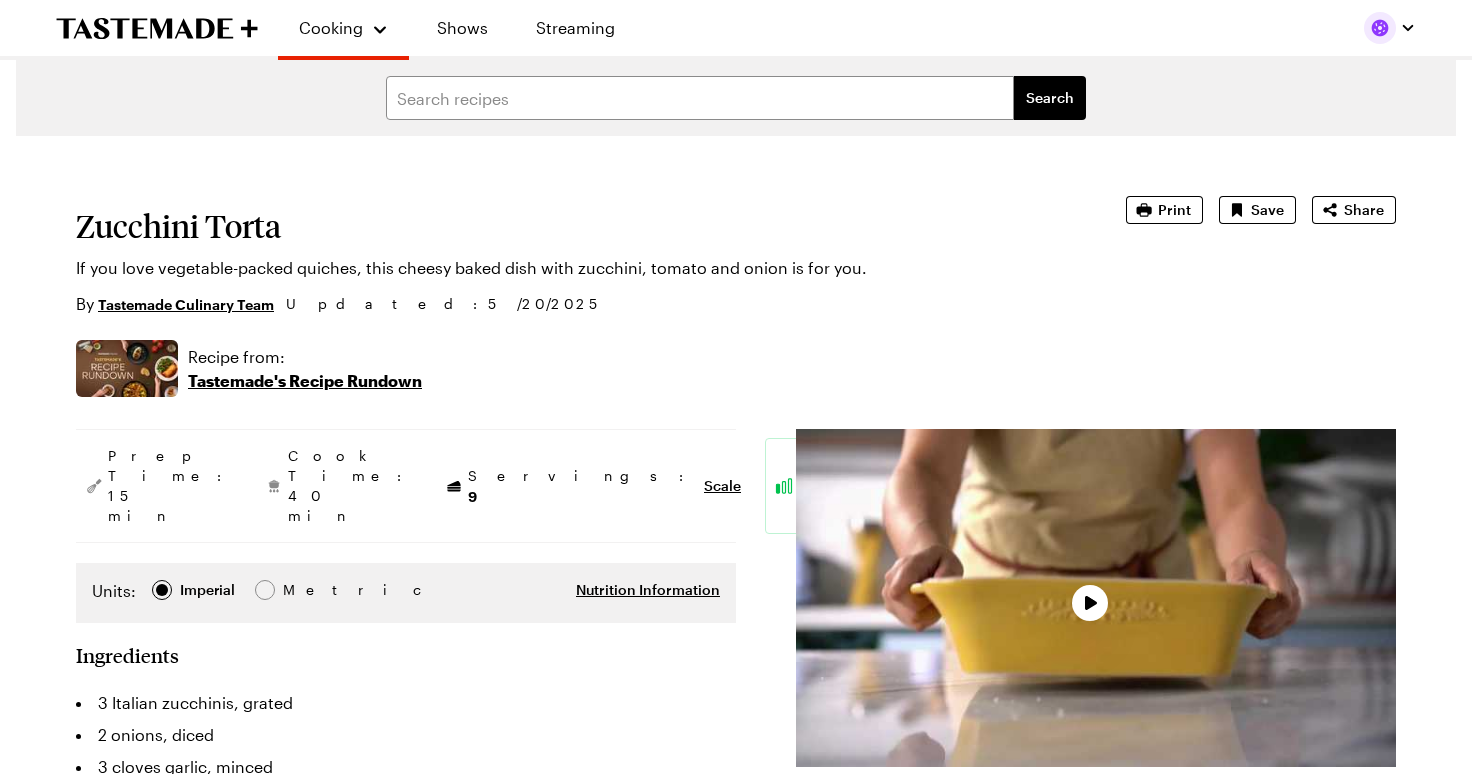 scroll, scrollTop: 0, scrollLeft: 0, axis: both 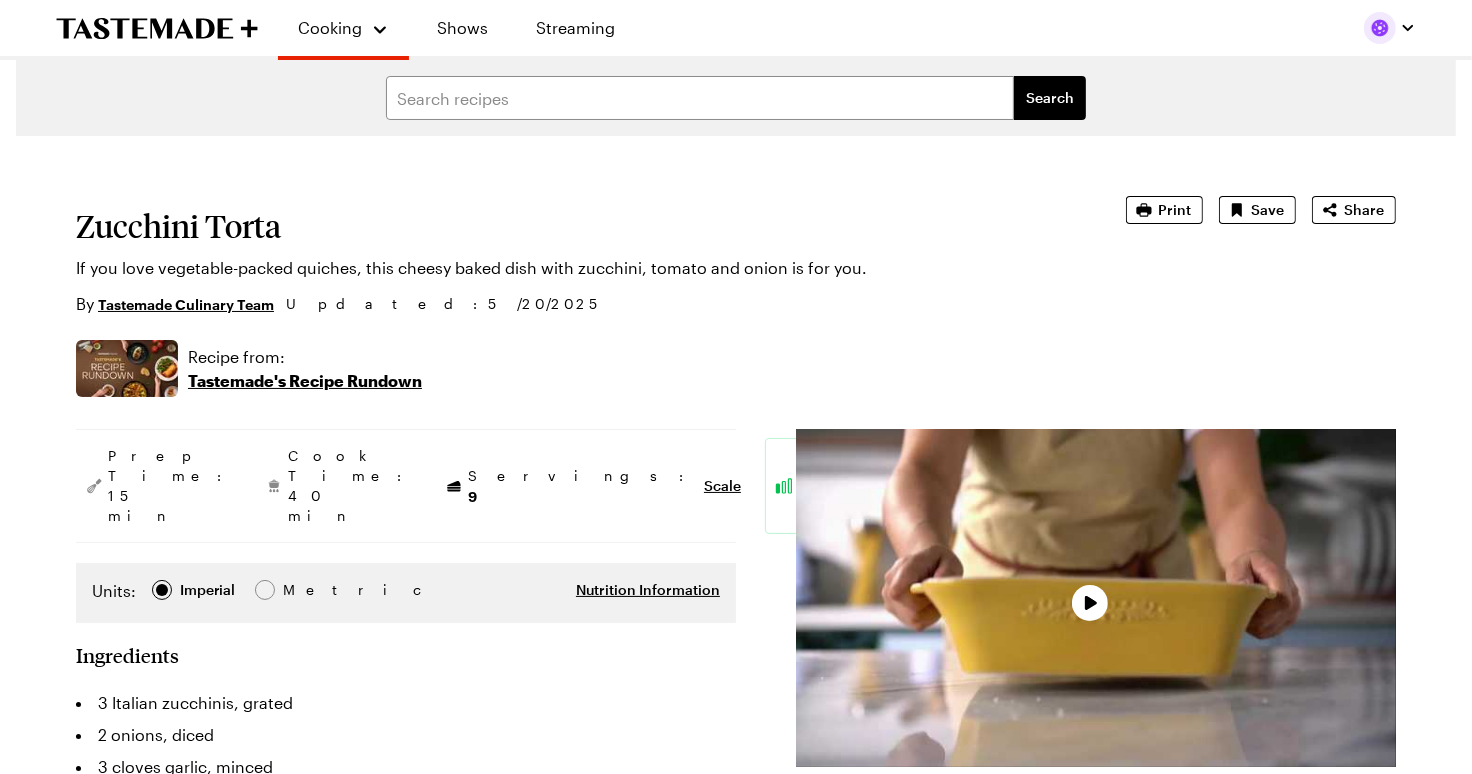 type on "x" 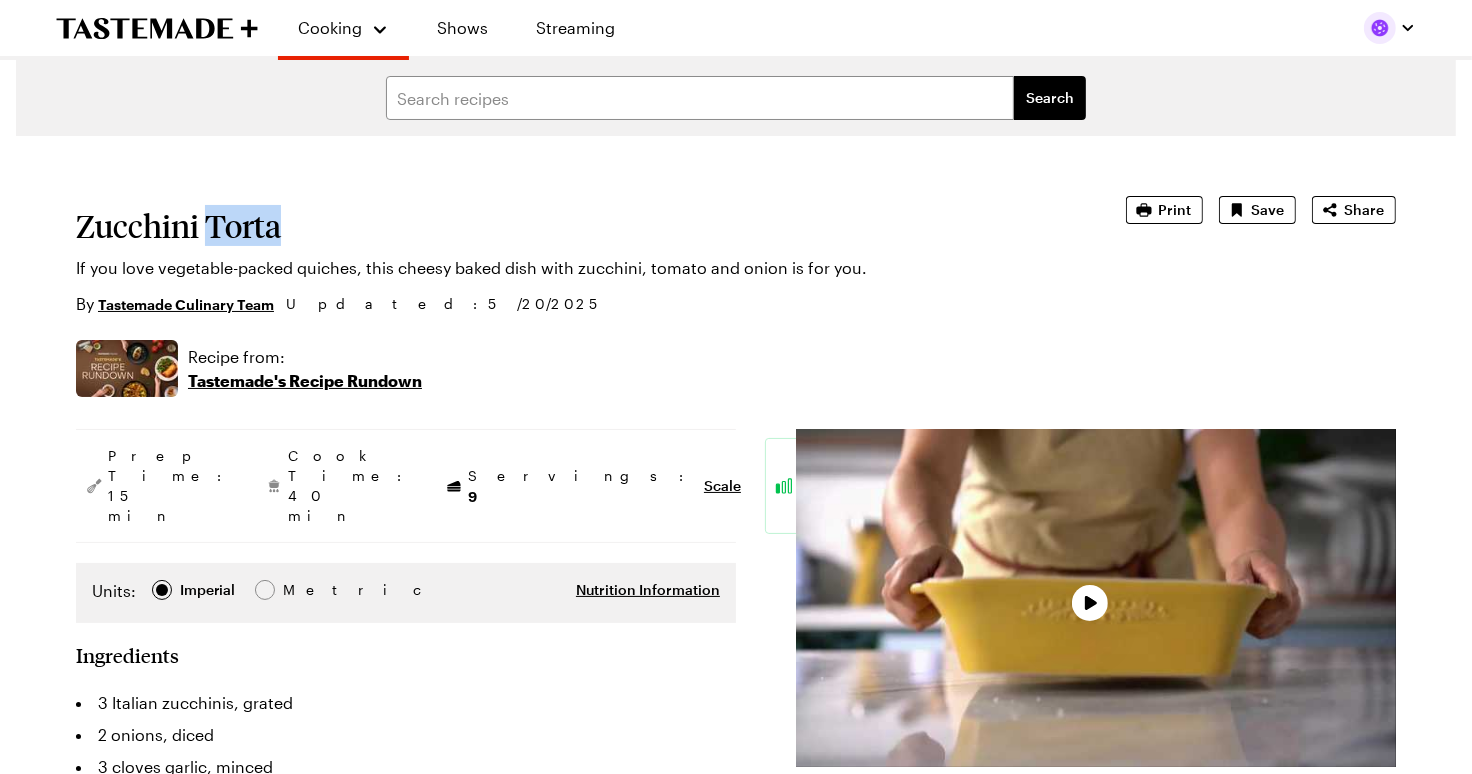 click on "Zucchini Torta" at bounding box center (573, 226) 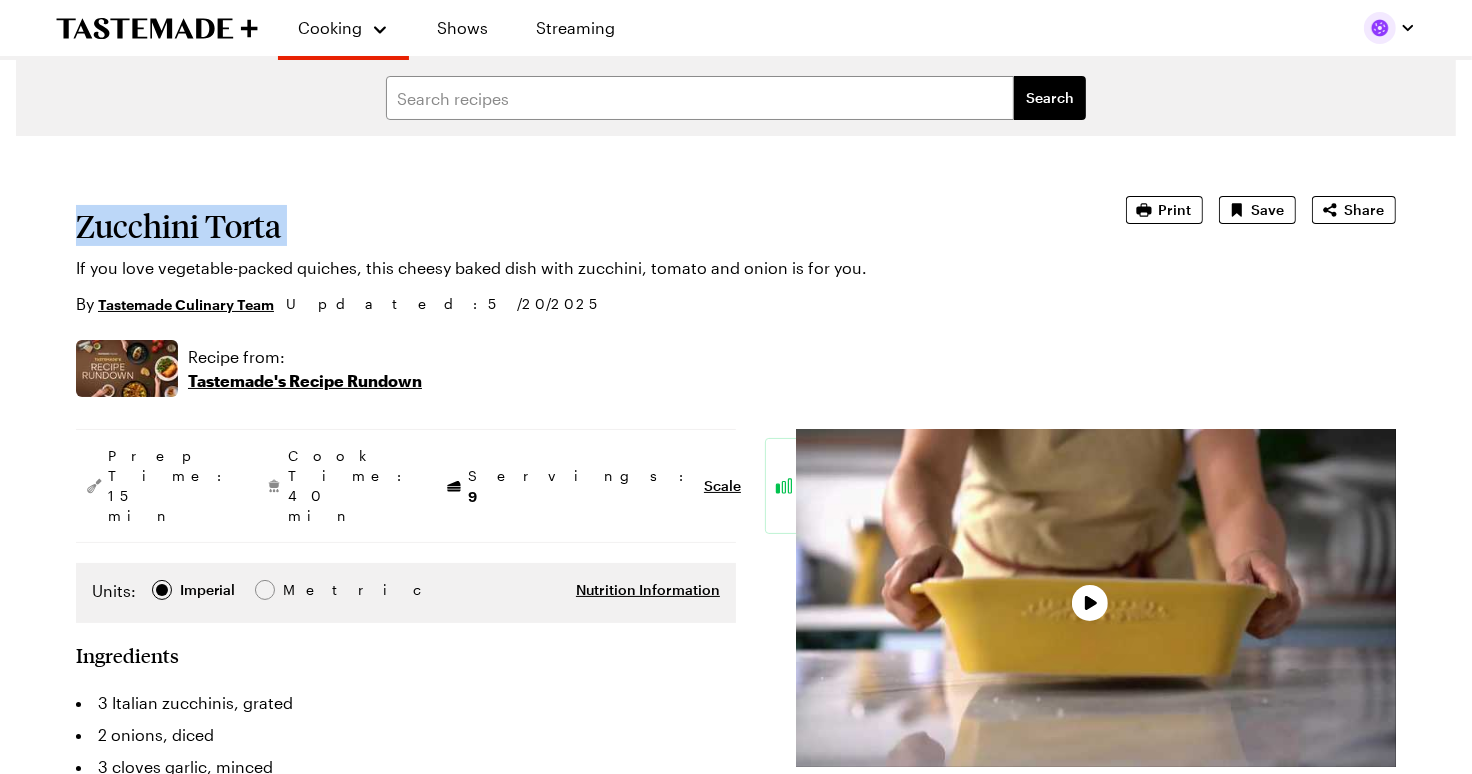 click on "Zucchini Torta" at bounding box center (573, 226) 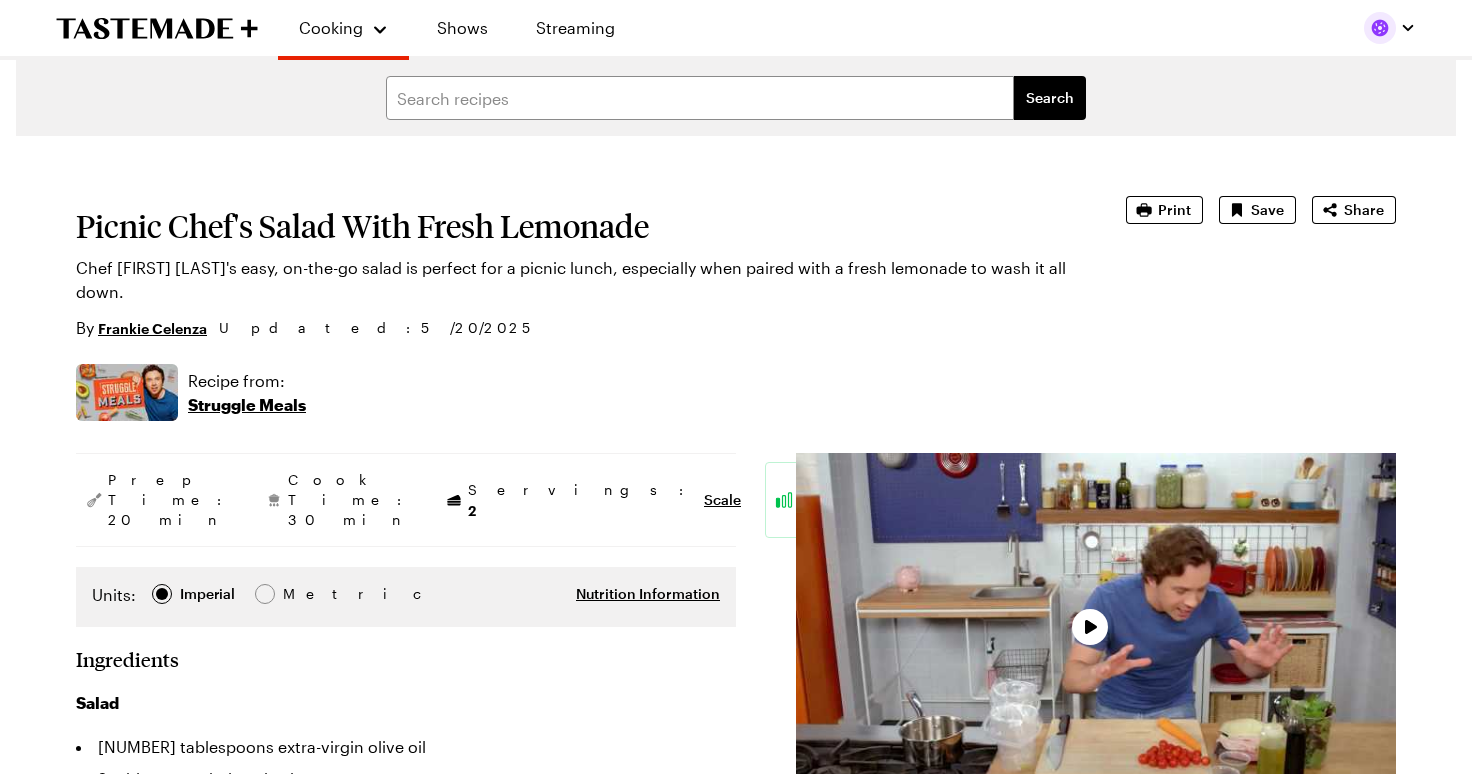 scroll, scrollTop: 0, scrollLeft: 0, axis: both 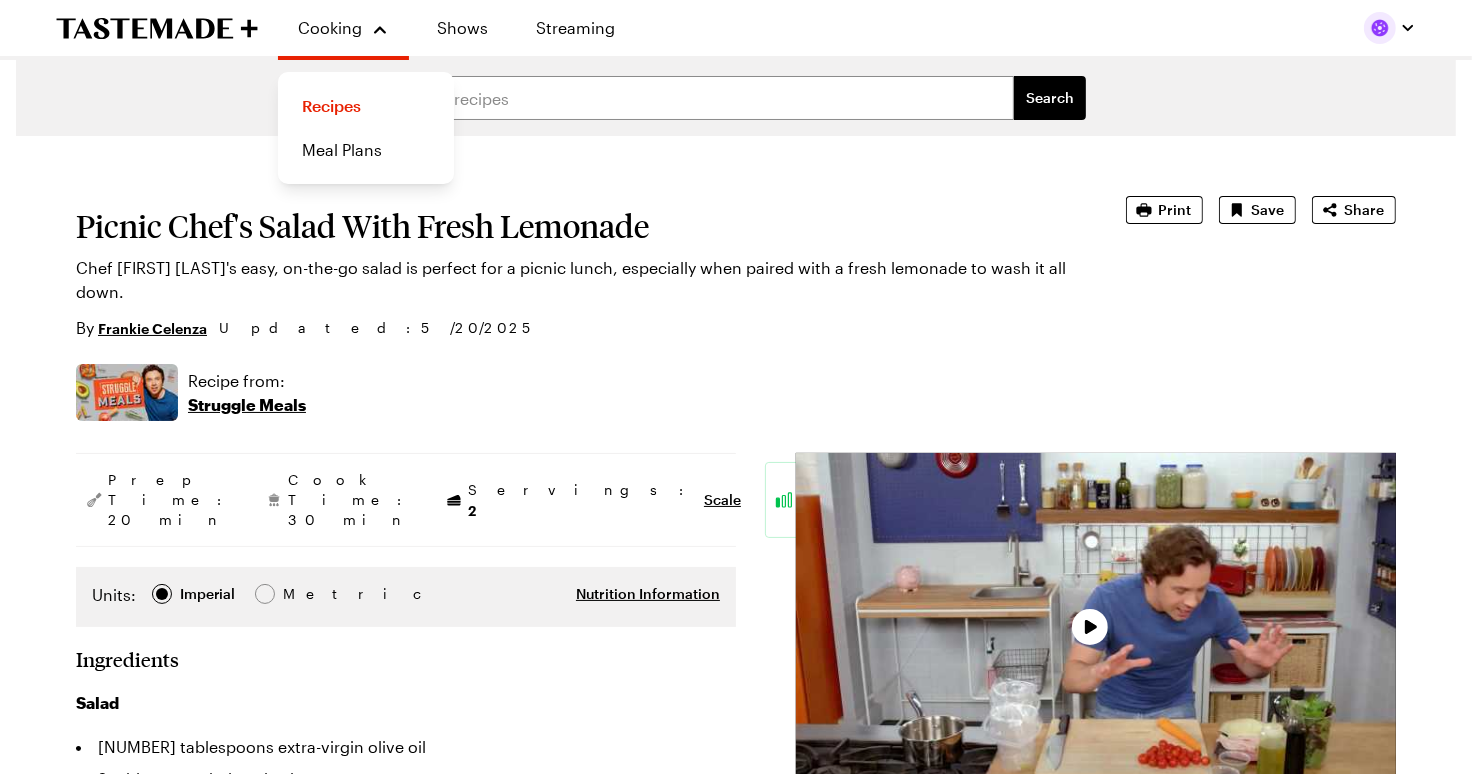 type on "x" 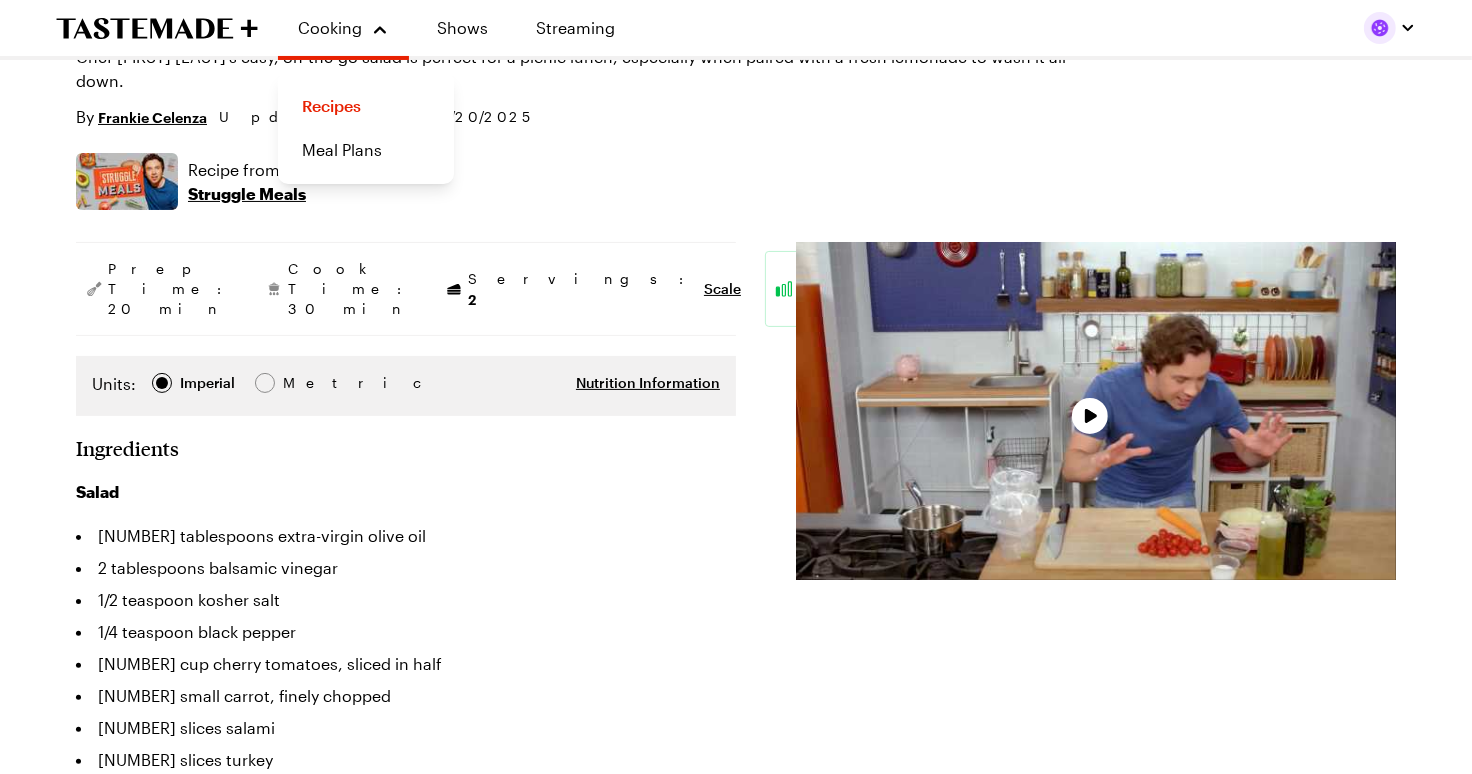 scroll, scrollTop: 217, scrollLeft: 0, axis: vertical 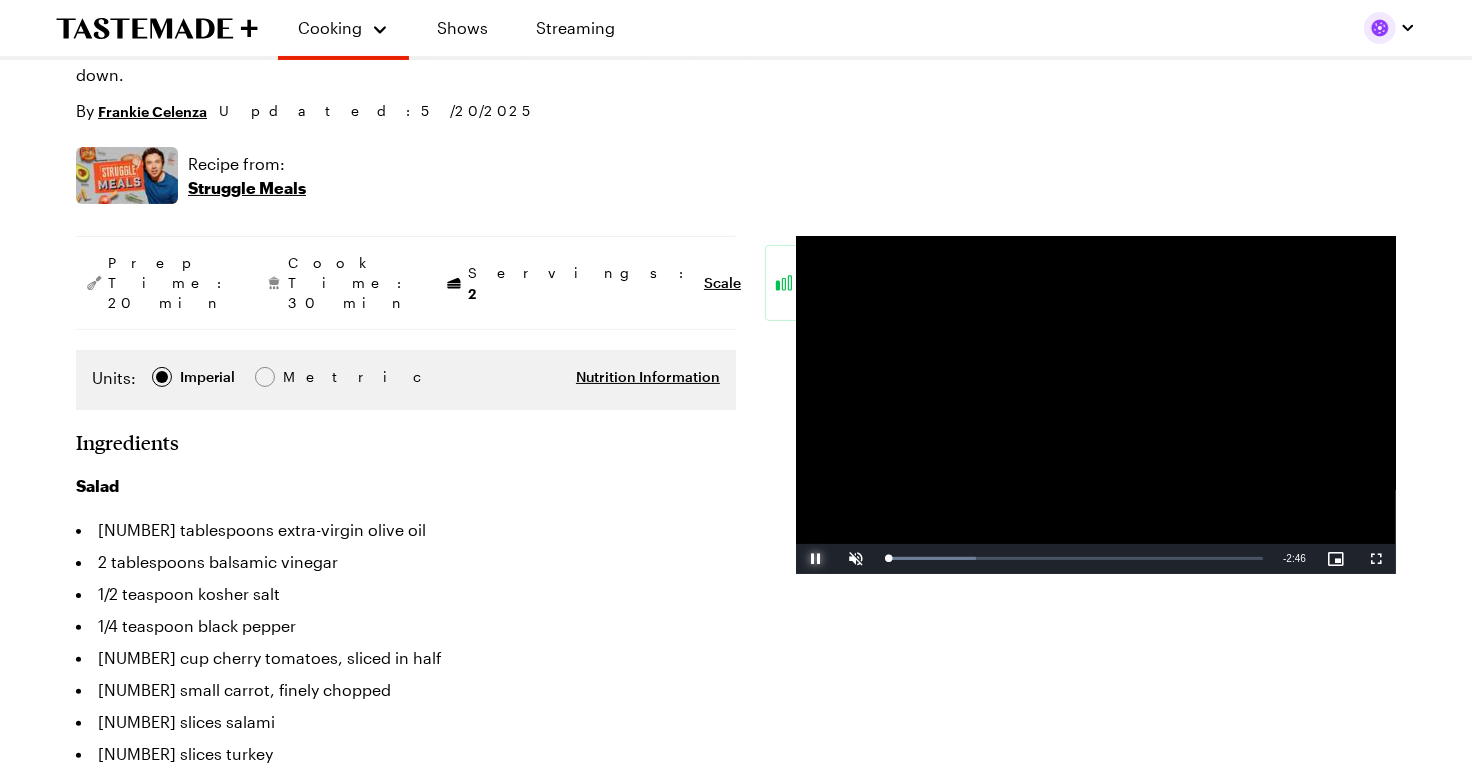 click at bounding box center (816, 559) 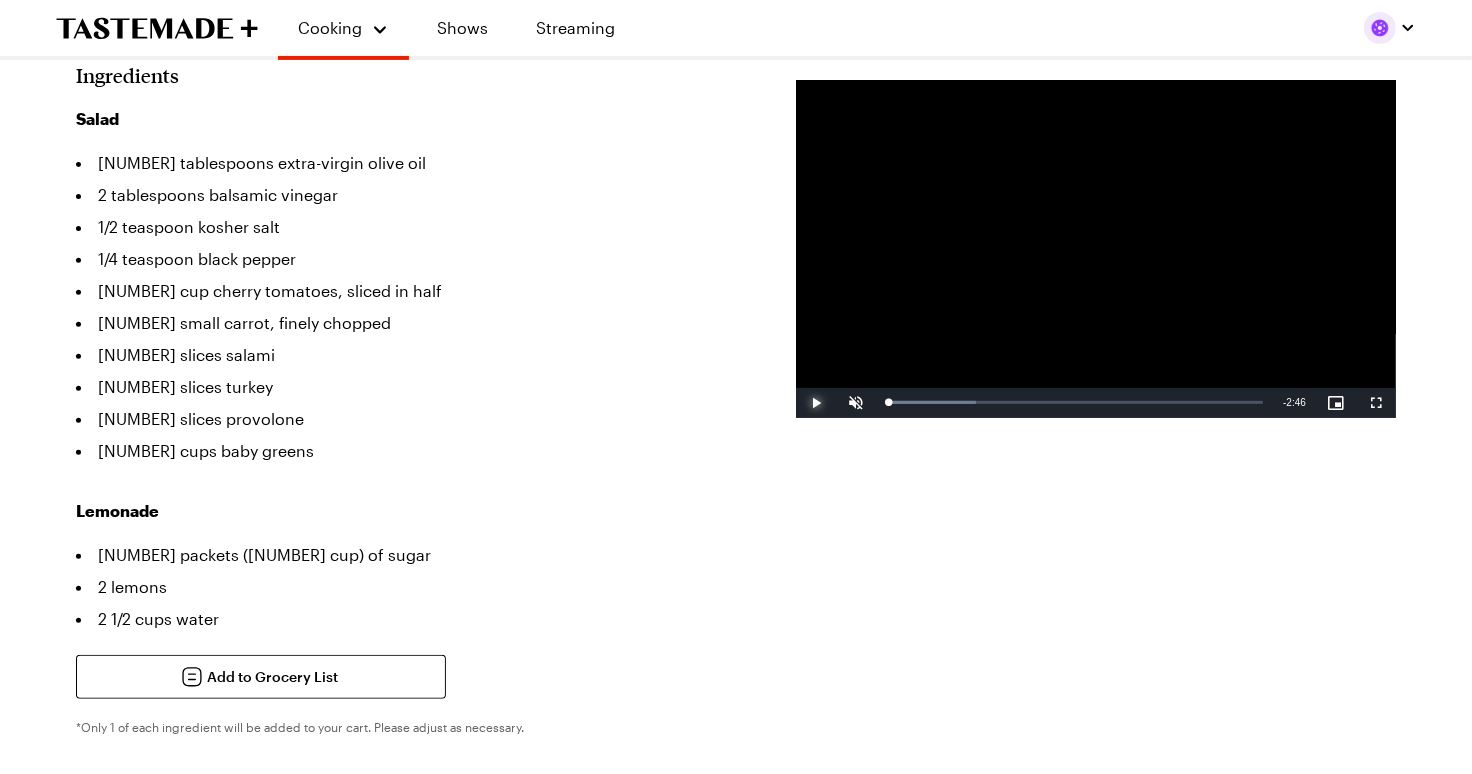 scroll, scrollTop: 585, scrollLeft: 0, axis: vertical 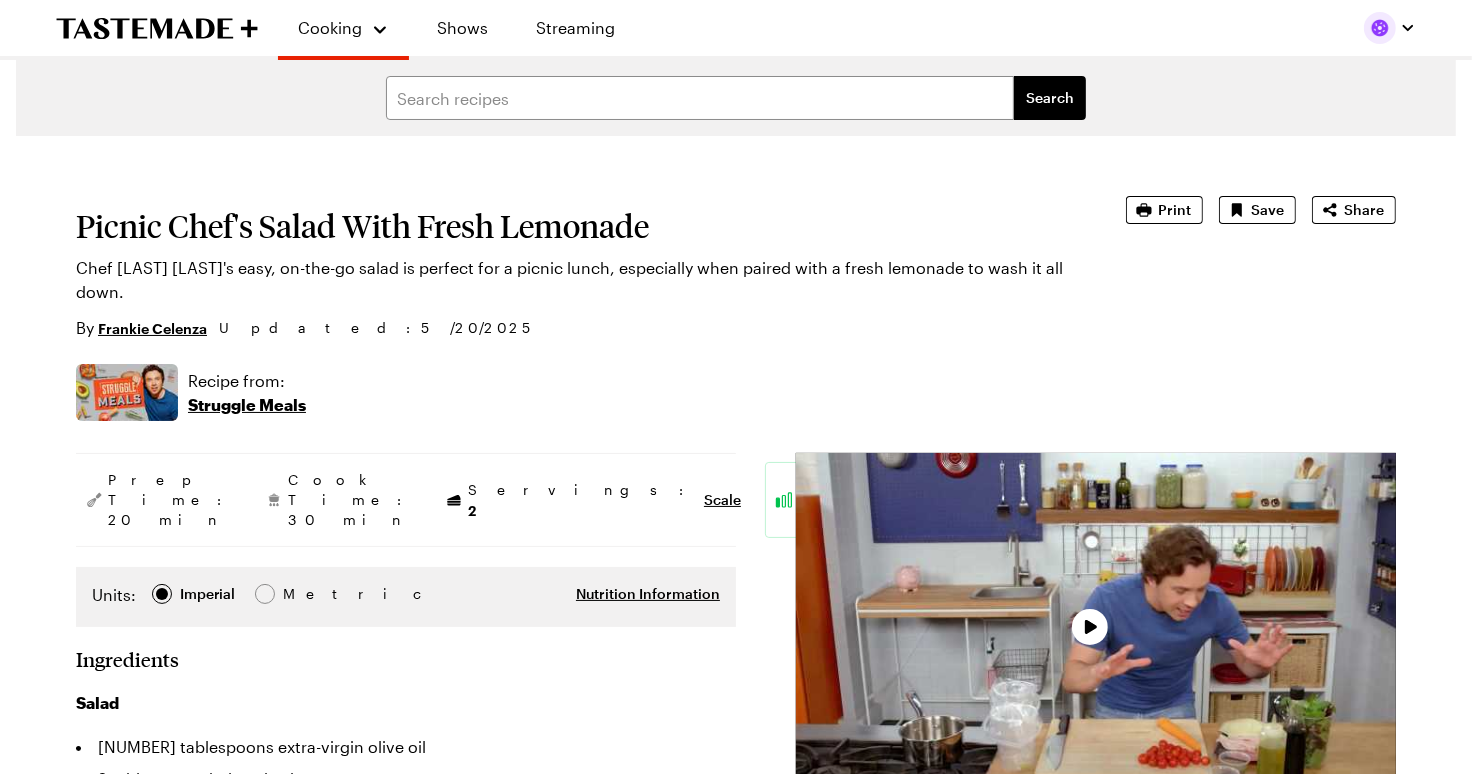 type on "x" 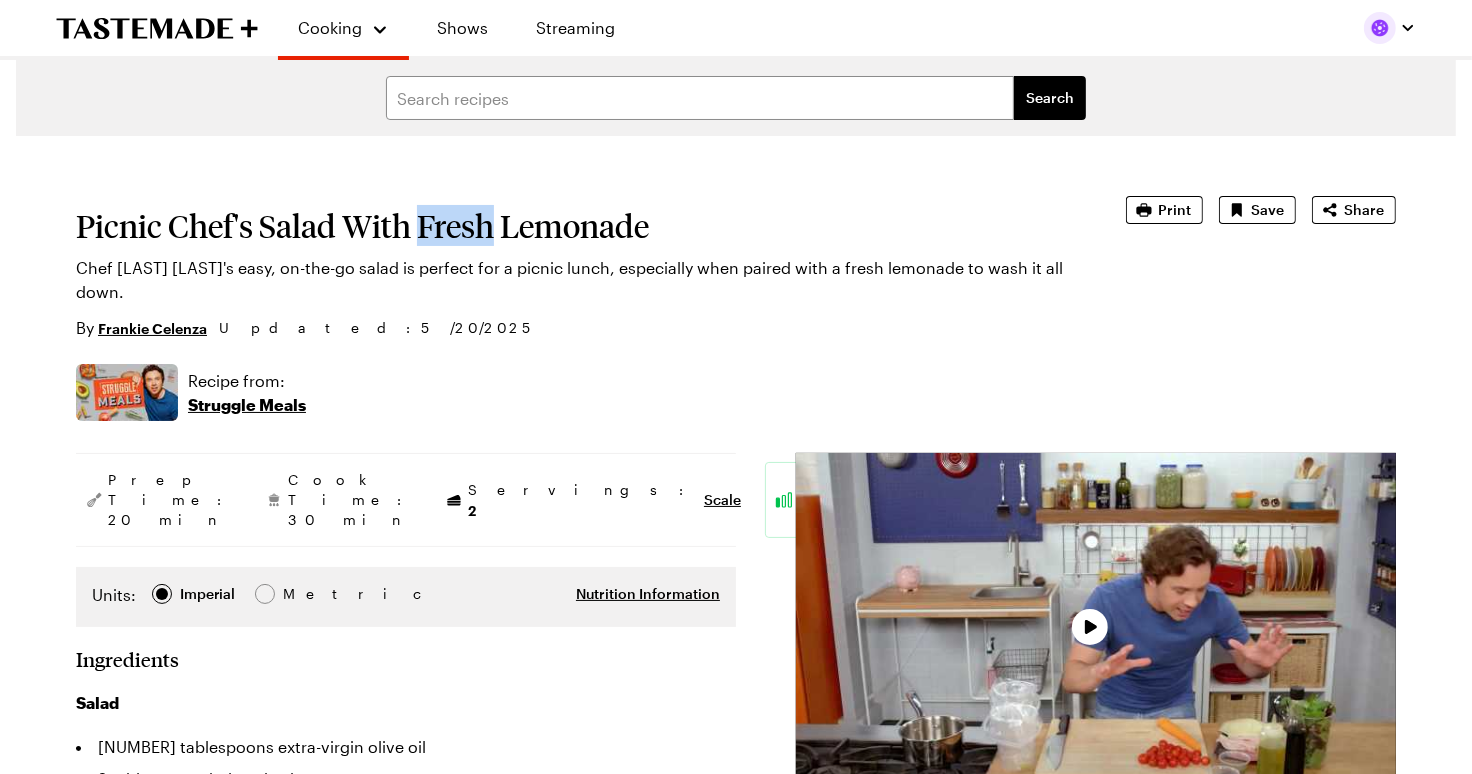 click on "Picnic Chef's Salad With Fresh Lemonade" at bounding box center (573, 226) 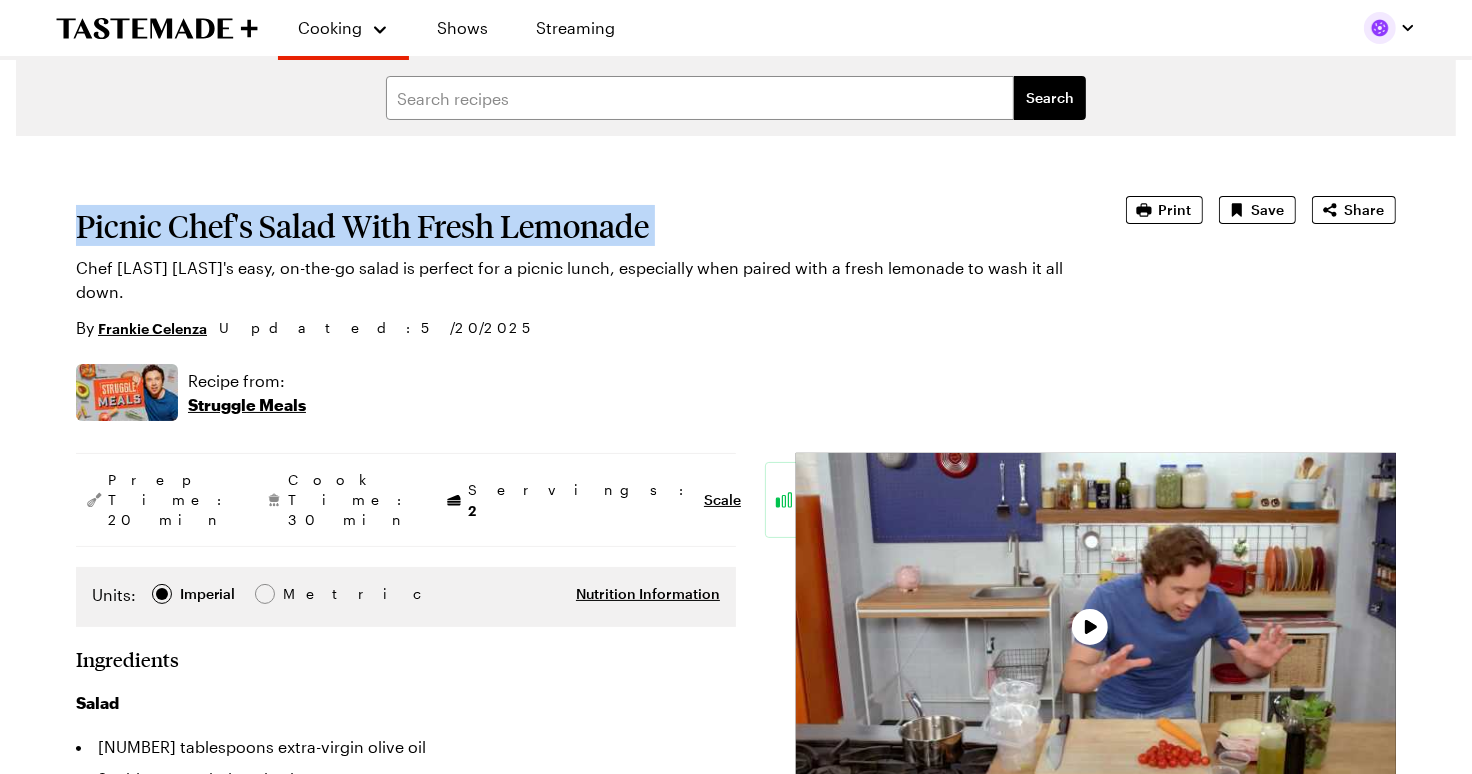 click on "Picnic Chef's Salad With Fresh Lemonade" at bounding box center (573, 226) 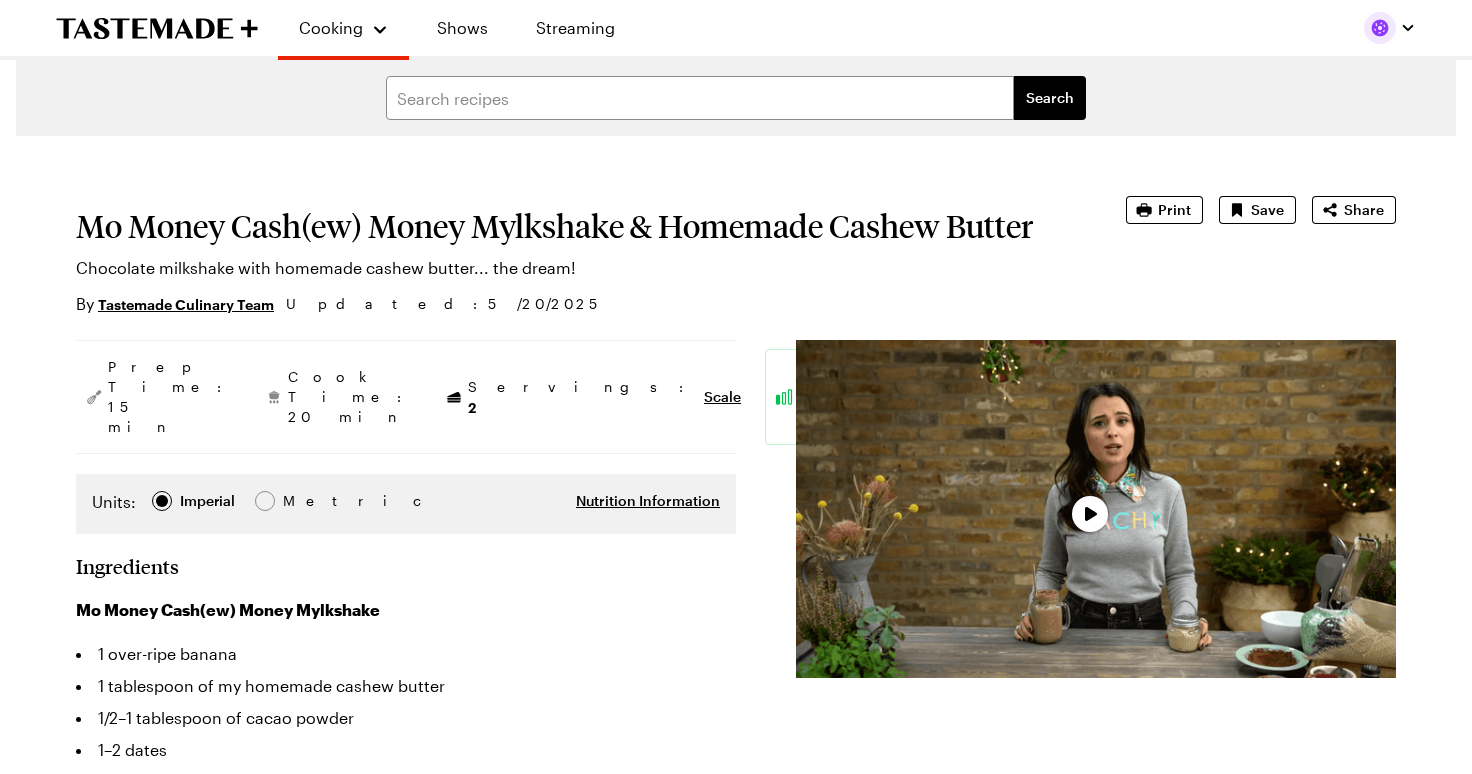 scroll, scrollTop: 0, scrollLeft: 0, axis: both 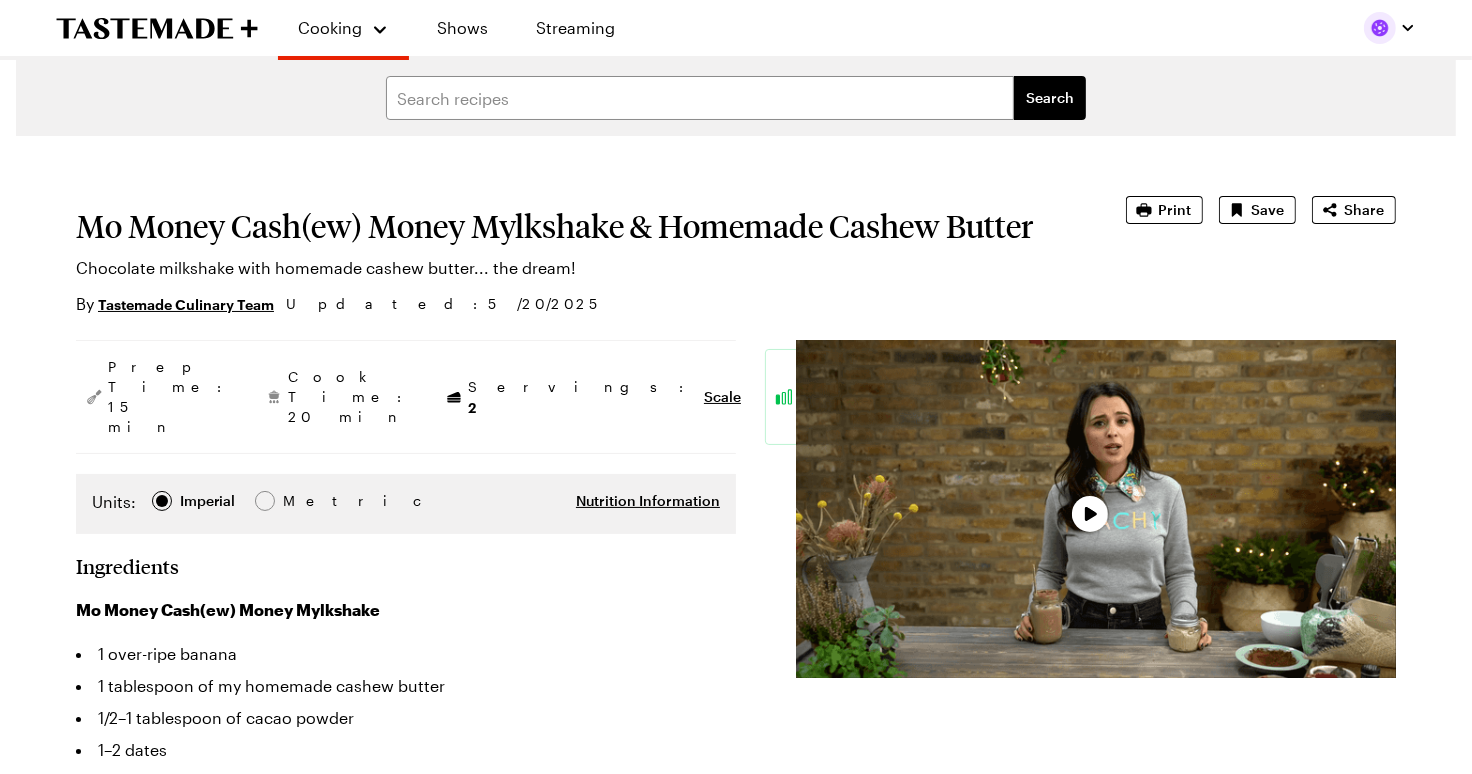 type on "x" 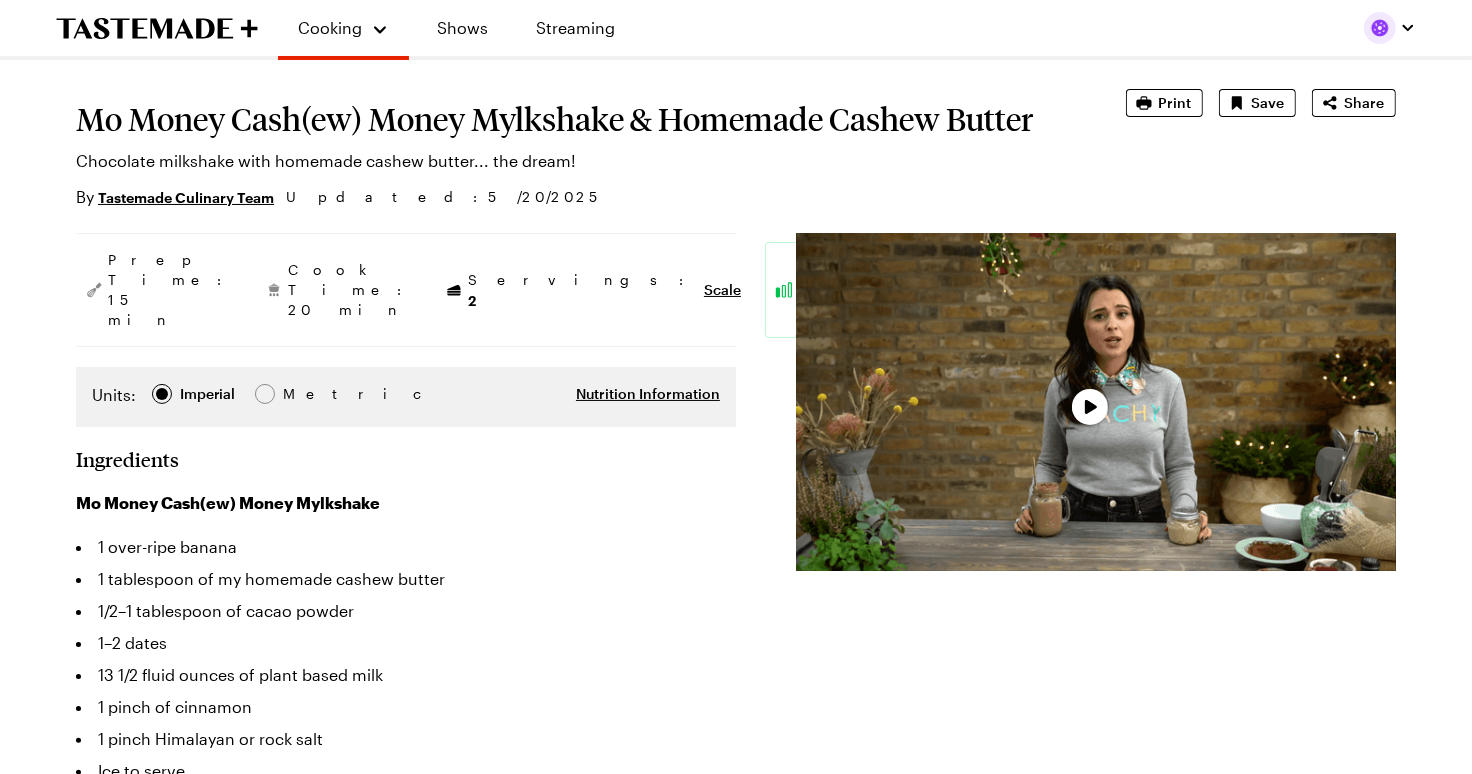 scroll, scrollTop: 140, scrollLeft: 0, axis: vertical 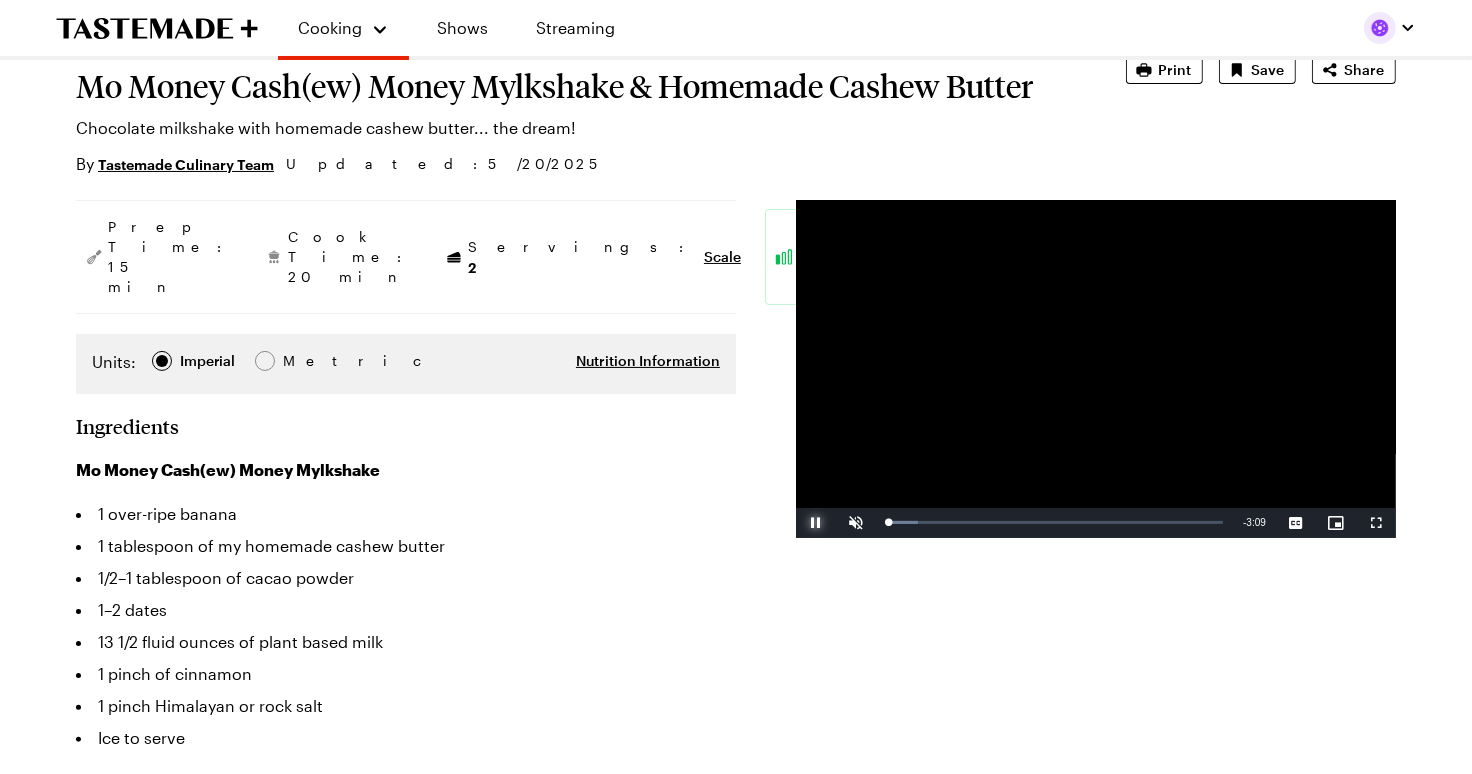 click at bounding box center (816, 523) 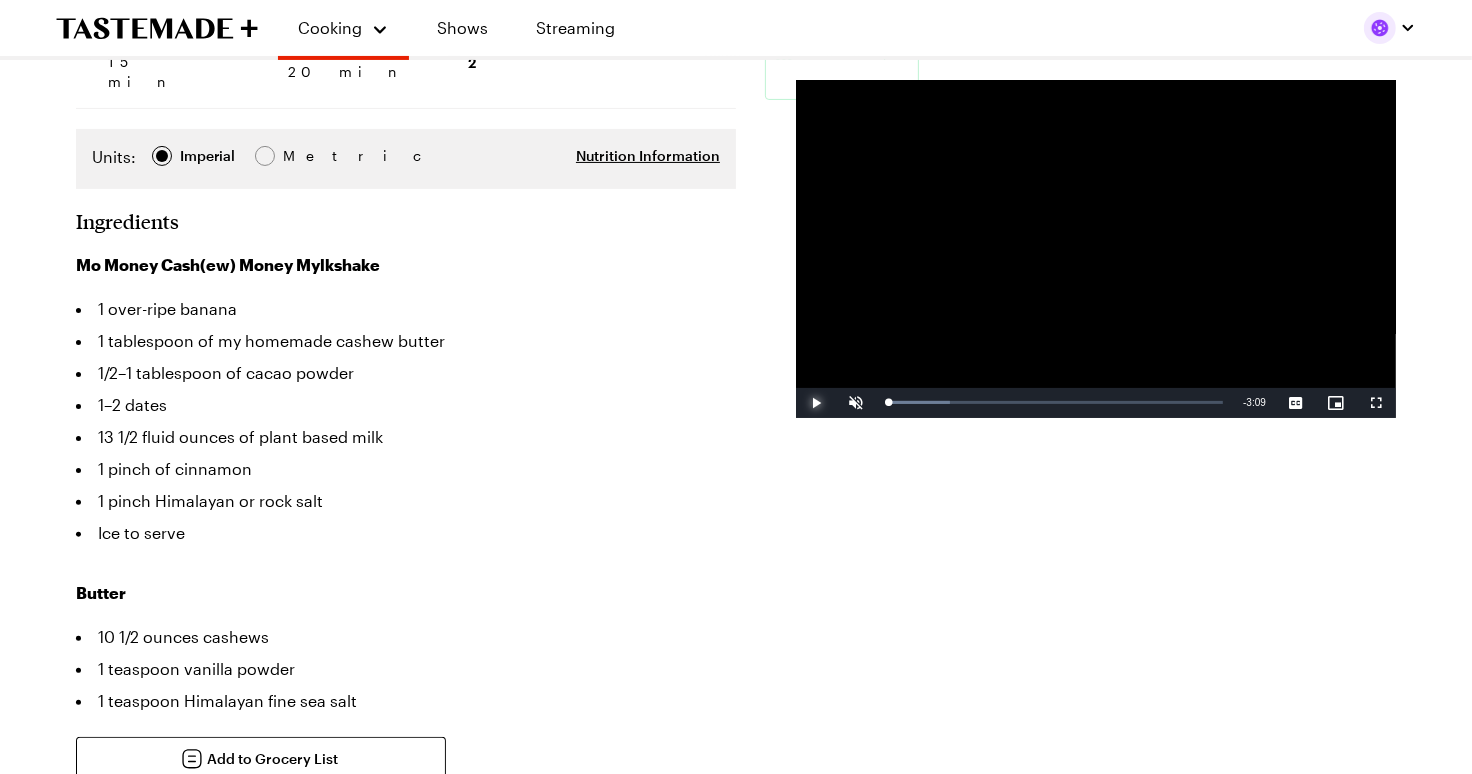 scroll, scrollTop: 351, scrollLeft: 0, axis: vertical 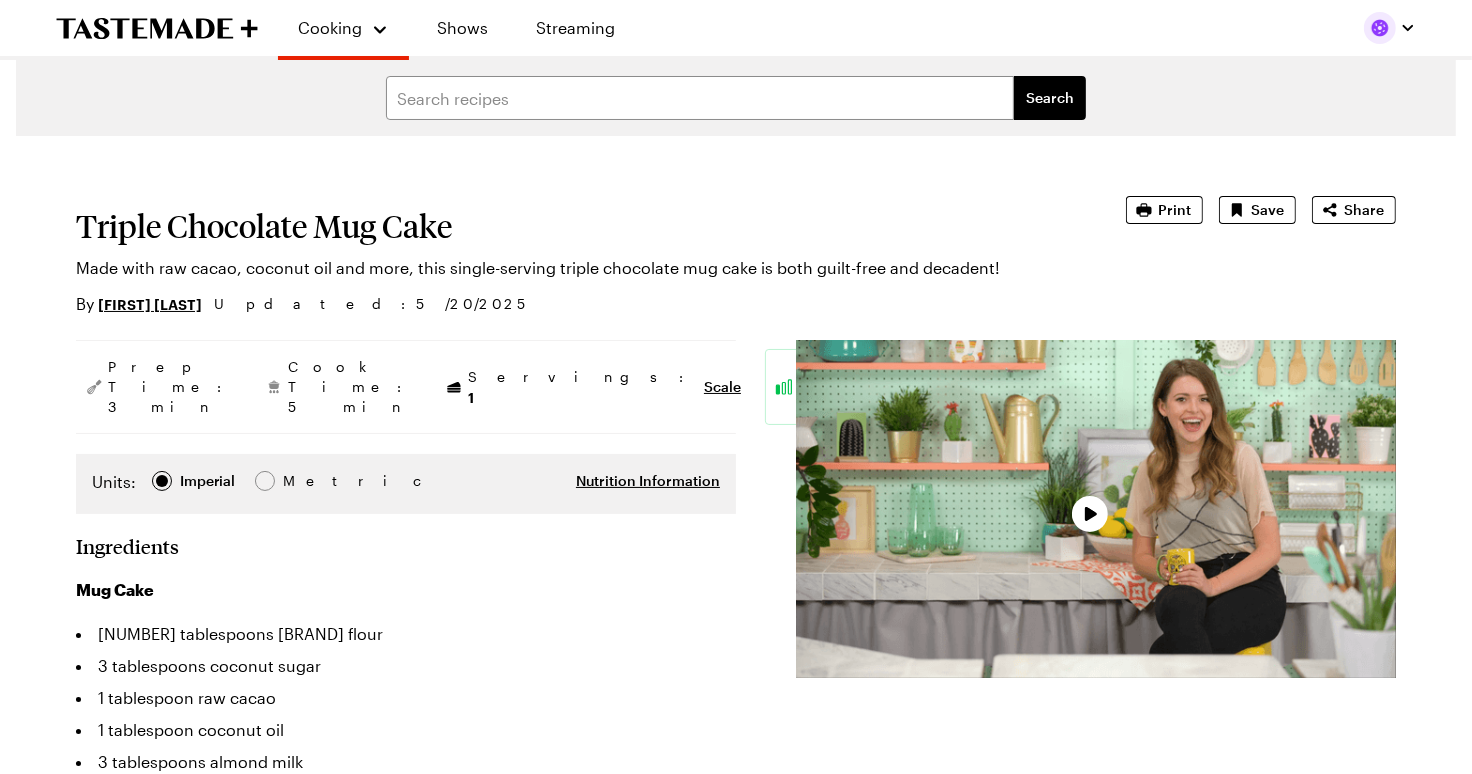 type on "x" 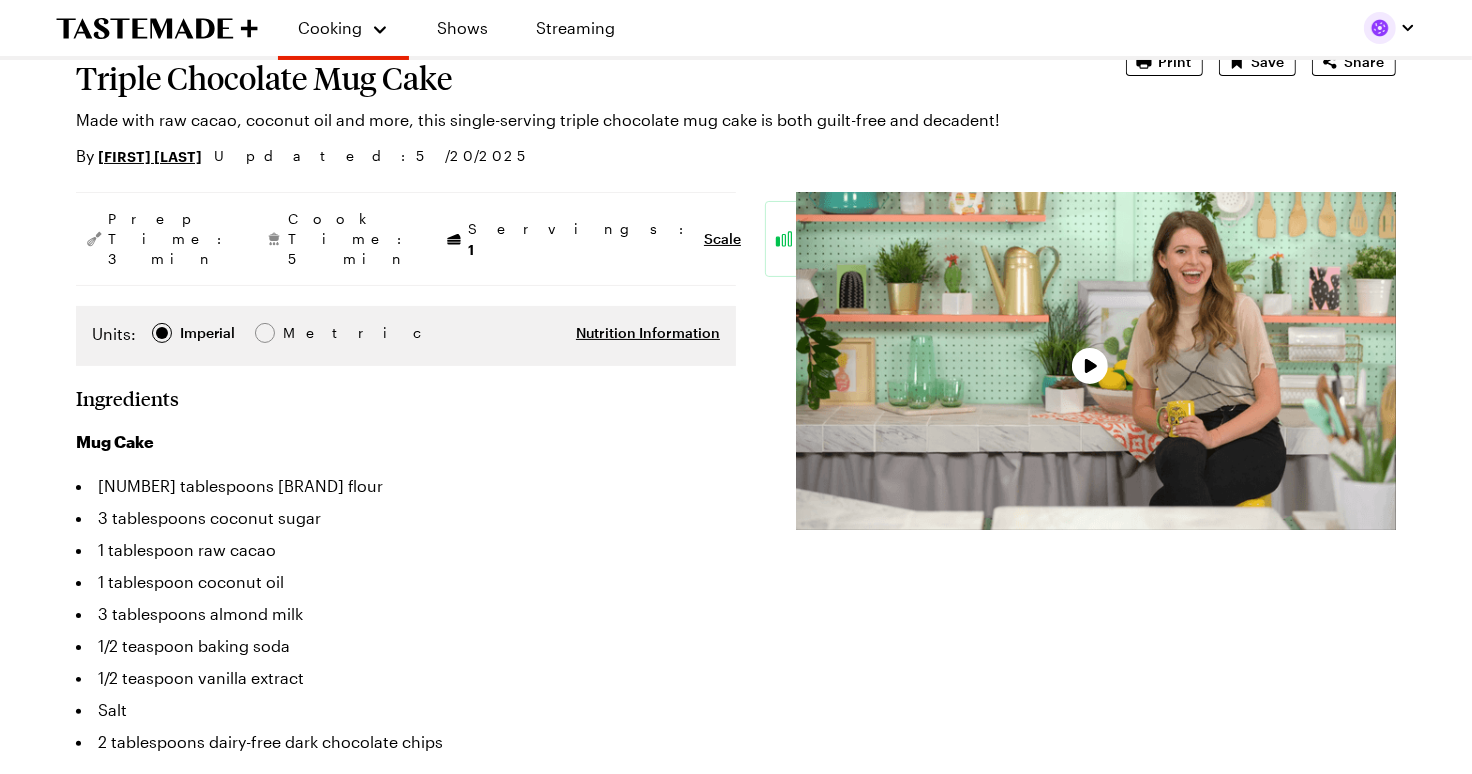 scroll, scrollTop: 153, scrollLeft: 0, axis: vertical 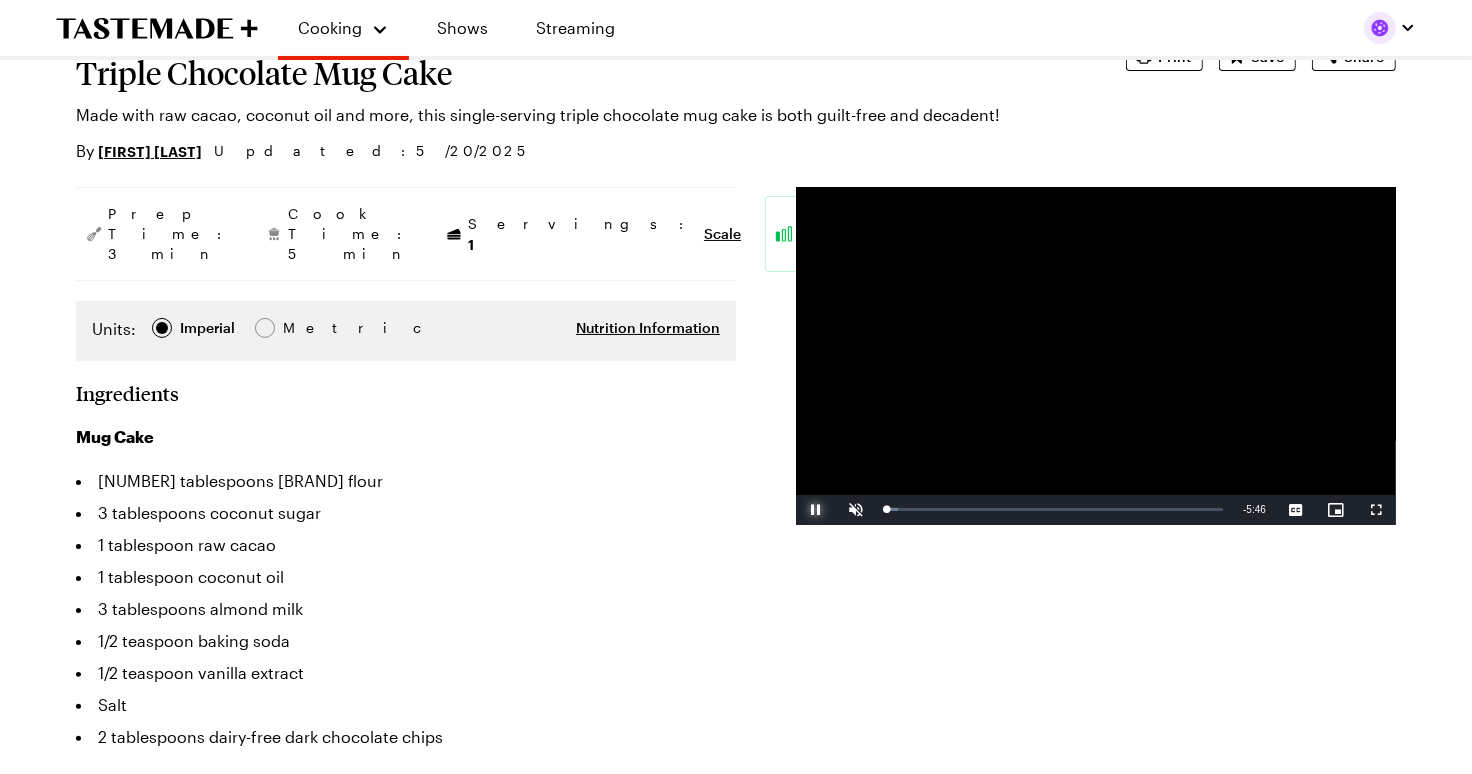 click at bounding box center [816, 510] 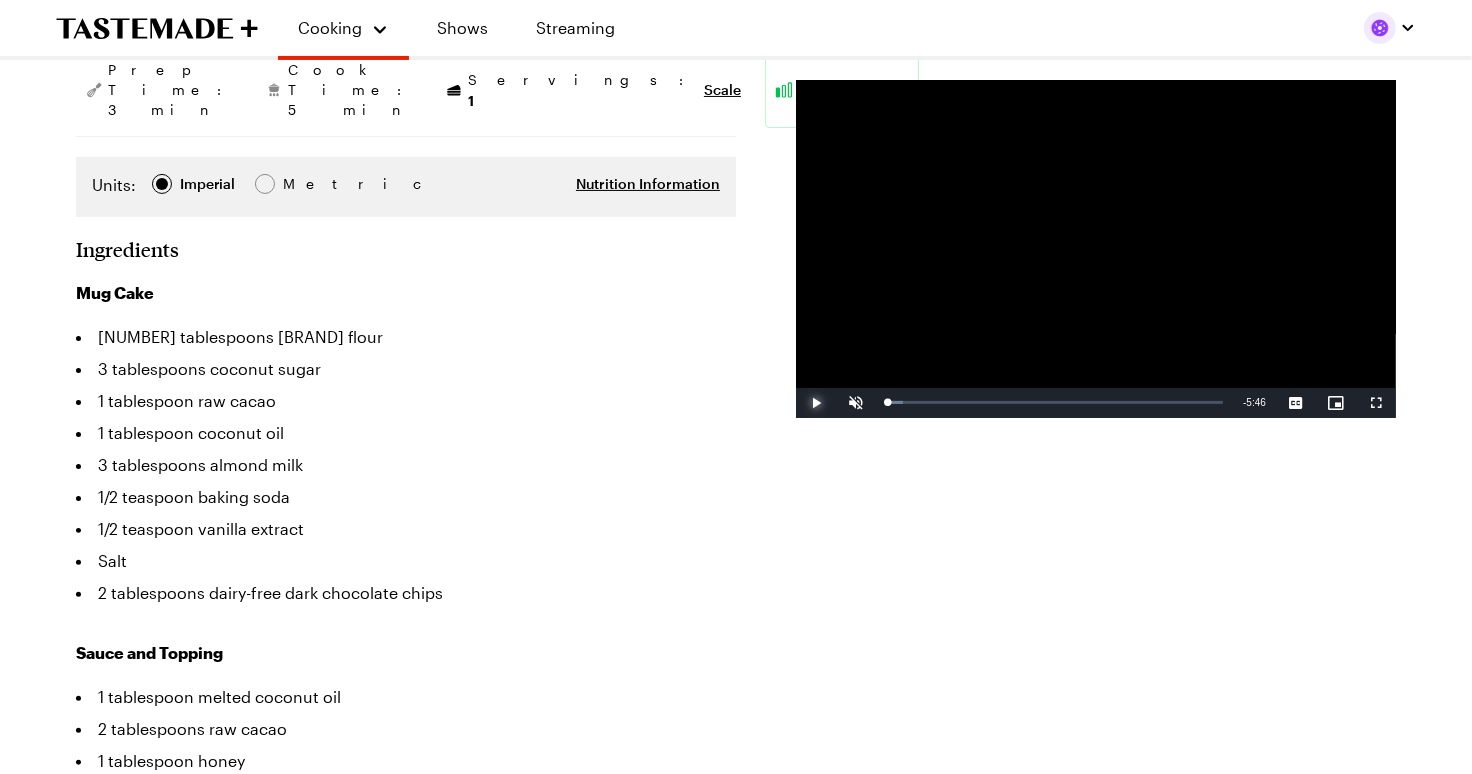 scroll, scrollTop: 336, scrollLeft: 0, axis: vertical 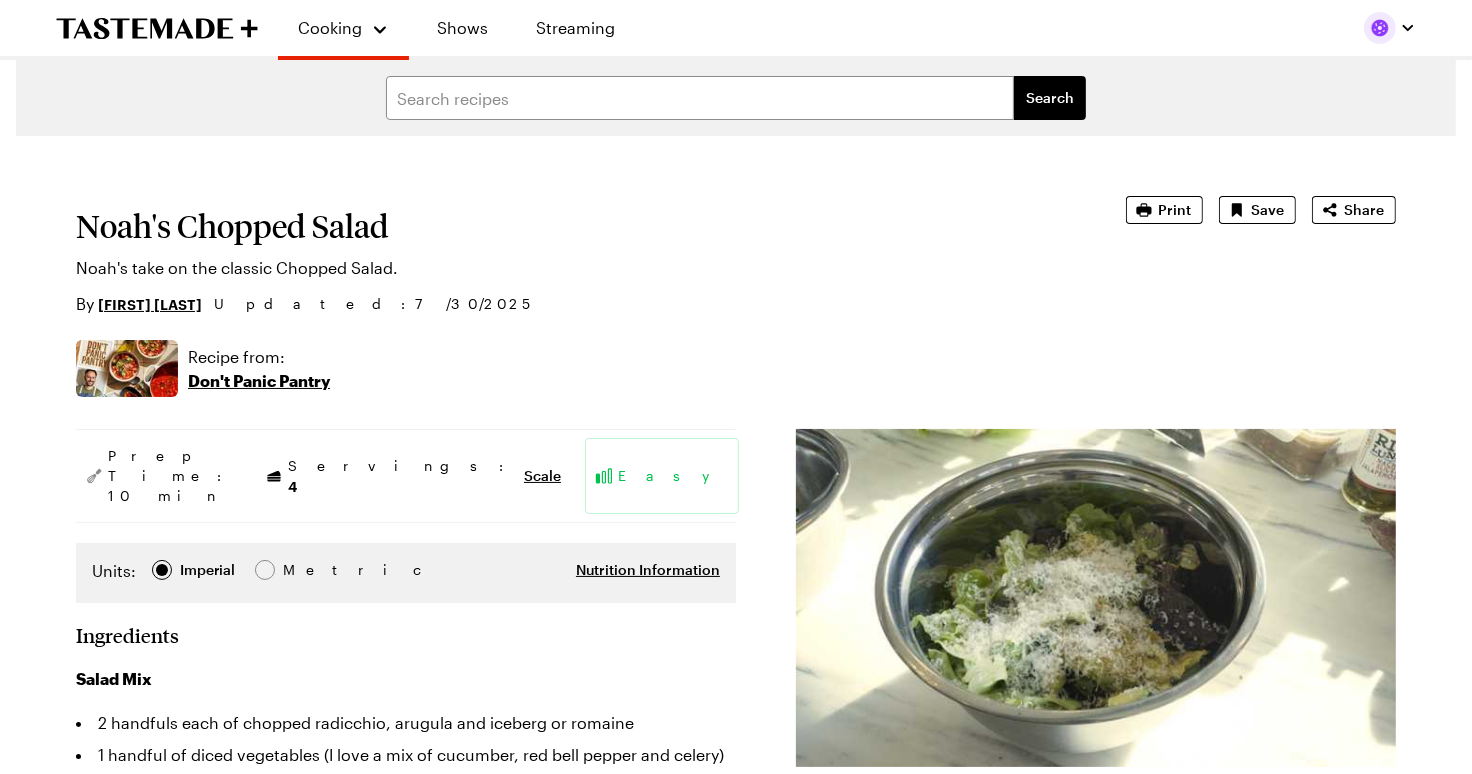 type on "x" 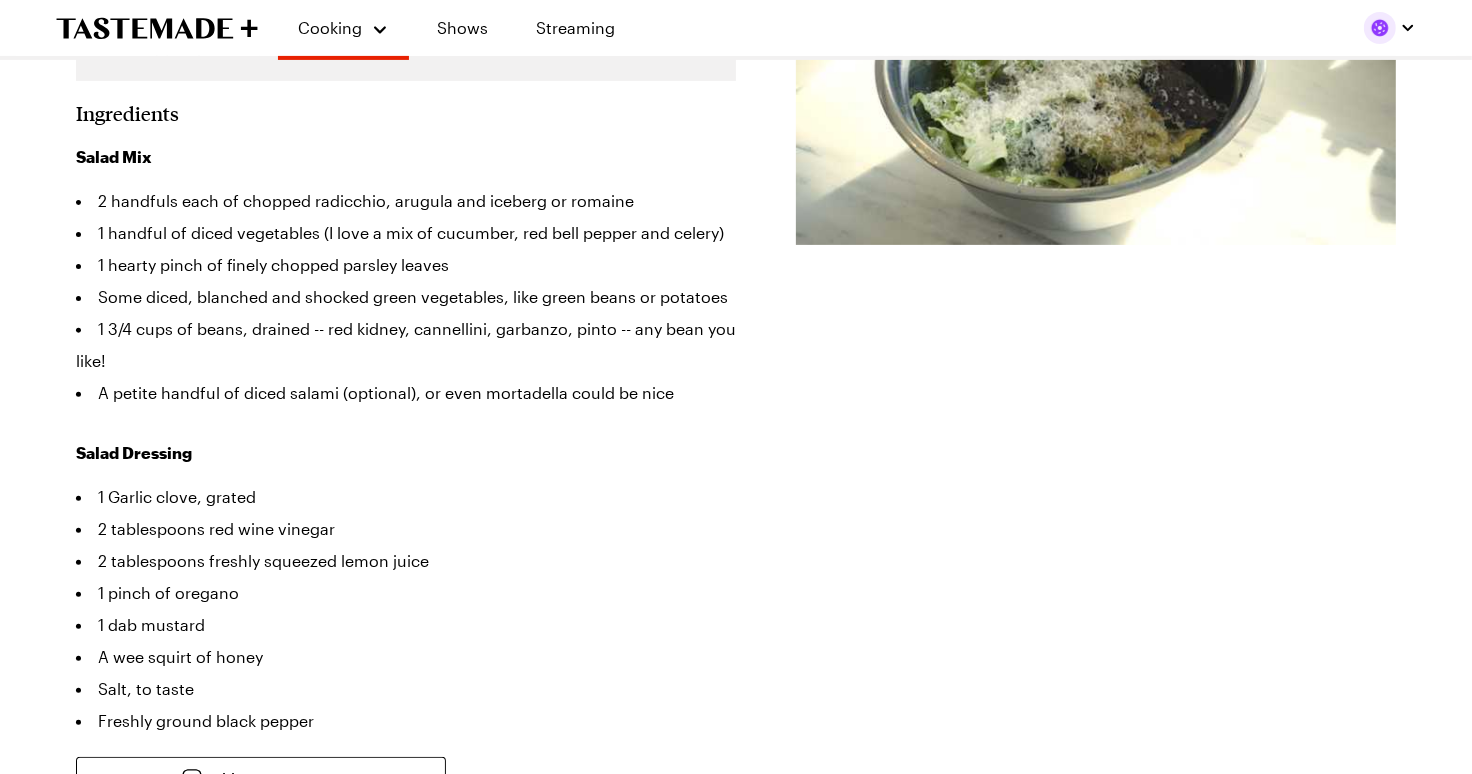 scroll, scrollTop: 526, scrollLeft: 0, axis: vertical 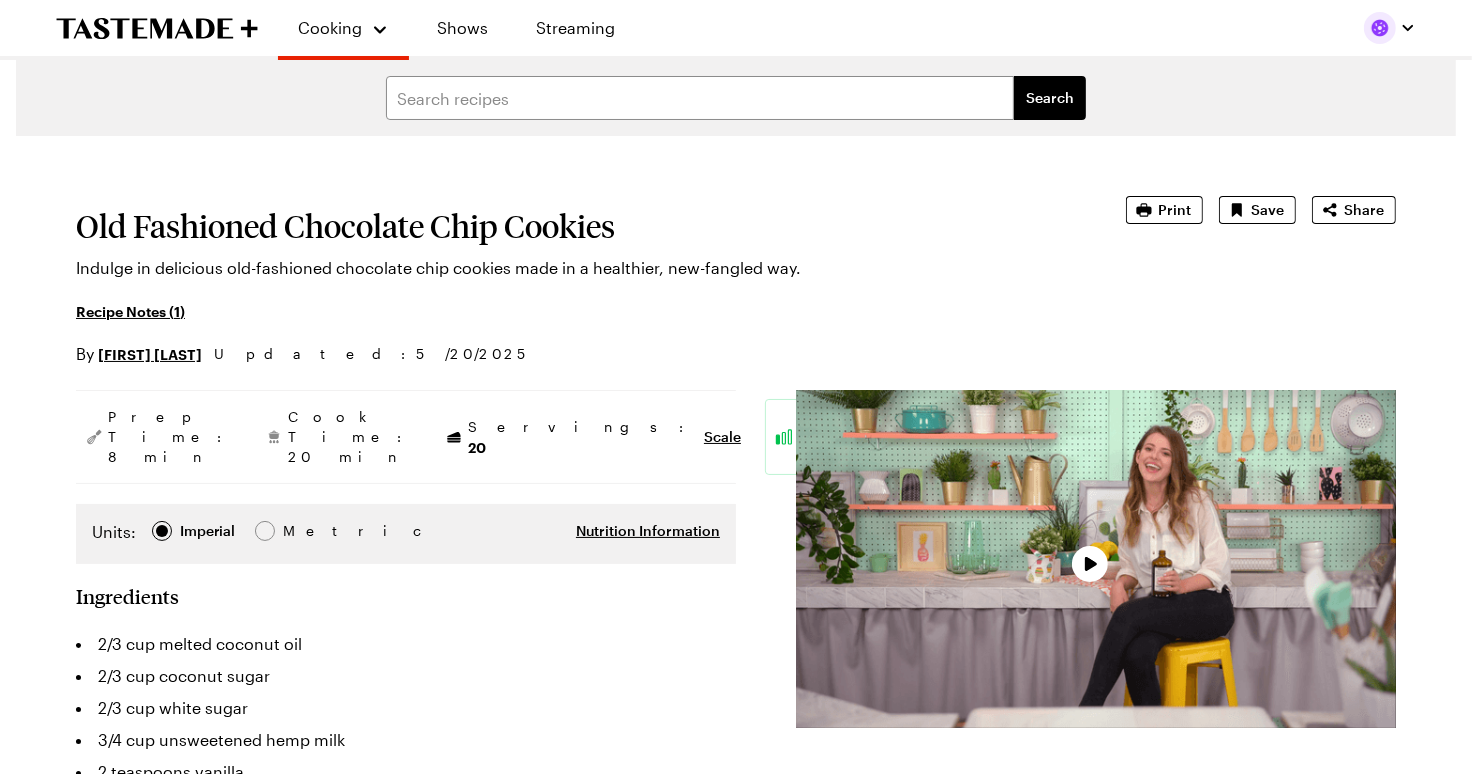type on "x" 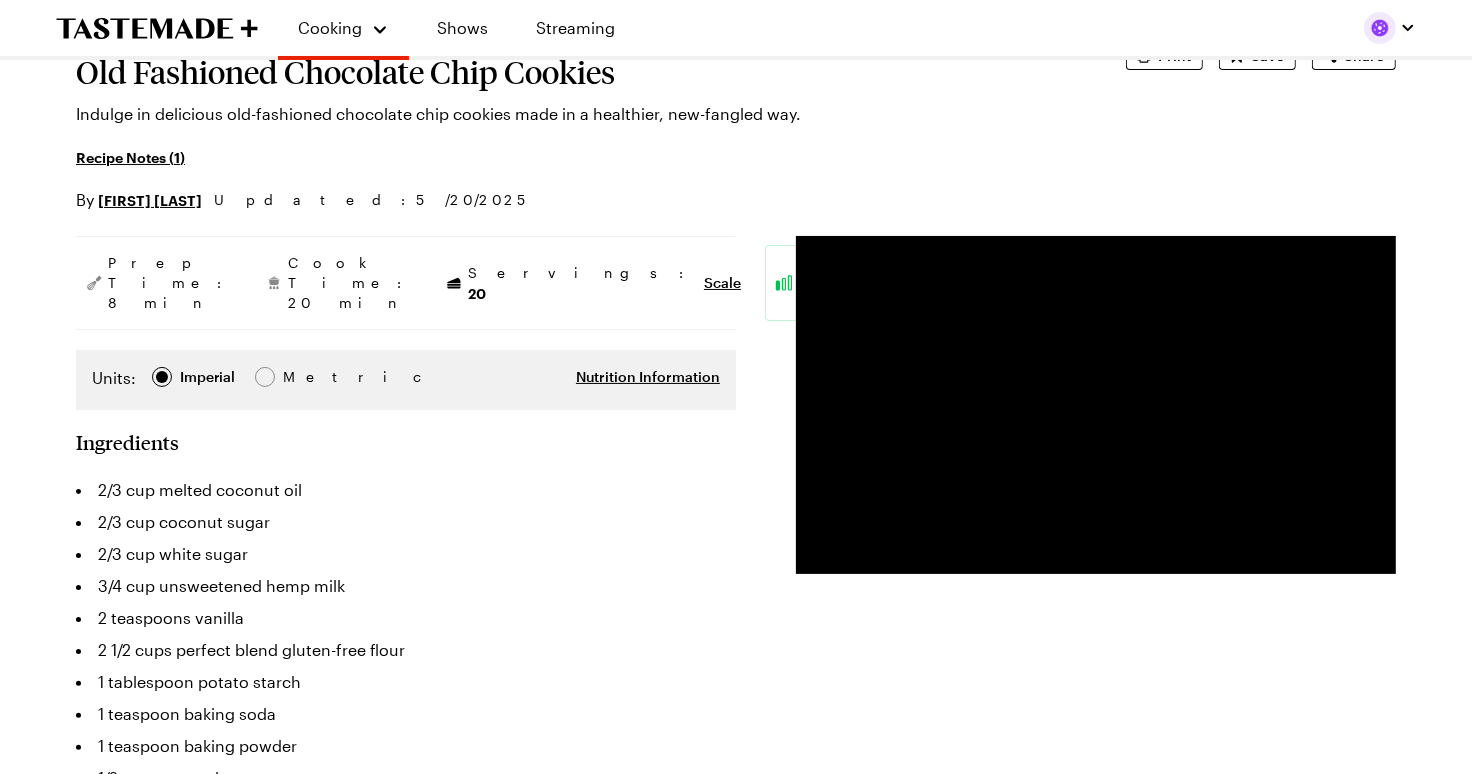 scroll, scrollTop: 174, scrollLeft: 0, axis: vertical 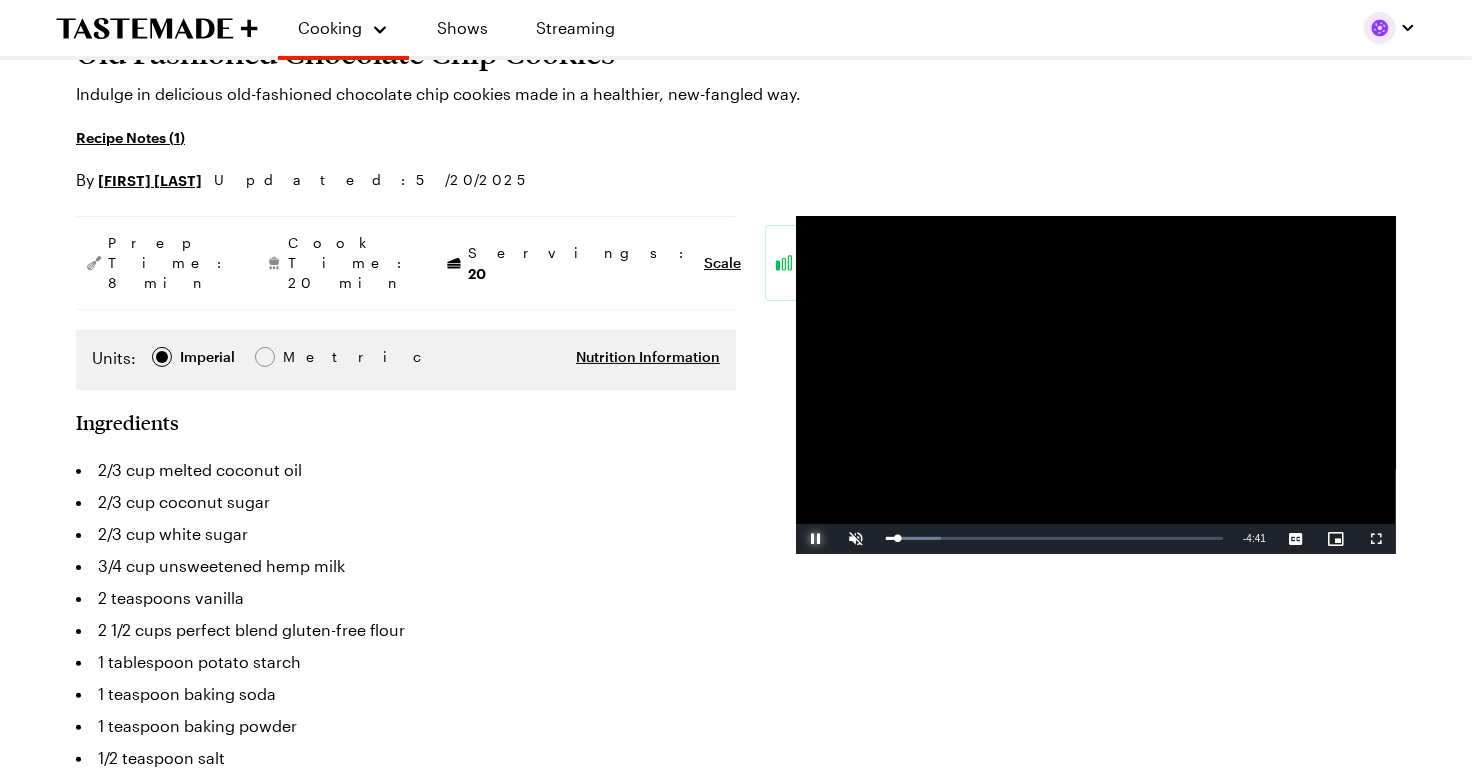 click at bounding box center (816, 539) 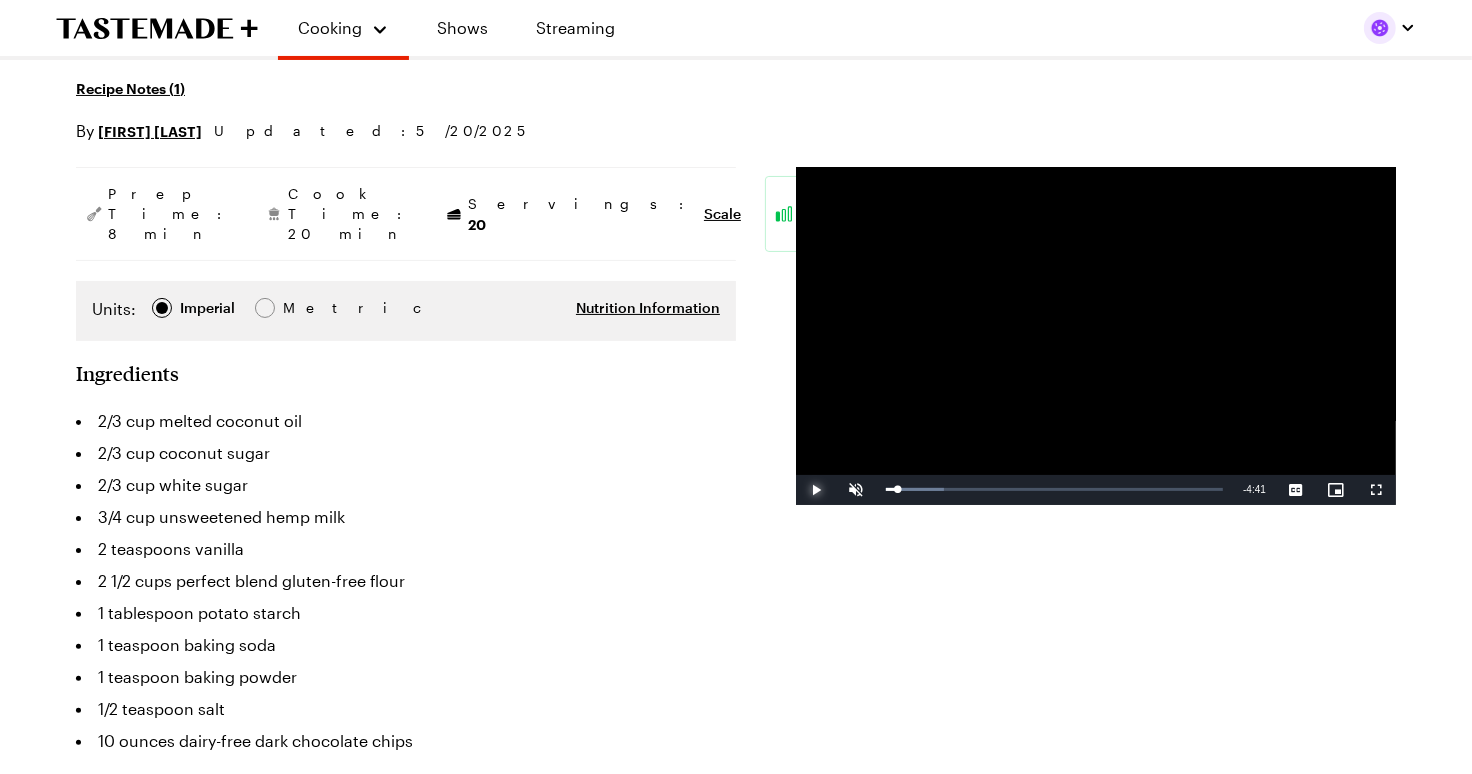 scroll, scrollTop: 235, scrollLeft: 0, axis: vertical 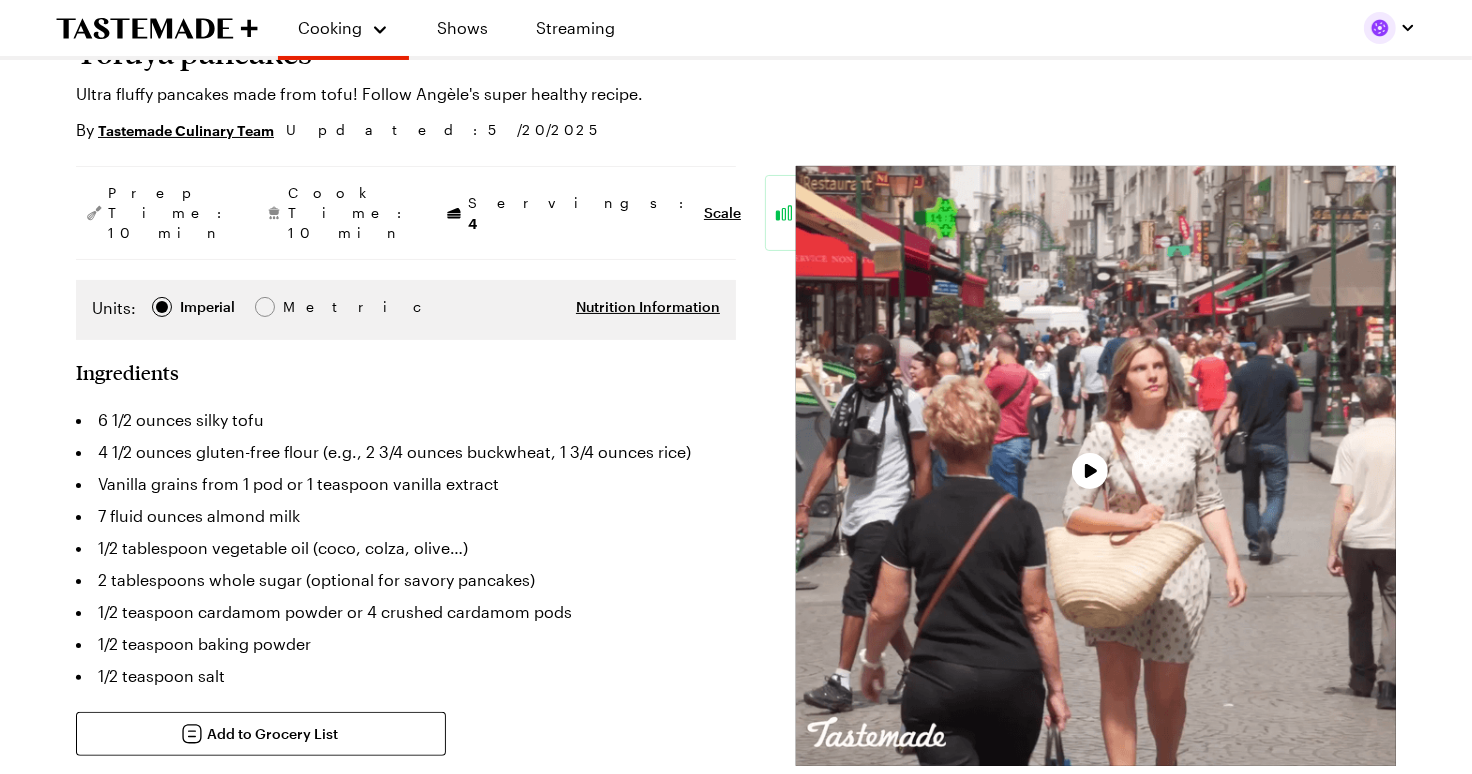 type on "x" 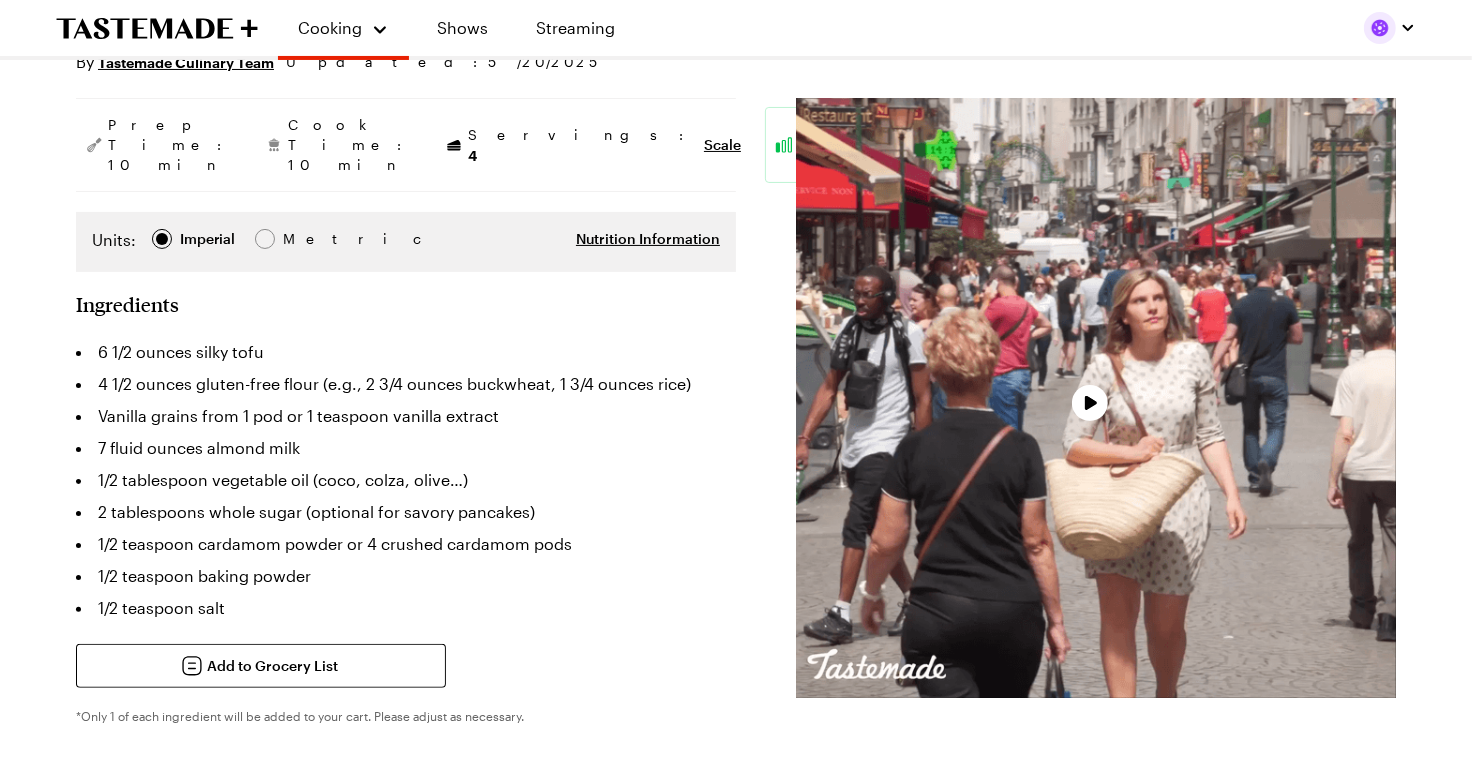 scroll, scrollTop: 248, scrollLeft: 0, axis: vertical 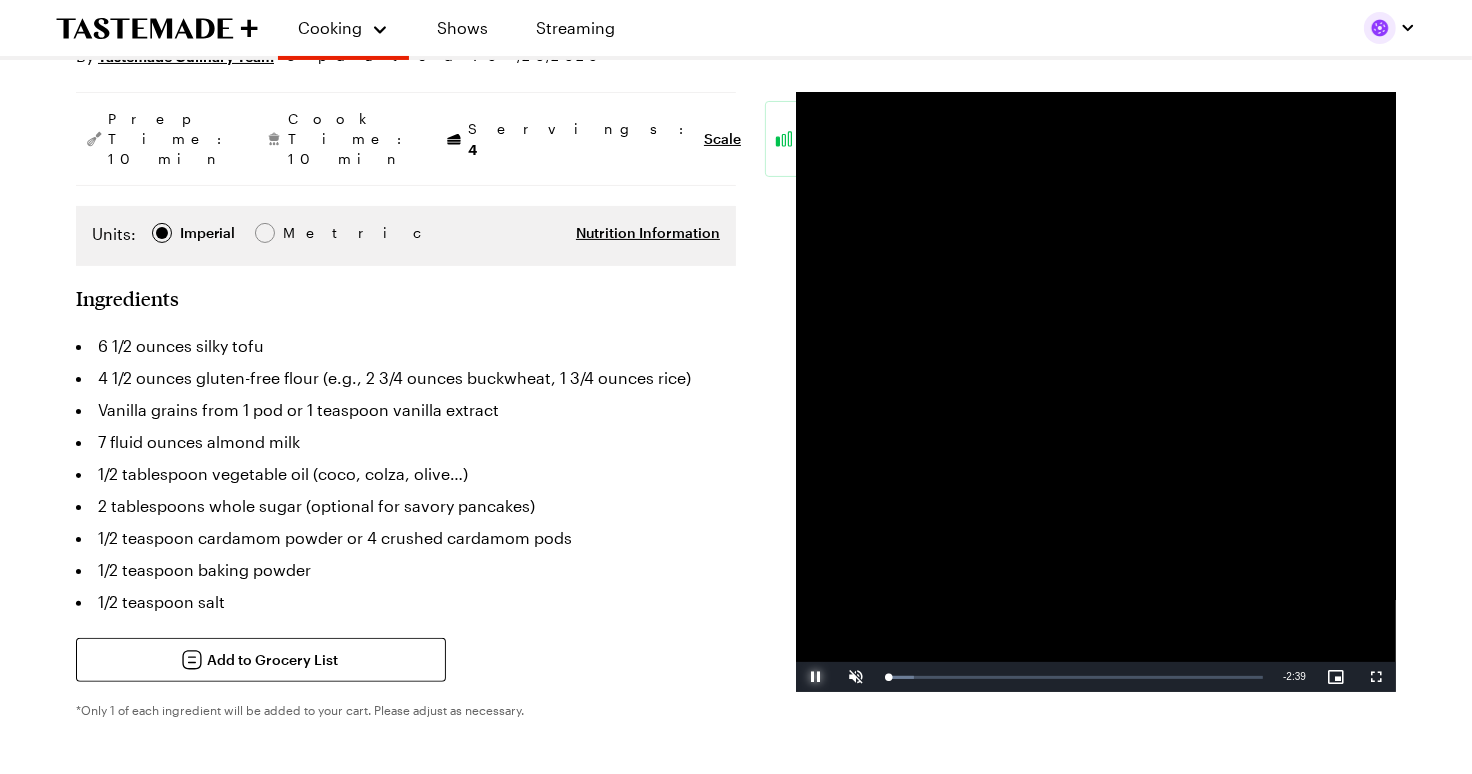 click at bounding box center [816, 677] 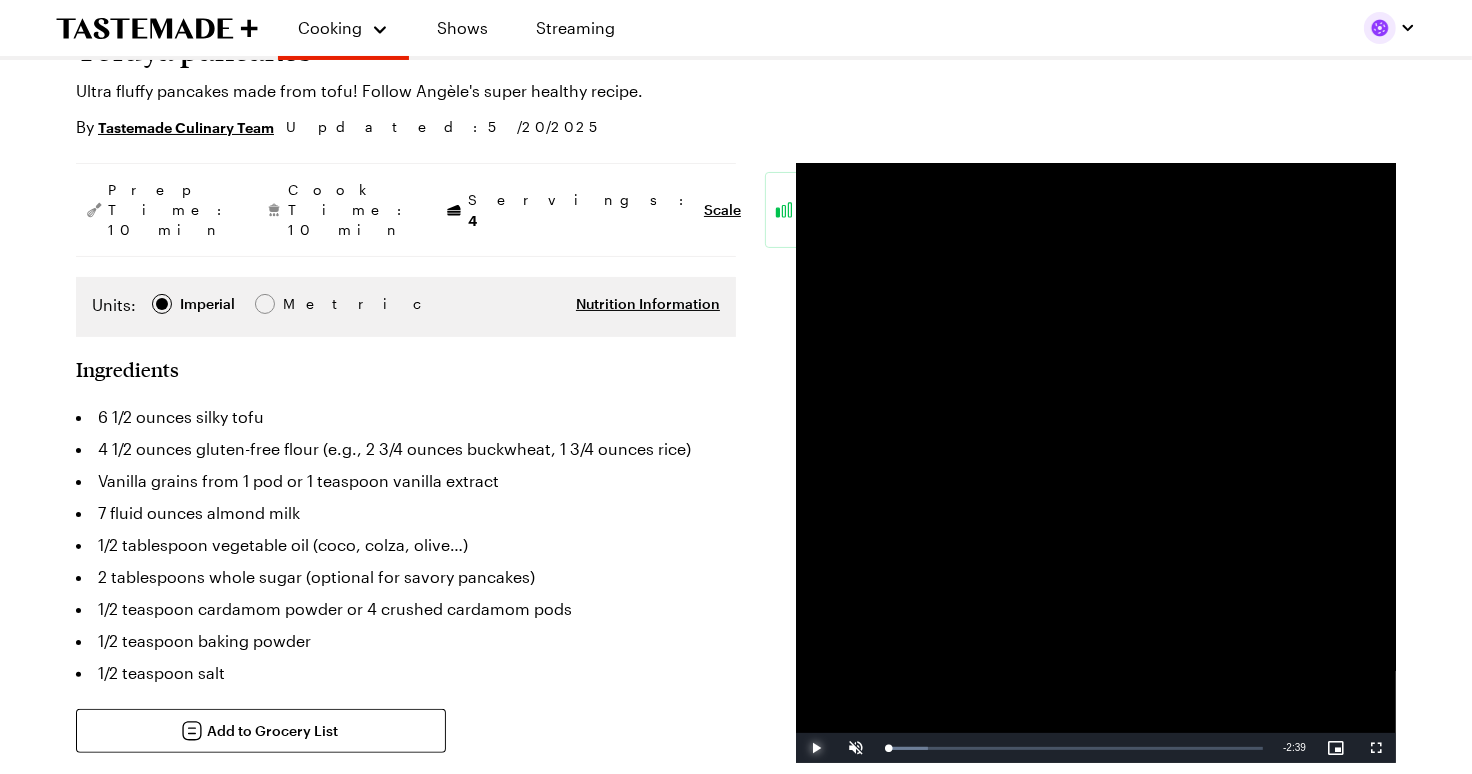 scroll, scrollTop: 191, scrollLeft: 0, axis: vertical 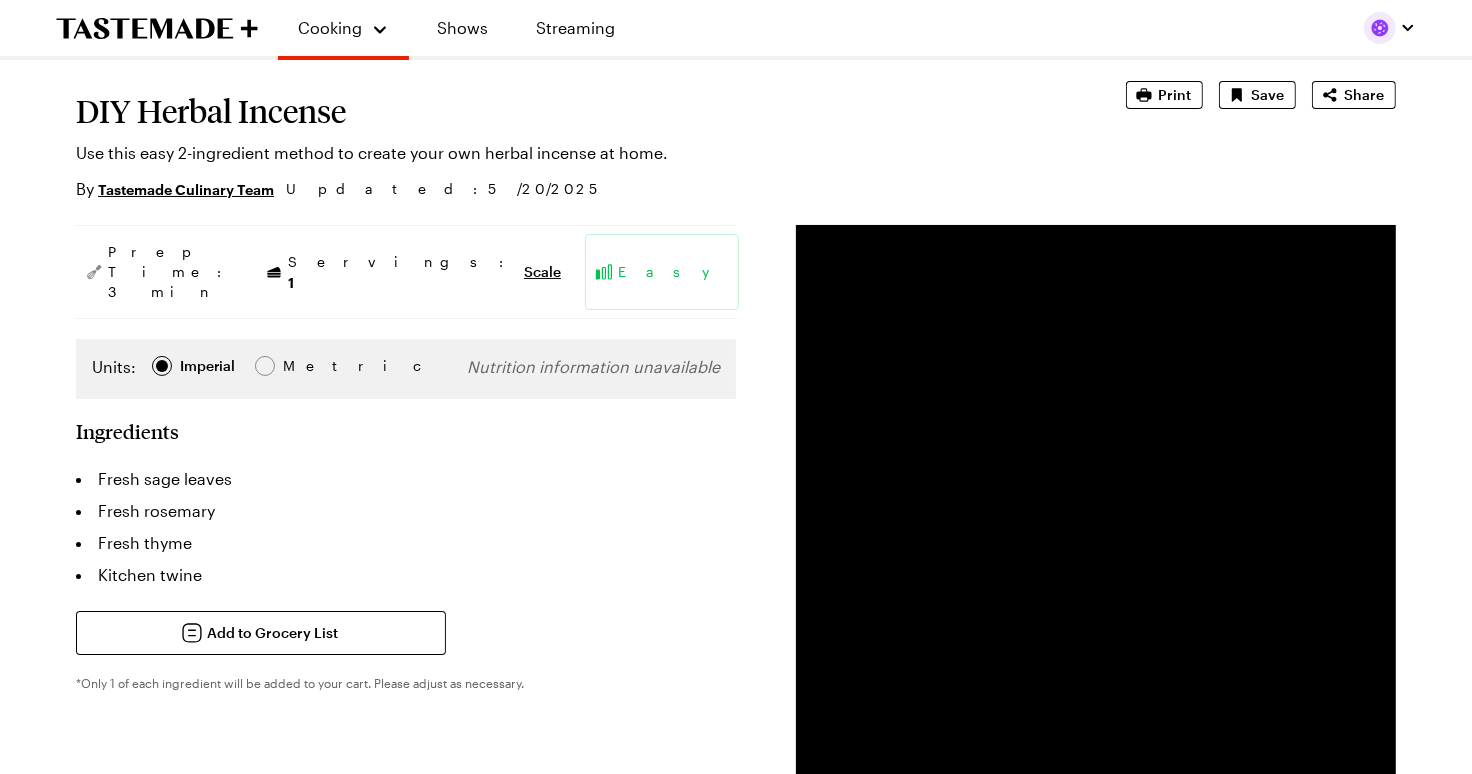 type on "x" 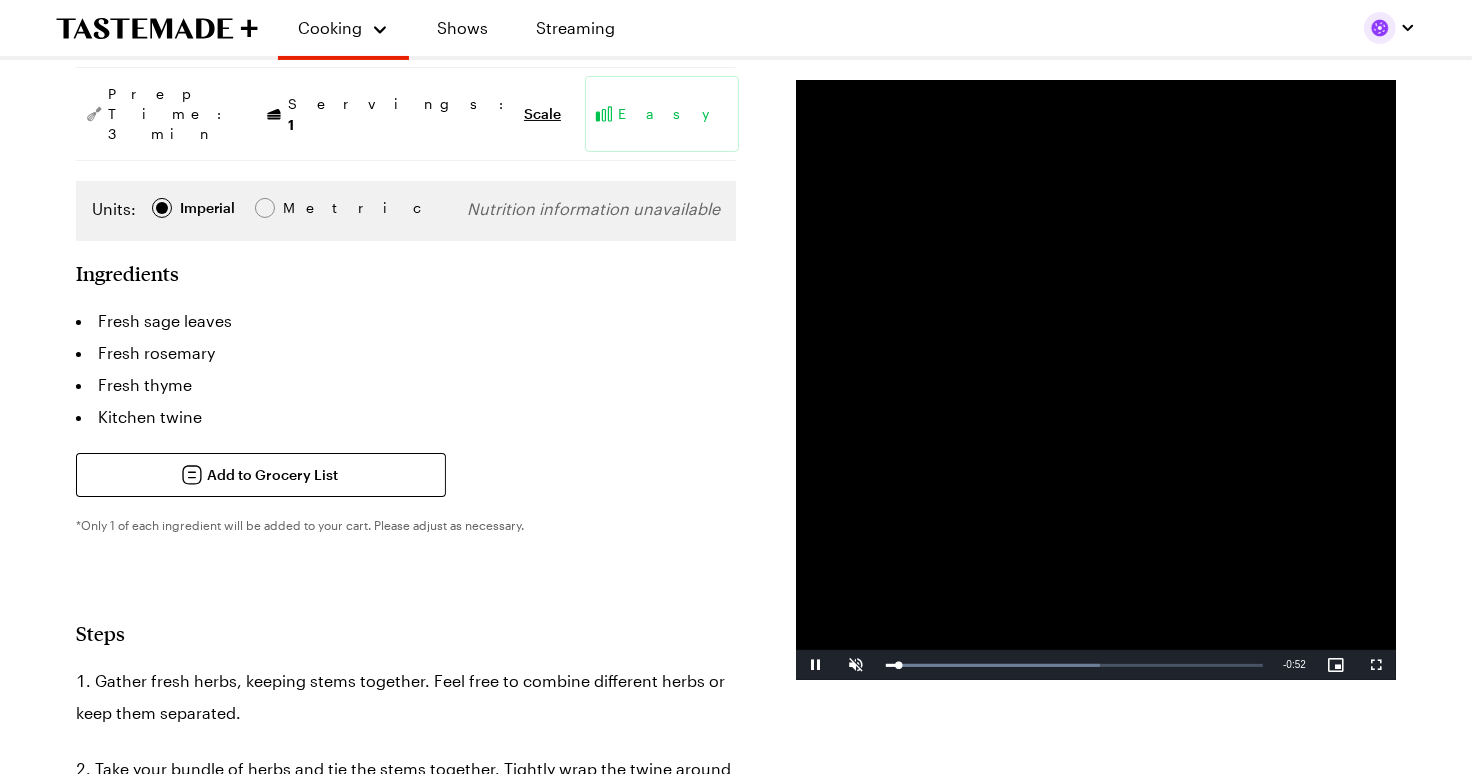 scroll, scrollTop: 315, scrollLeft: 0, axis: vertical 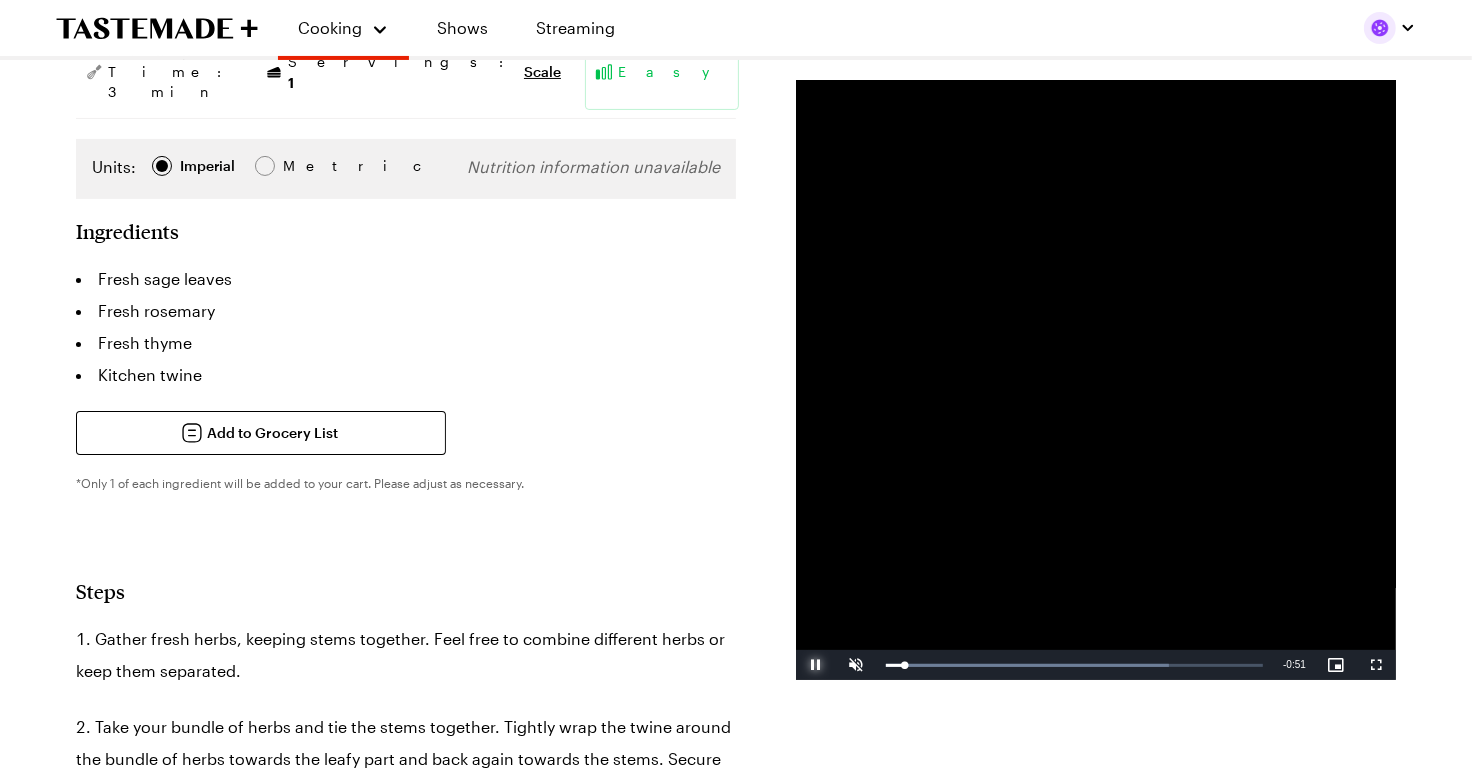 click at bounding box center (816, 665) 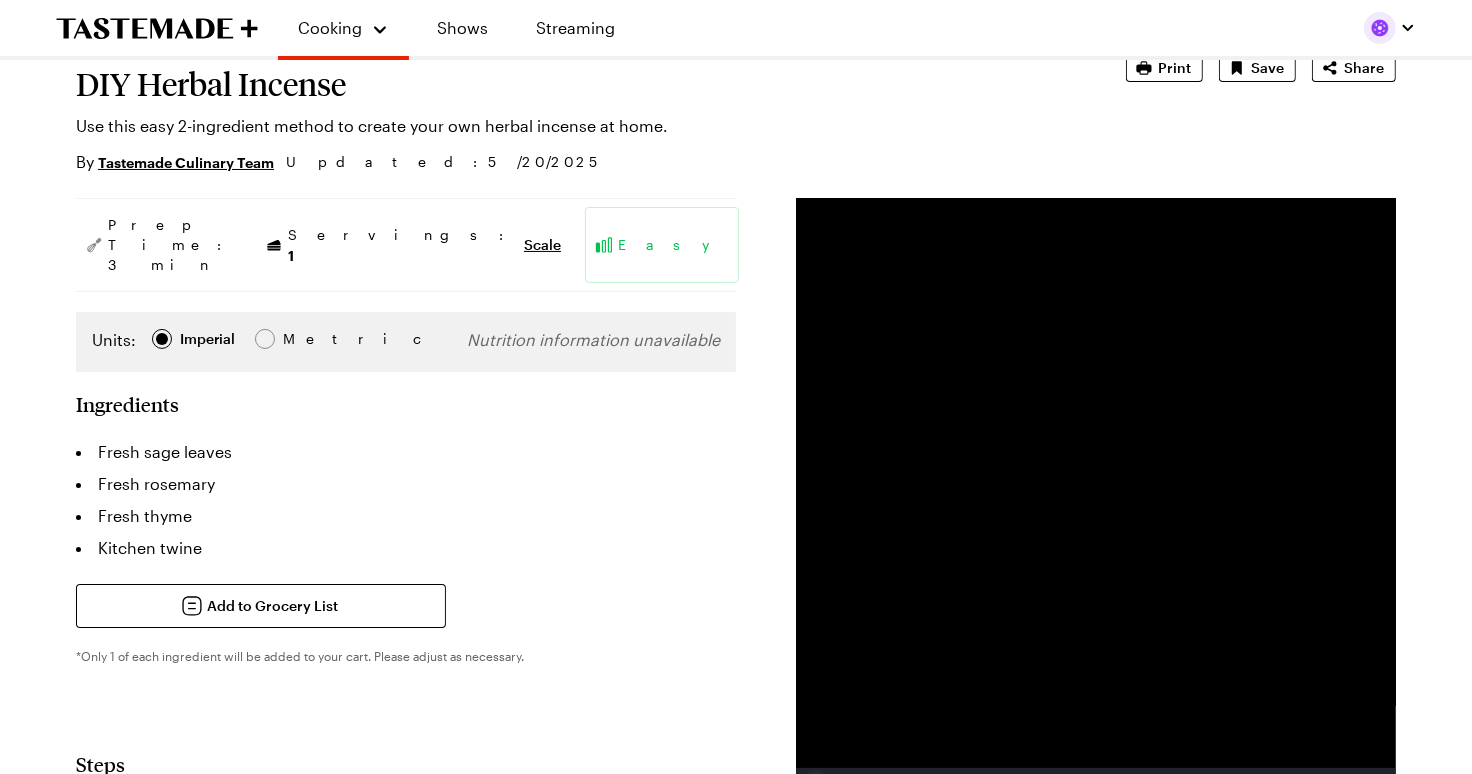 scroll, scrollTop: 81, scrollLeft: 0, axis: vertical 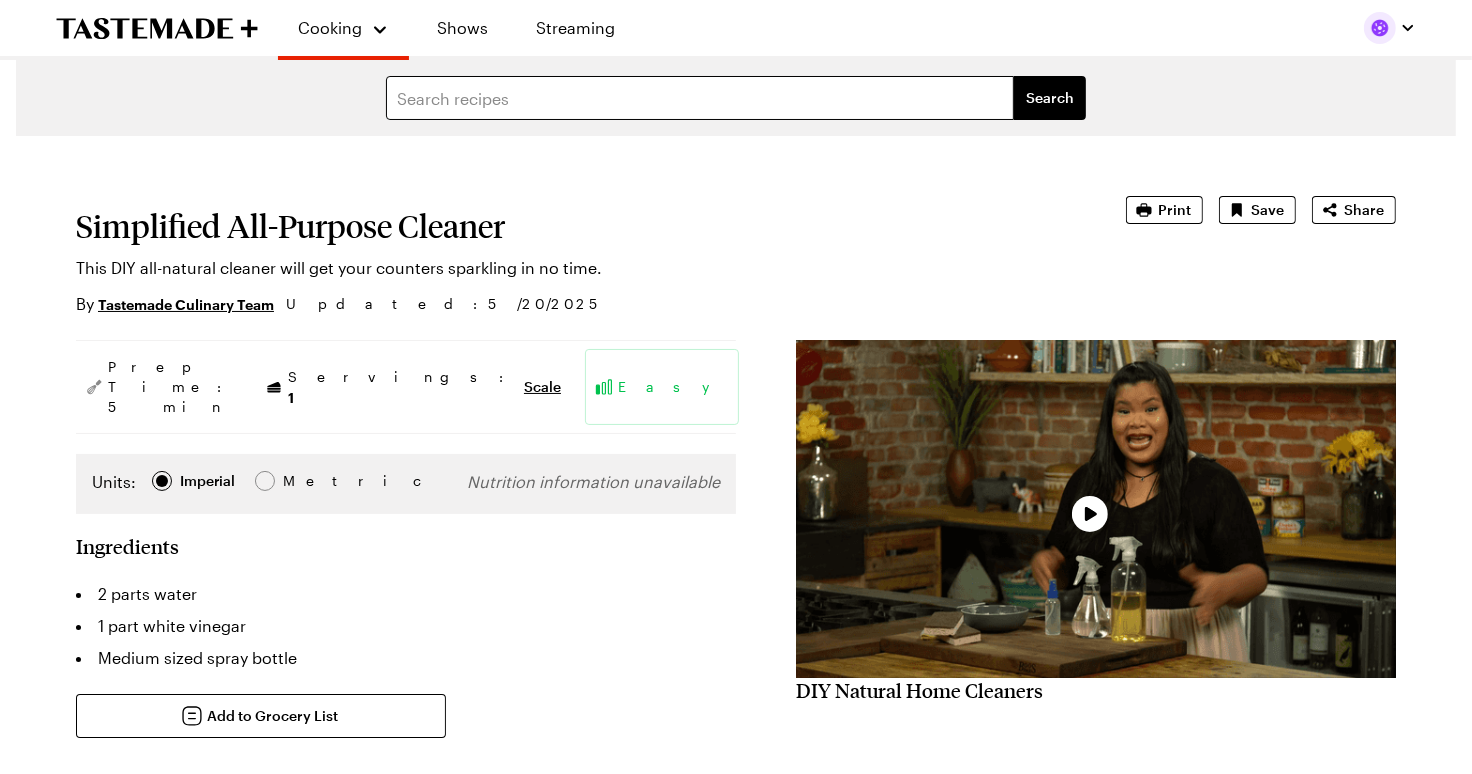 type on "x" 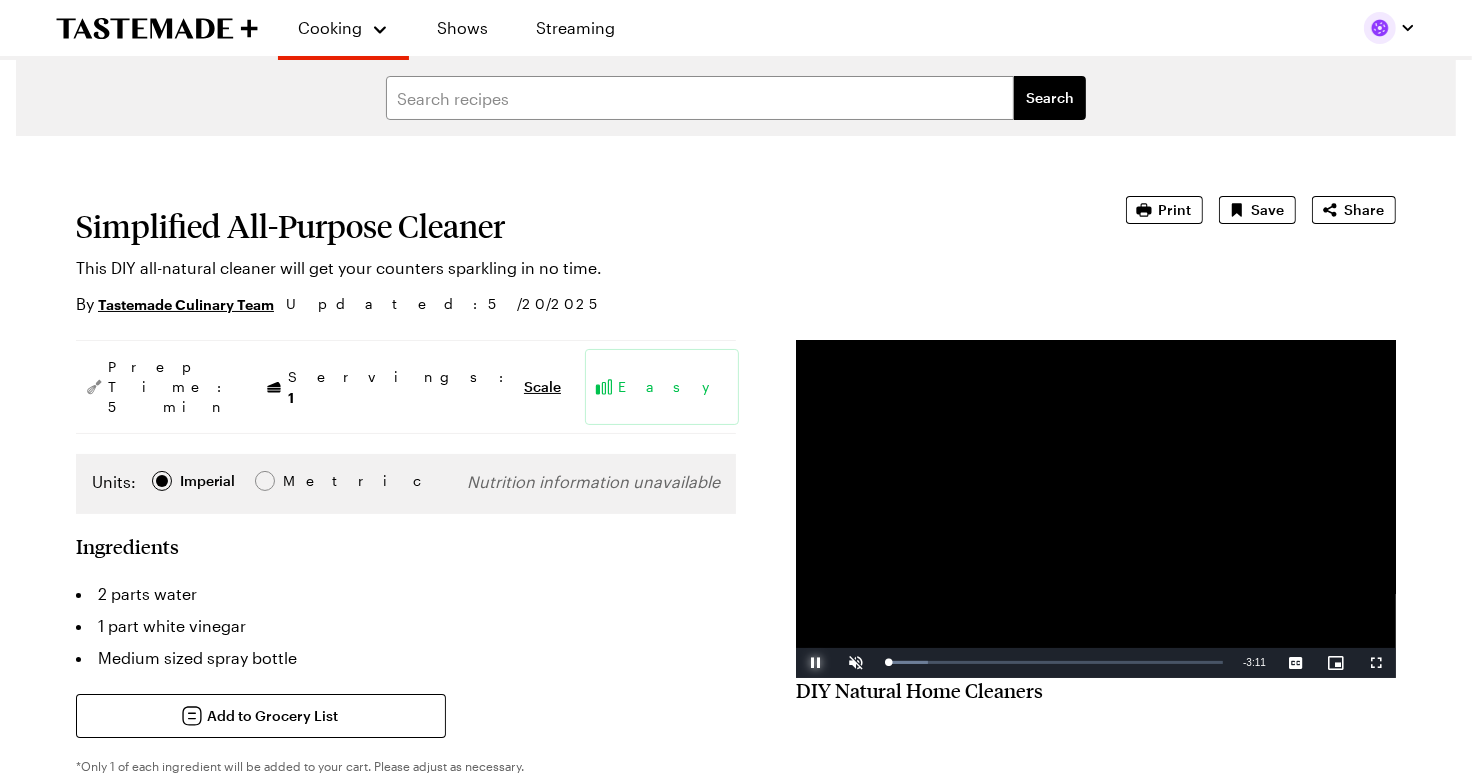click at bounding box center [816, 663] 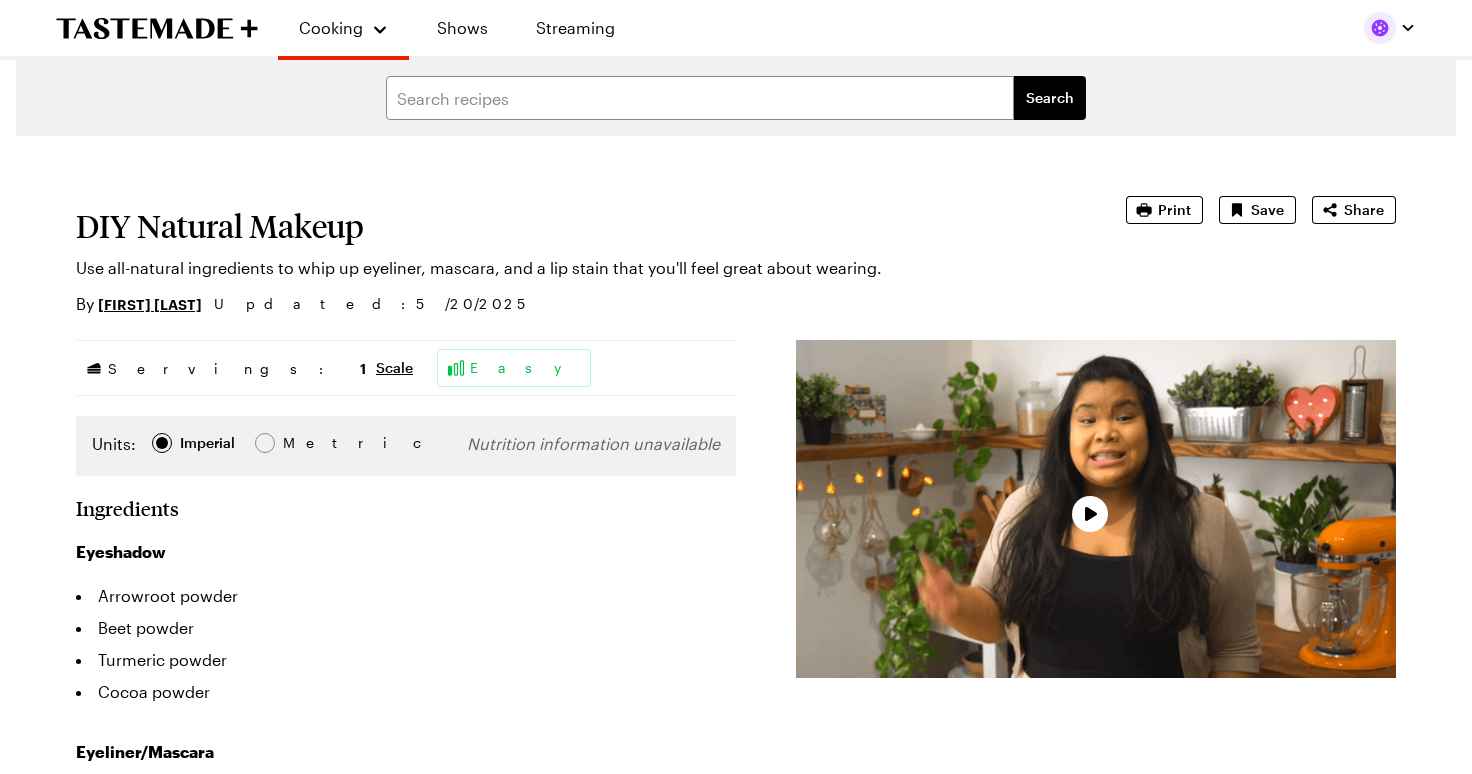 scroll, scrollTop: 0, scrollLeft: 0, axis: both 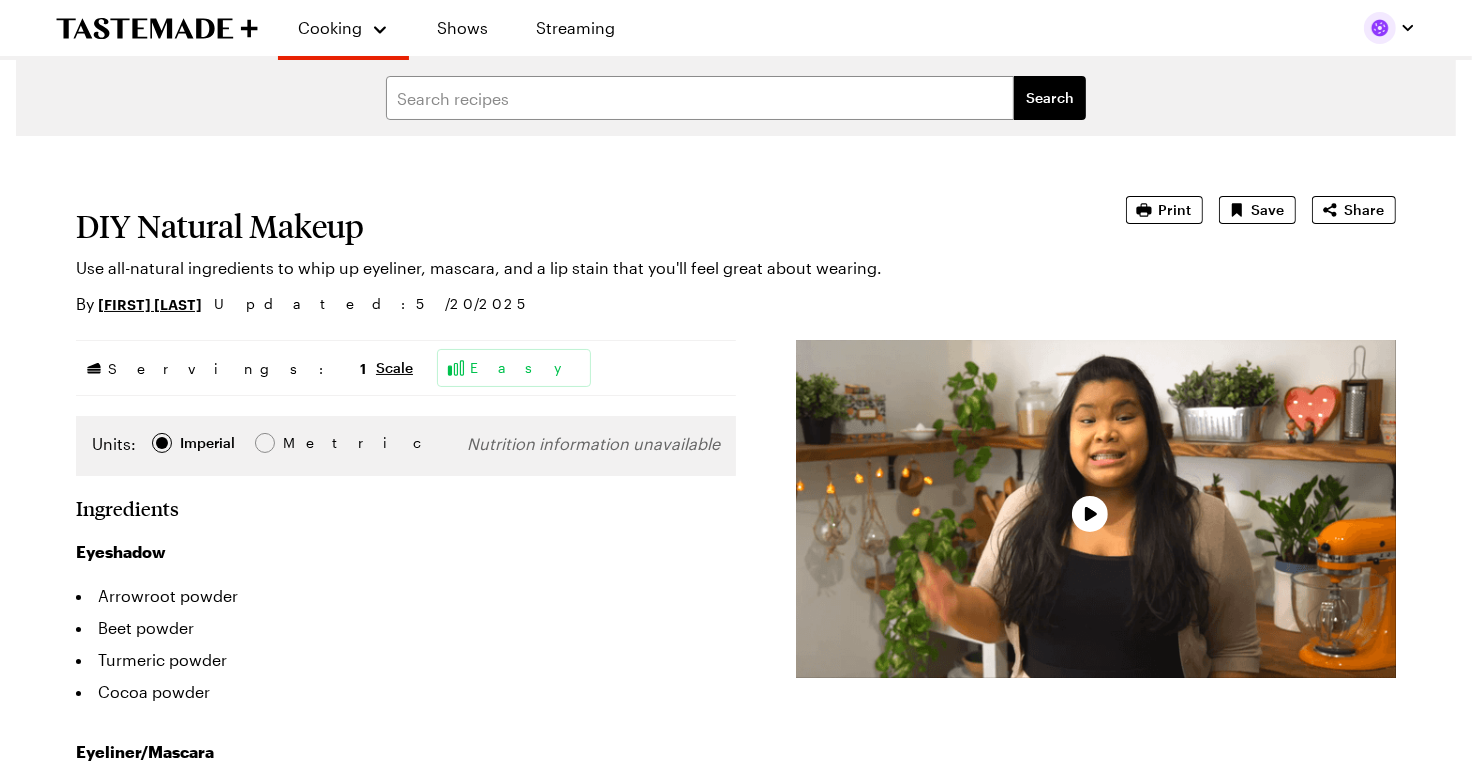 type on "x" 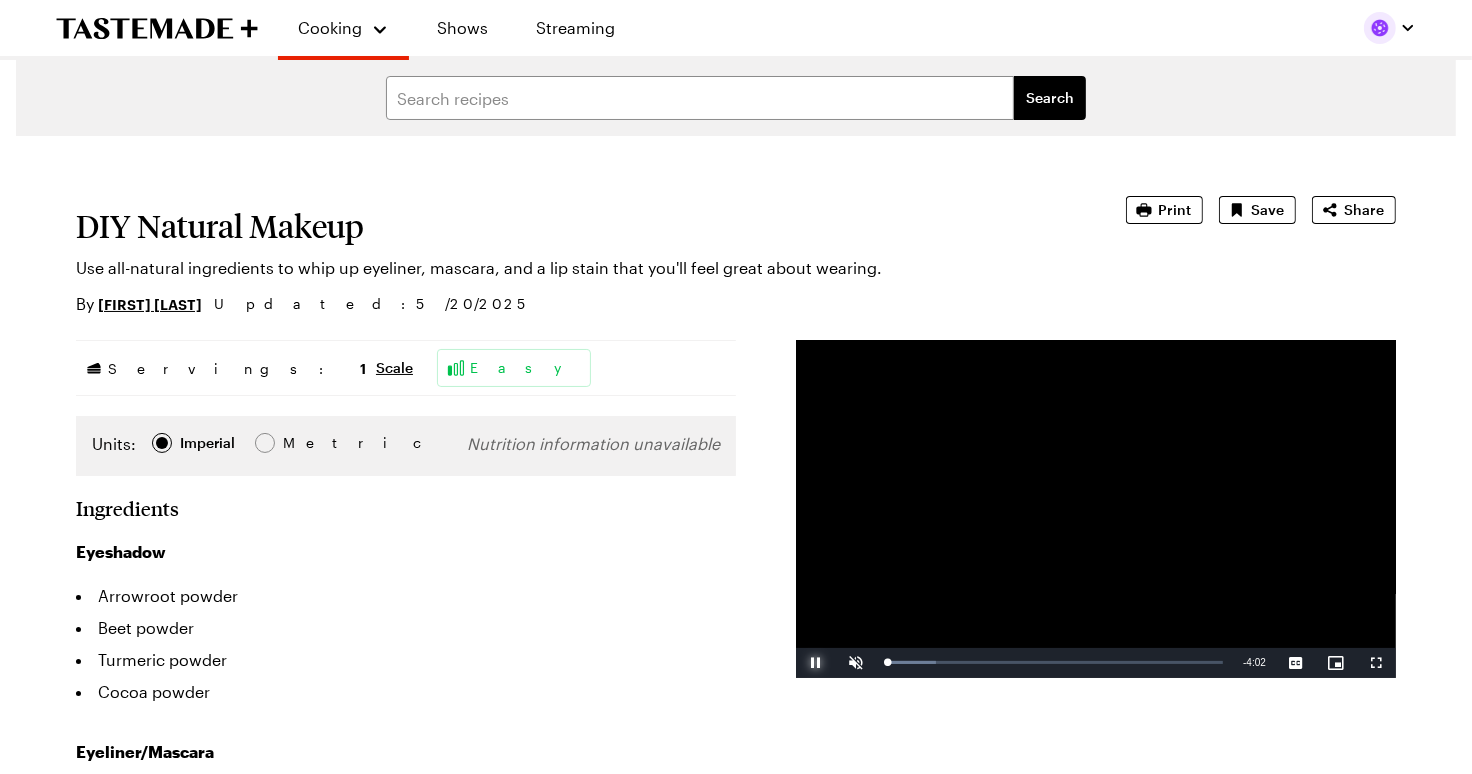 click at bounding box center [816, 663] 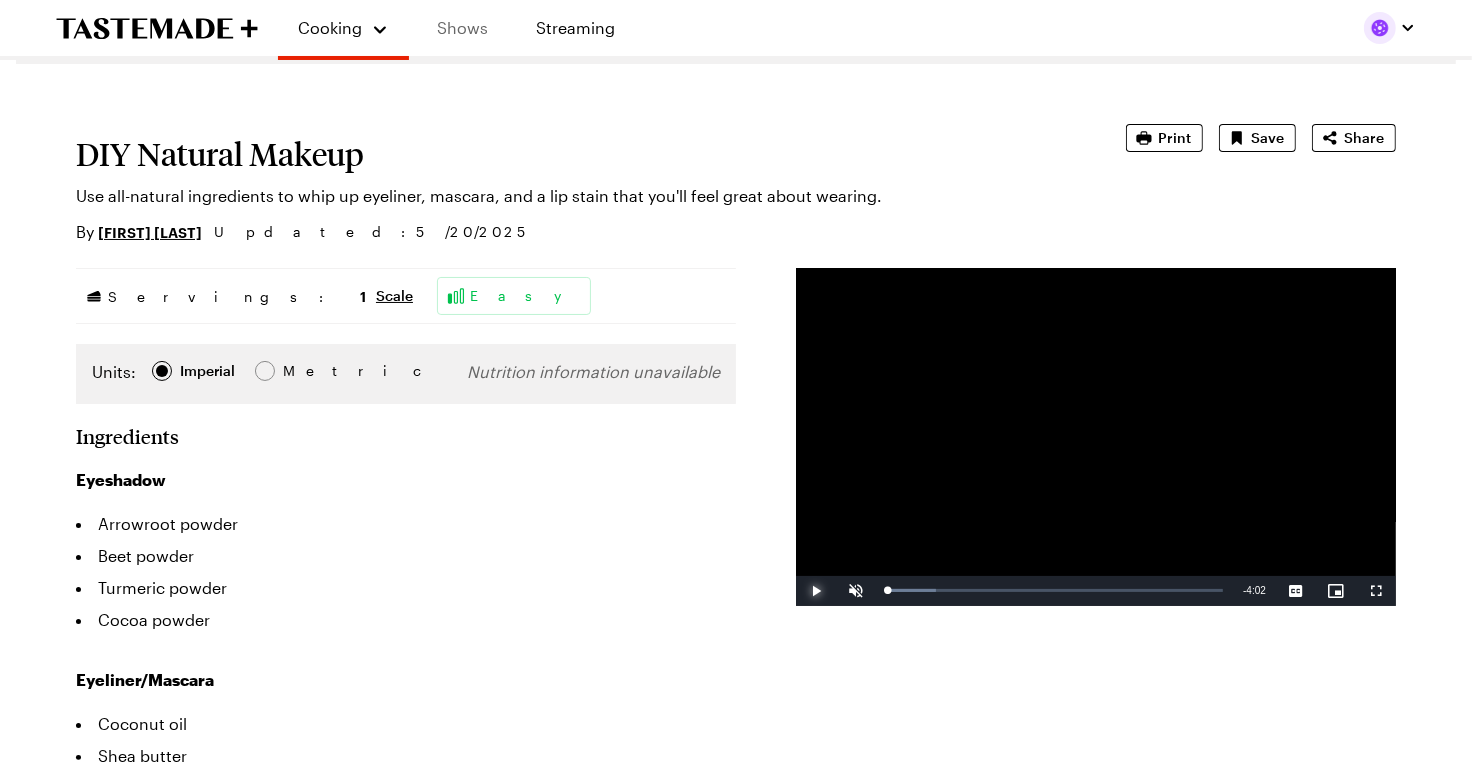 scroll, scrollTop: 87, scrollLeft: 0, axis: vertical 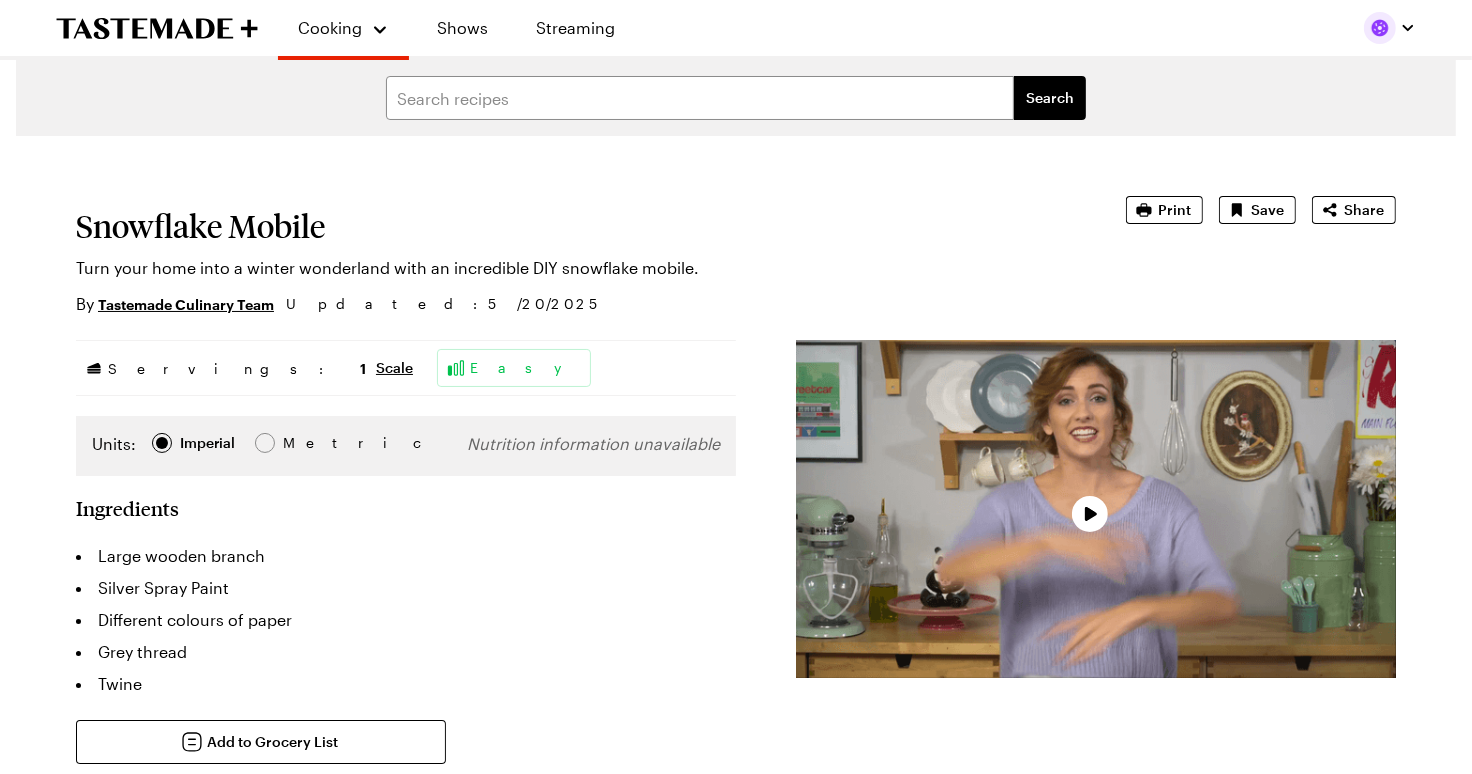 type on "x" 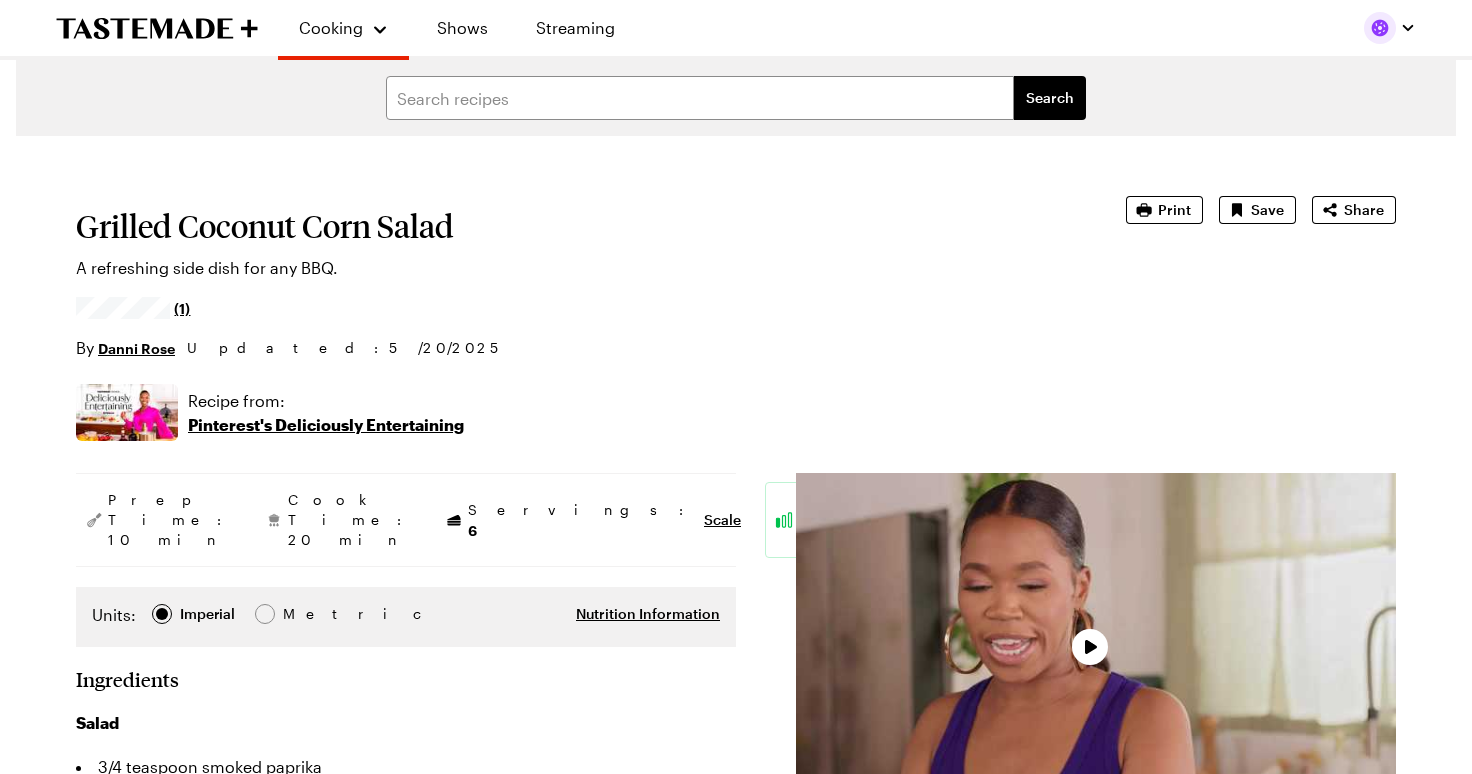 scroll, scrollTop: 0, scrollLeft: 0, axis: both 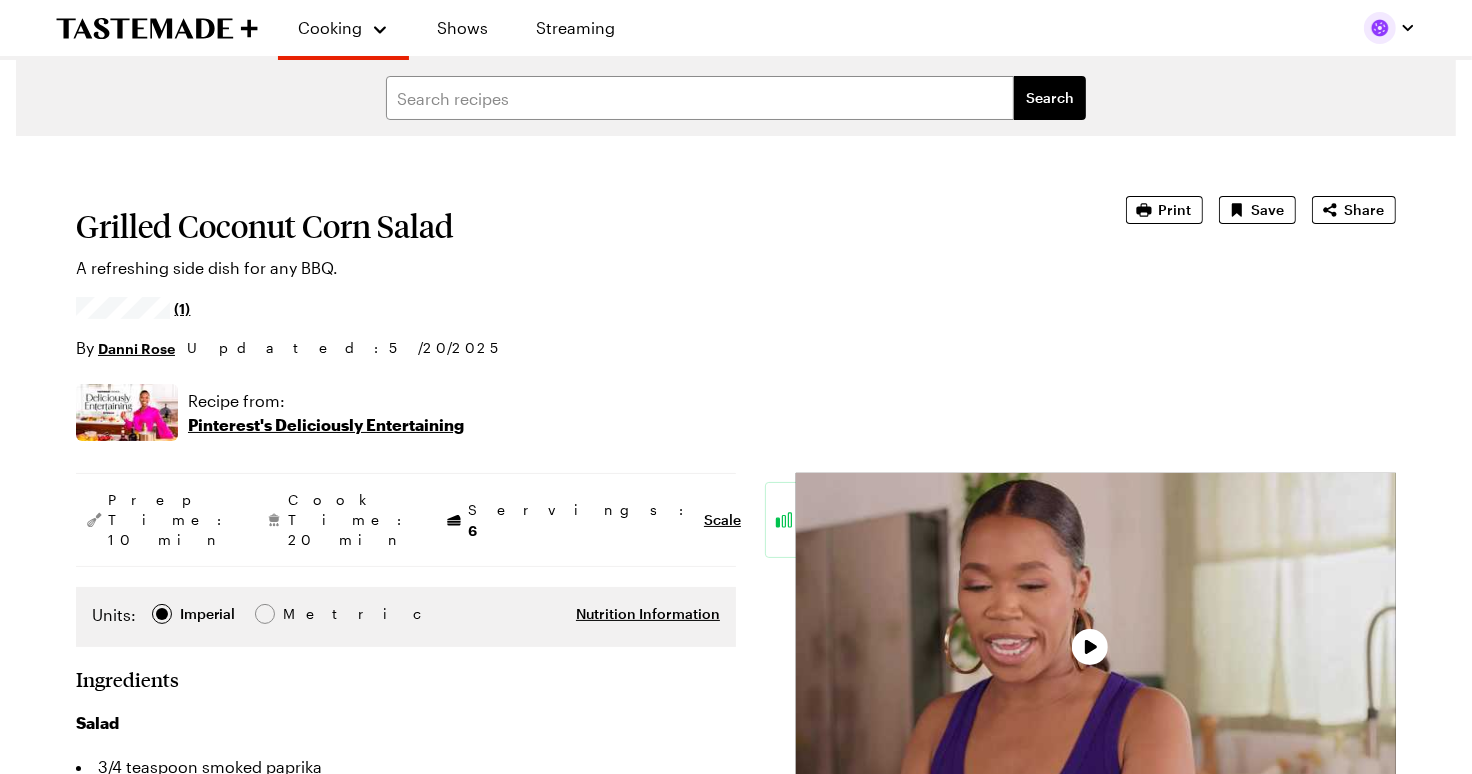 type on "x" 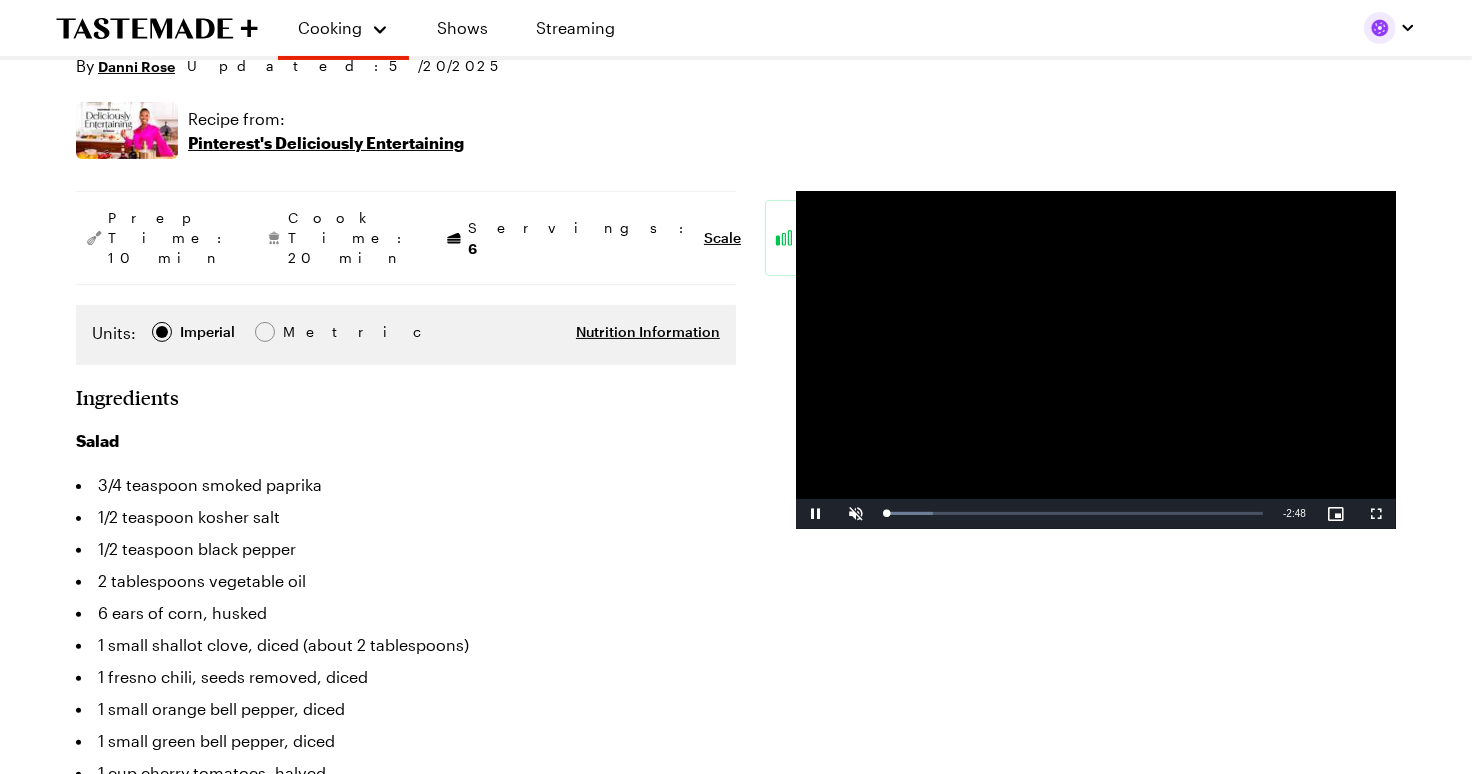 scroll, scrollTop: 290, scrollLeft: 0, axis: vertical 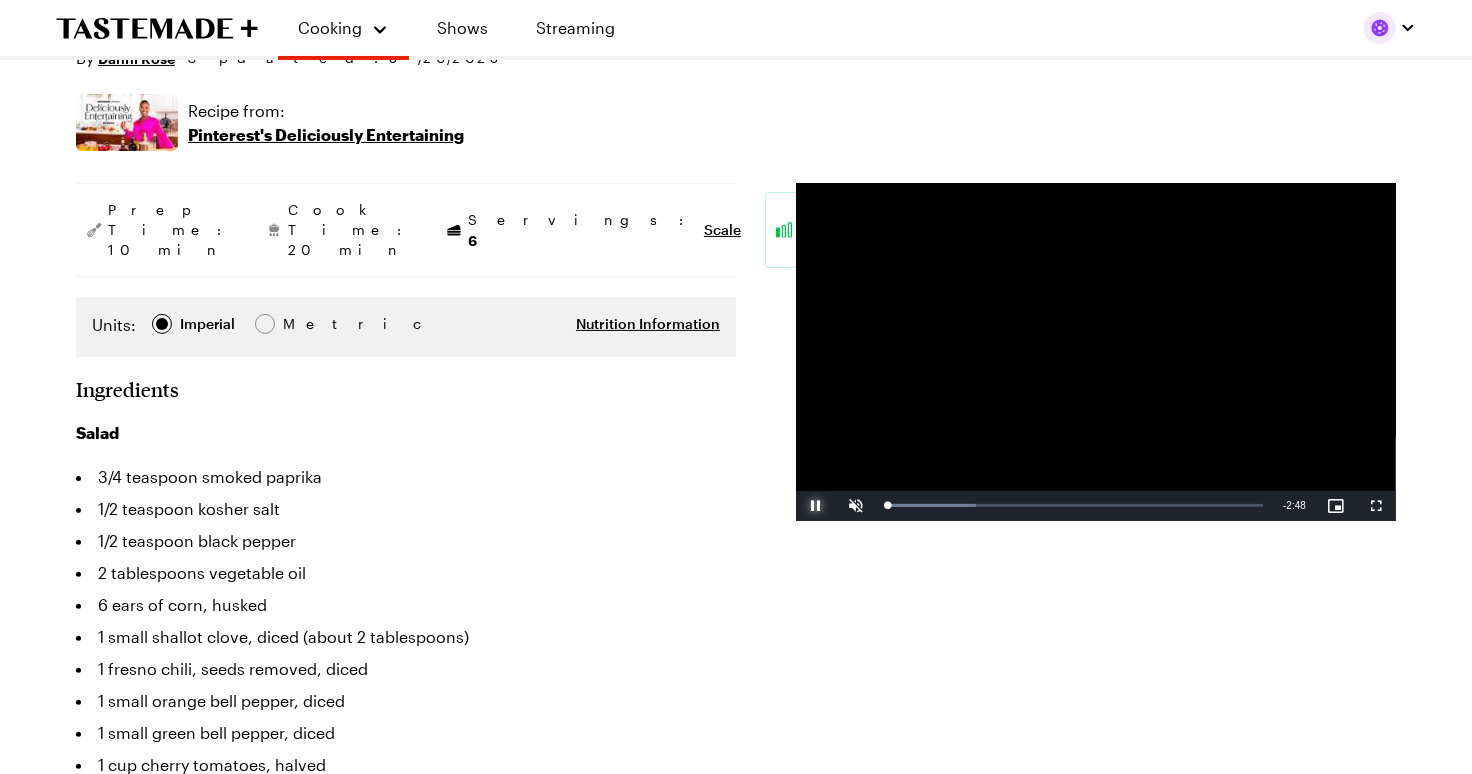 click at bounding box center [816, 506] 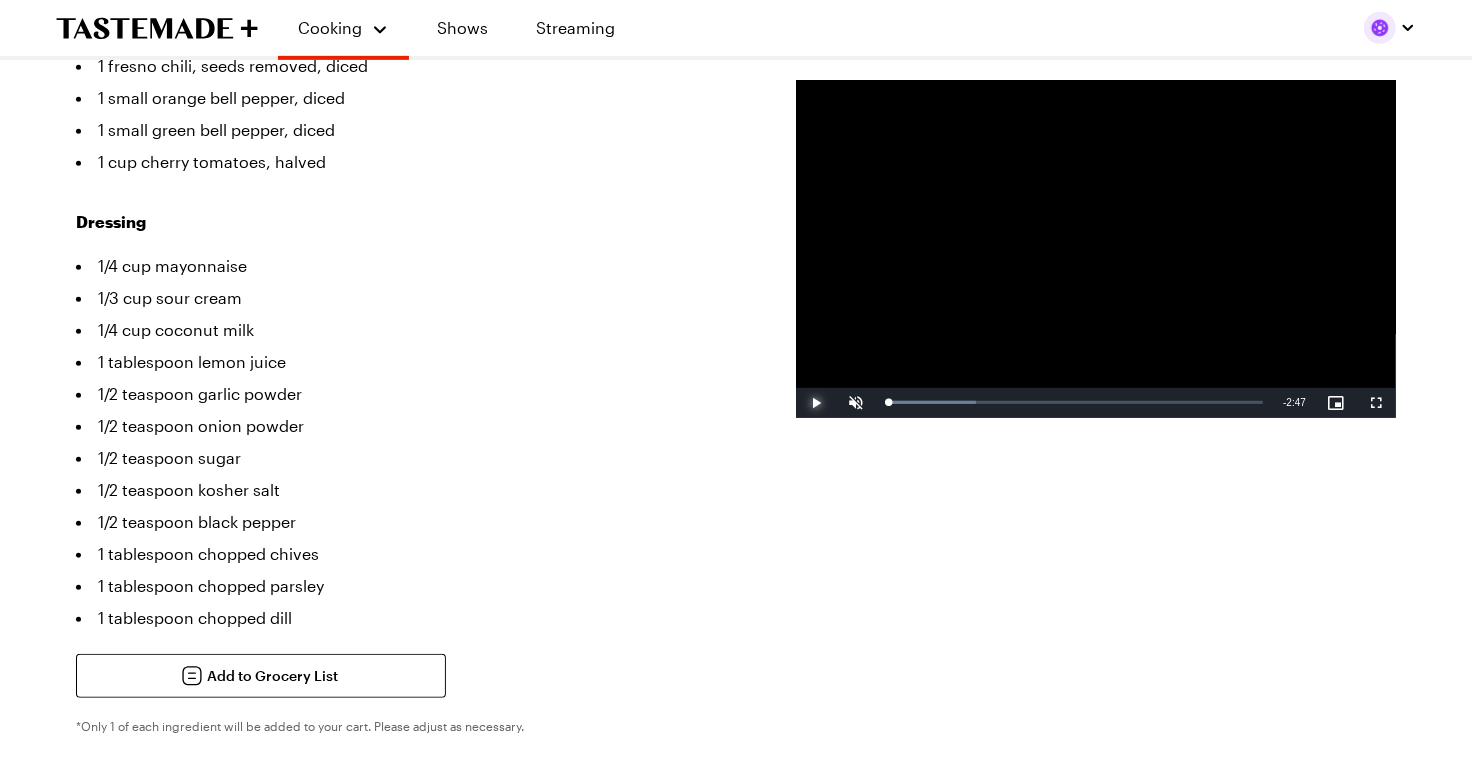 scroll, scrollTop: 897, scrollLeft: 0, axis: vertical 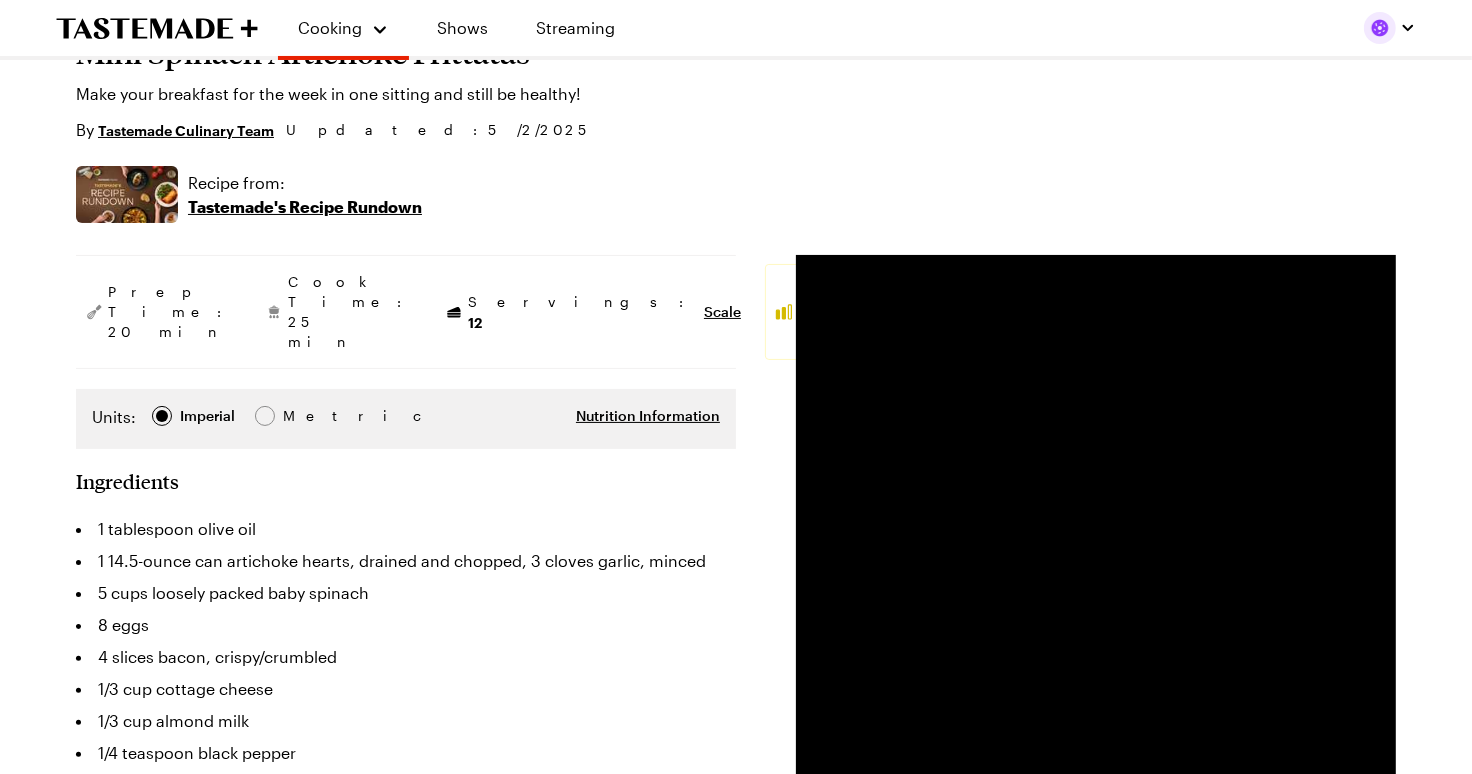 type on "x" 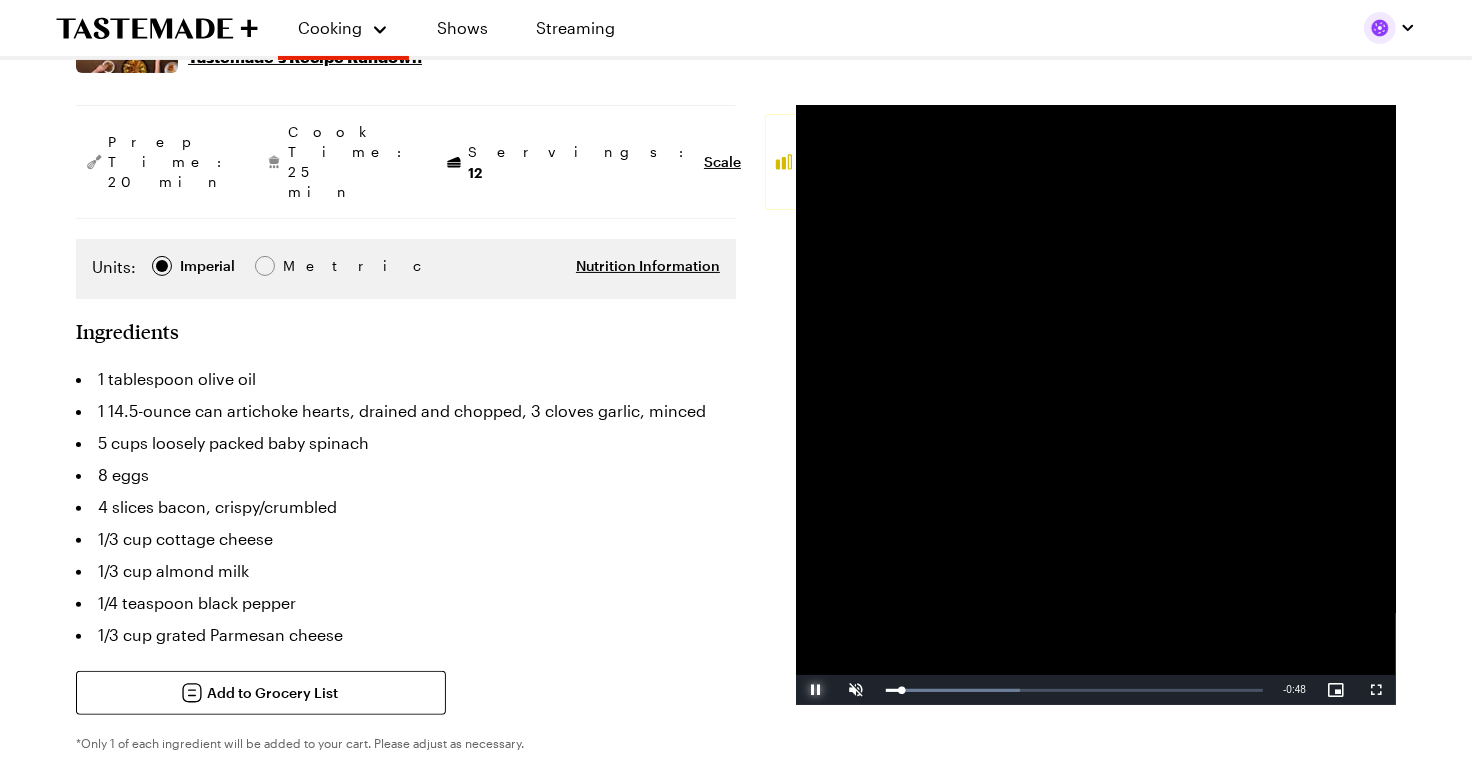 click at bounding box center (816, 690) 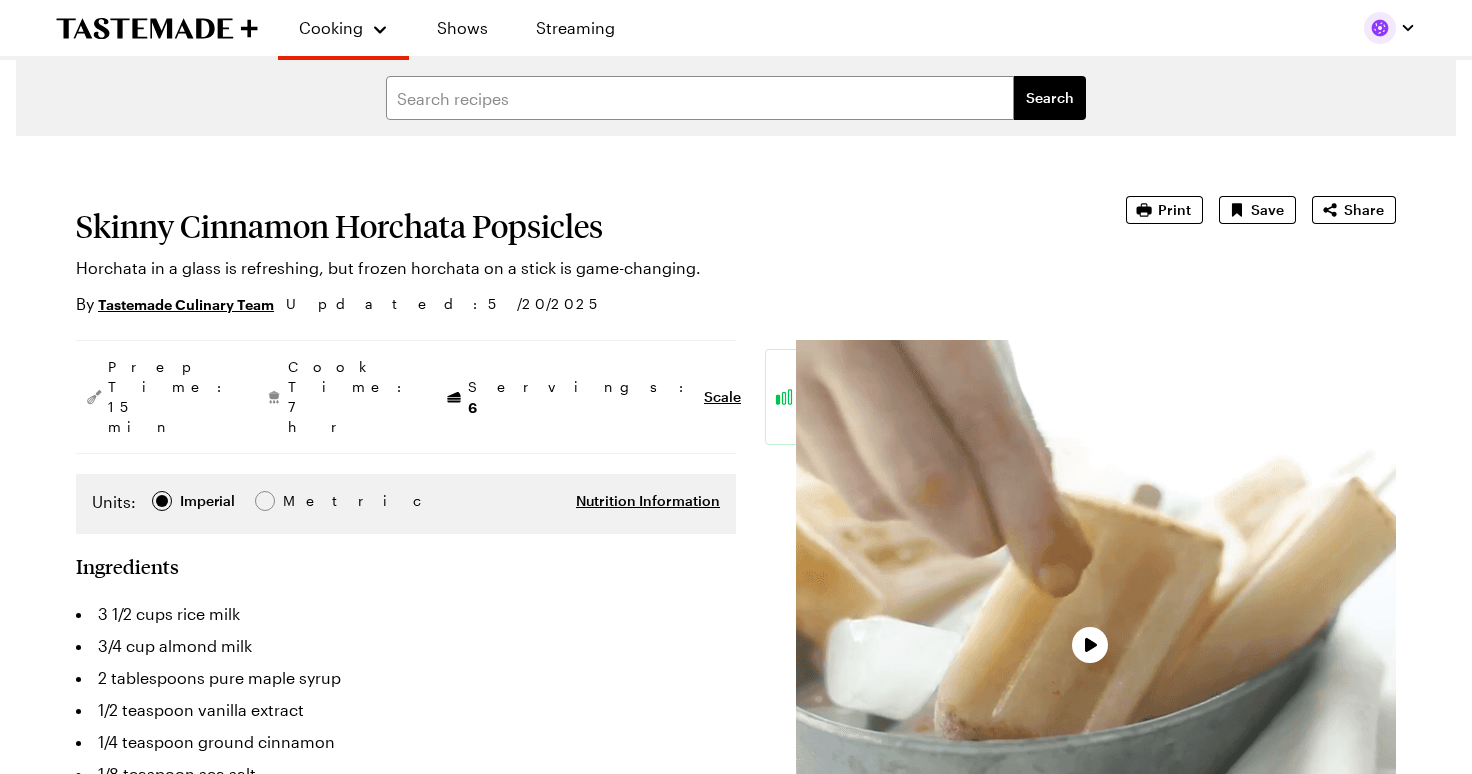 scroll, scrollTop: 0, scrollLeft: 0, axis: both 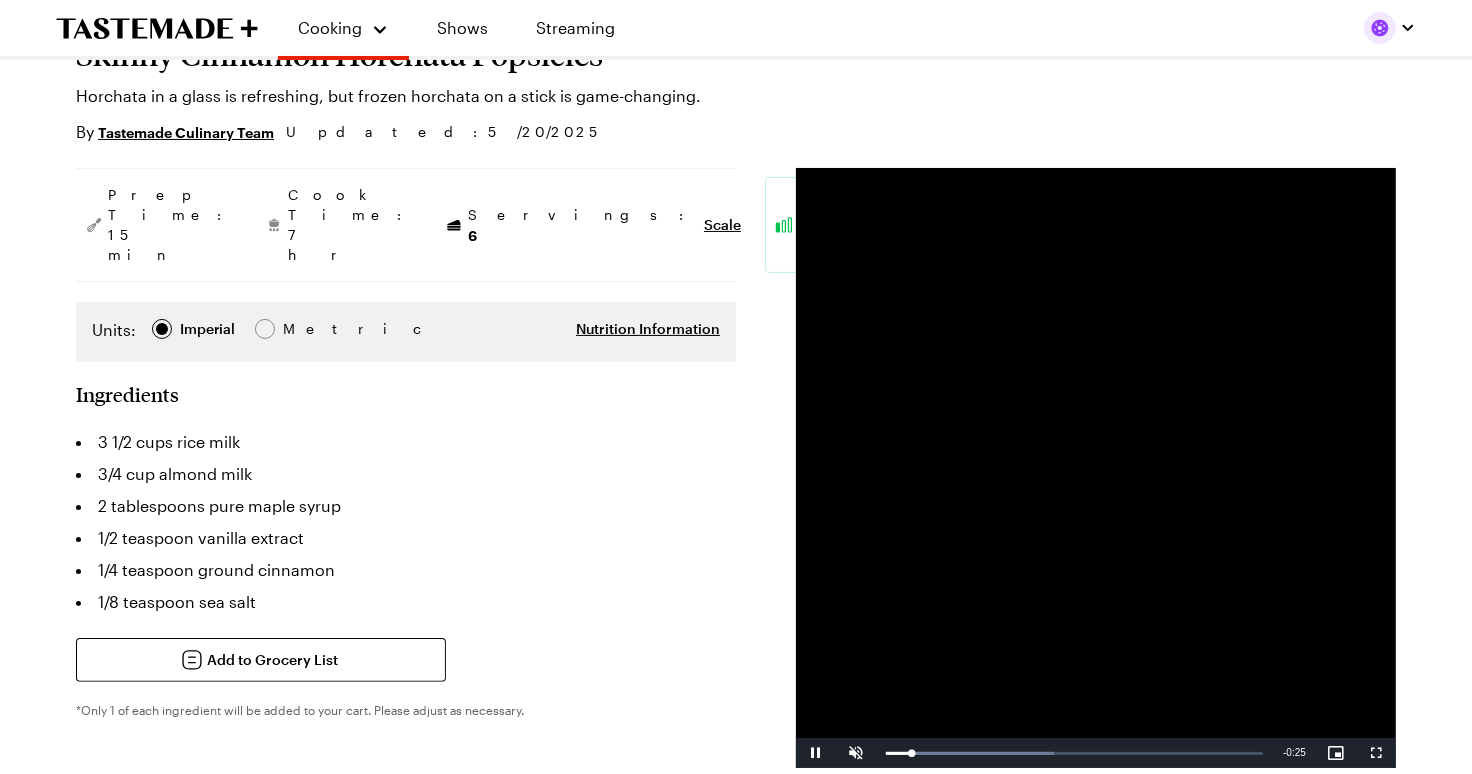 type on "x" 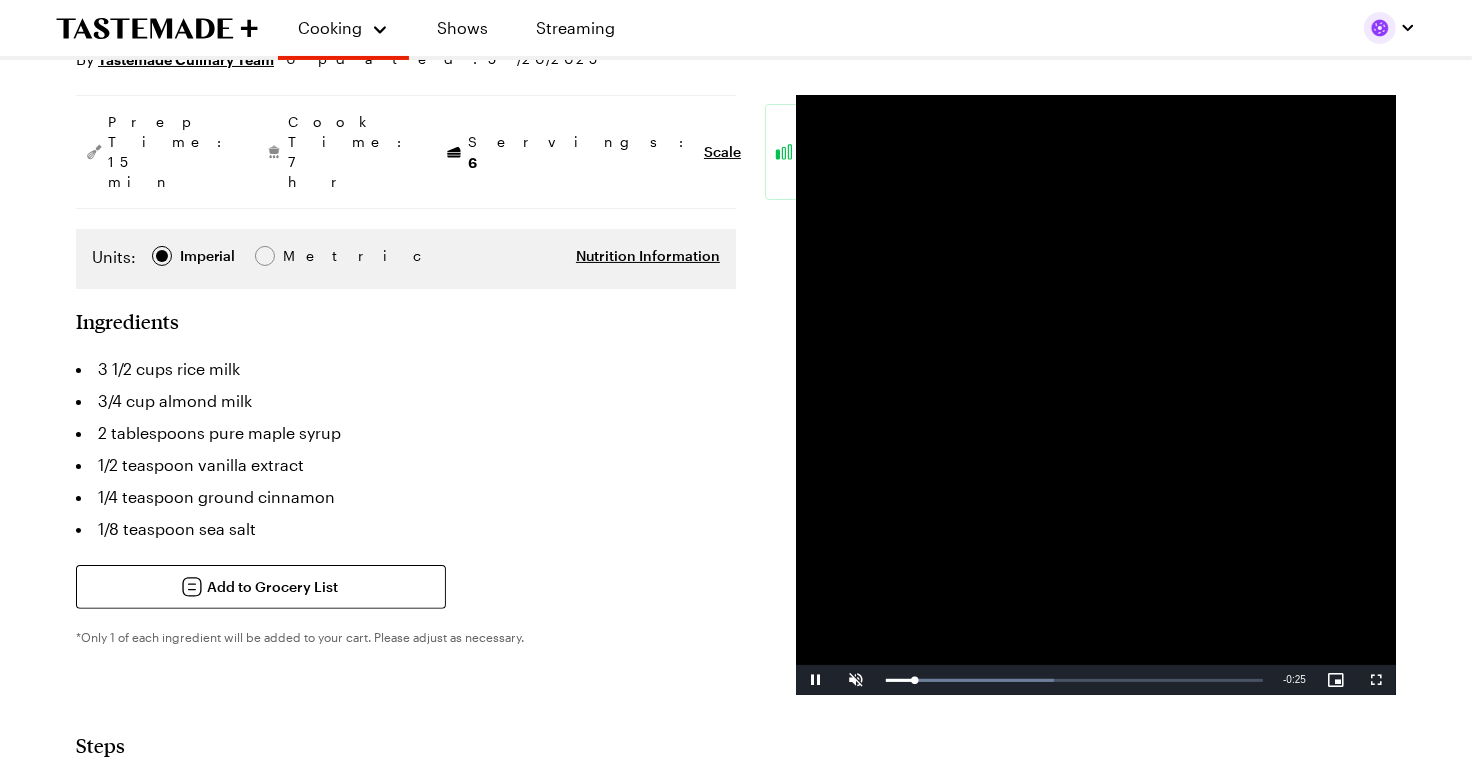 scroll, scrollTop: 247, scrollLeft: 0, axis: vertical 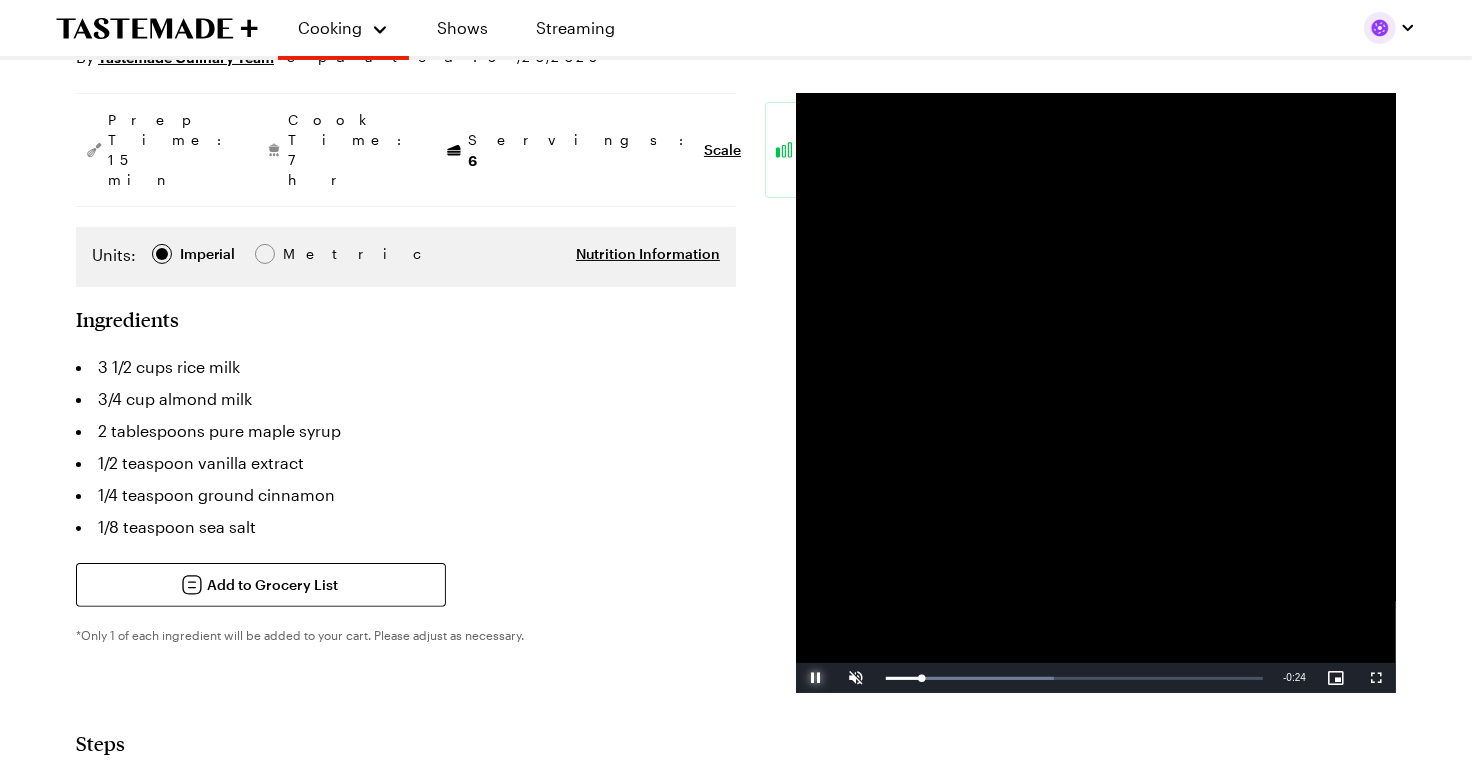 click at bounding box center [816, 678] 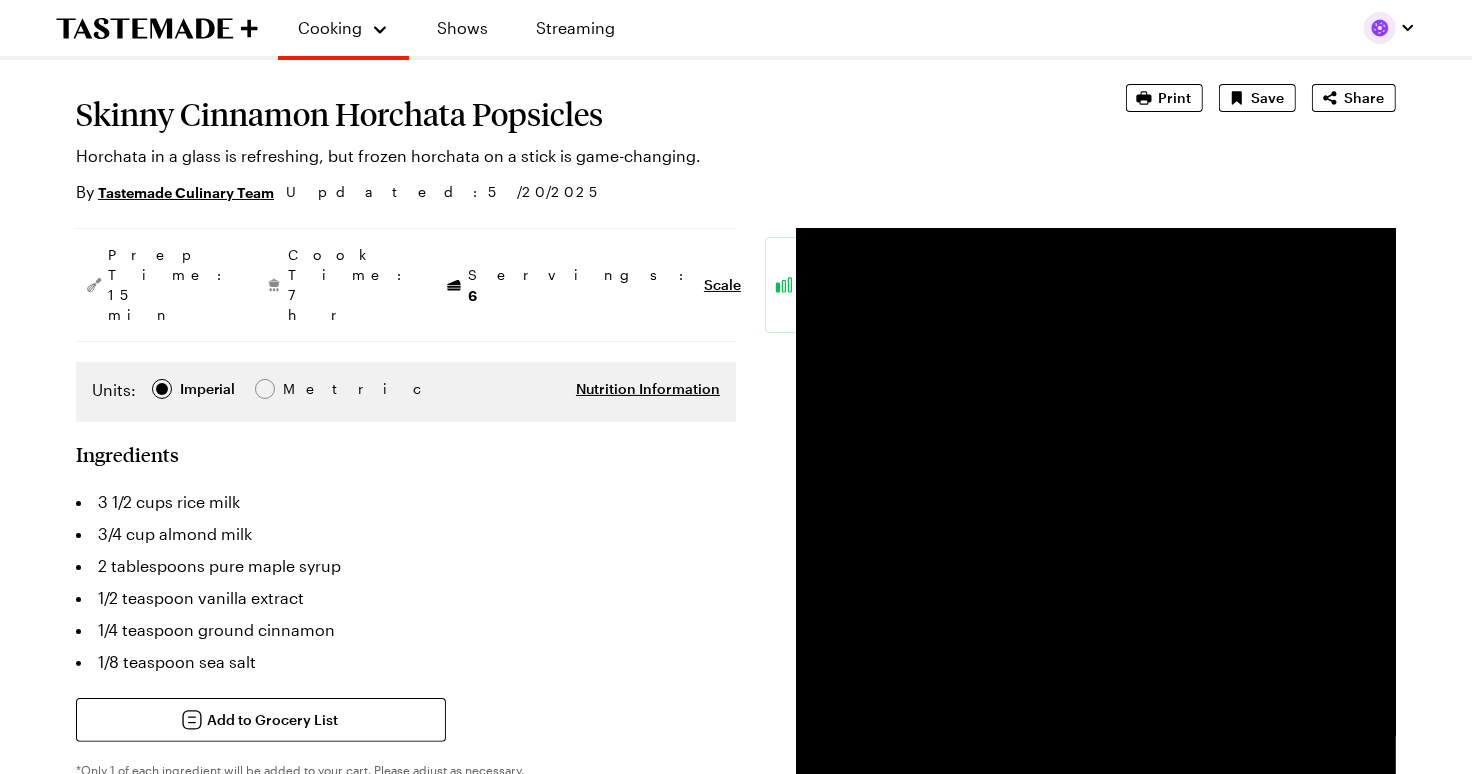 scroll, scrollTop: 113, scrollLeft: 0, axis: vertical 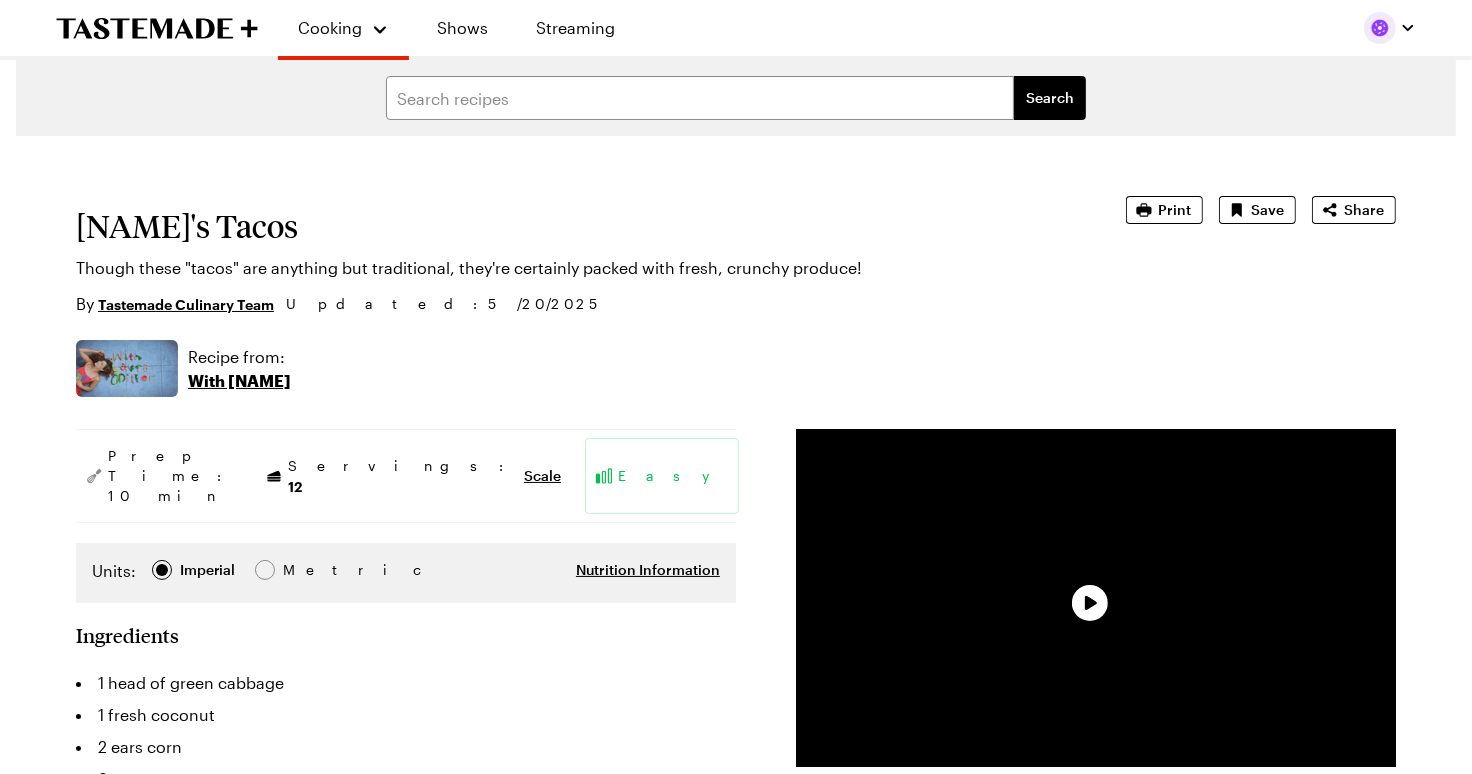 type on "x" 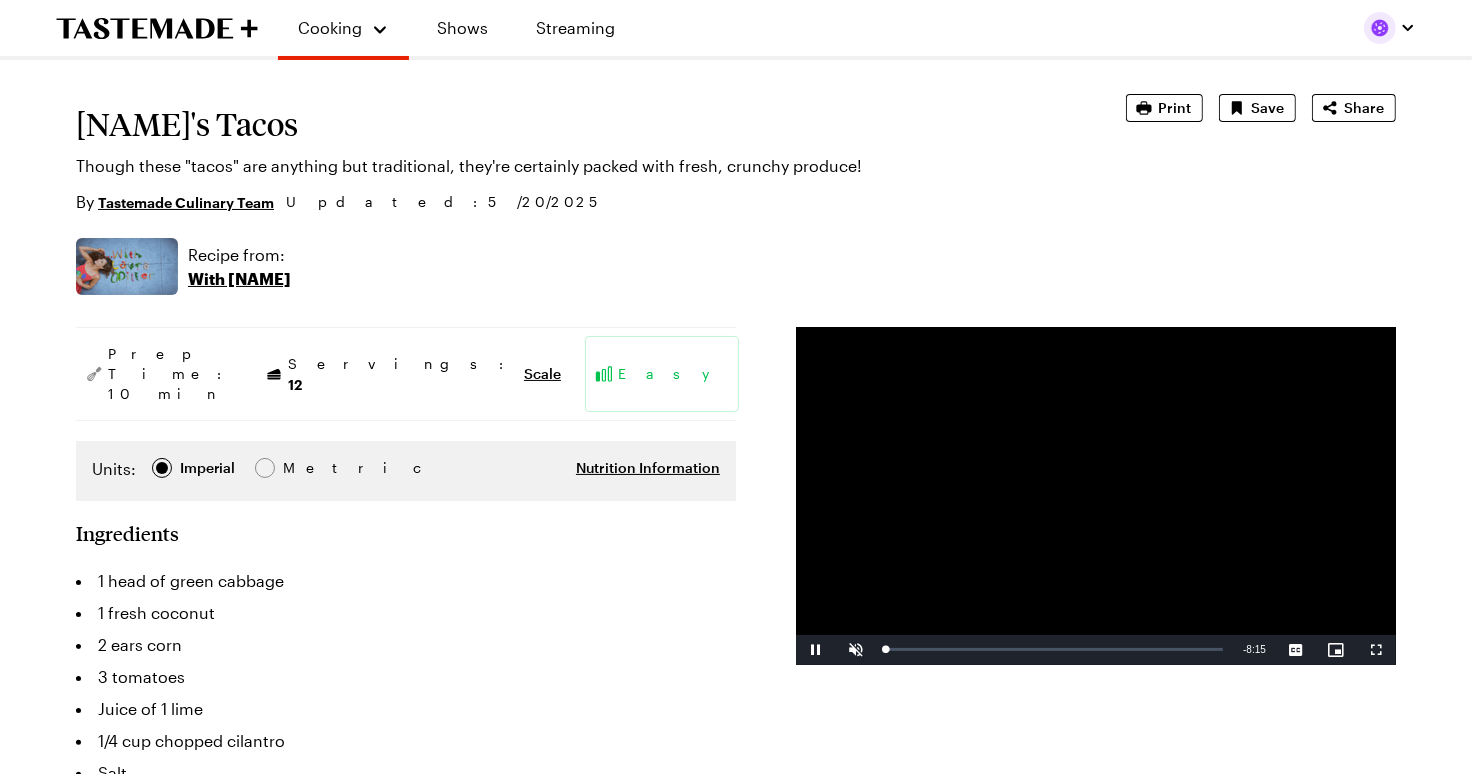 scroll, scrollTop: 171, scrollLeft: 0, axis: vertical 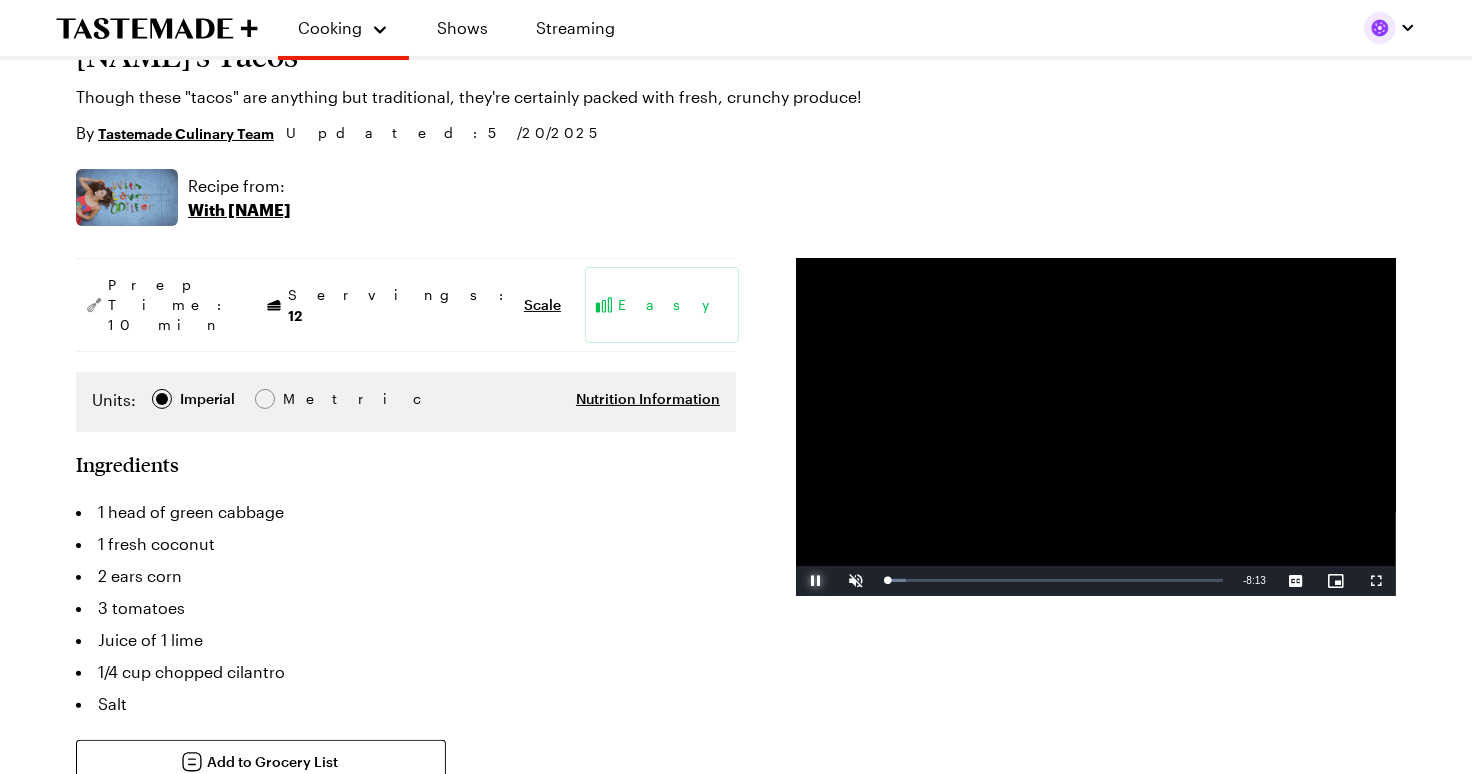 click at bounding box center (816, 581) 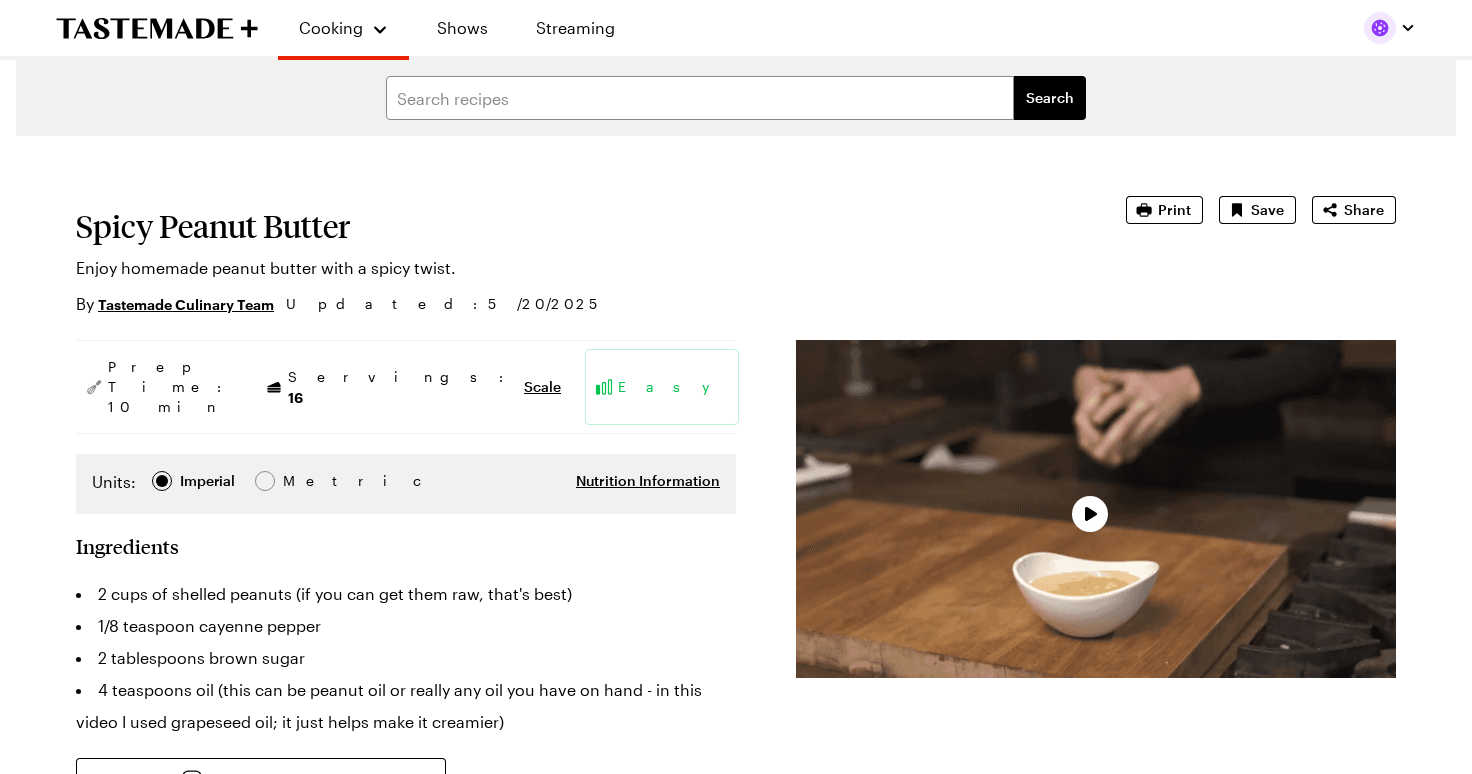 scroll, scrollTop: 0, scrollLeft: 0, axis: both 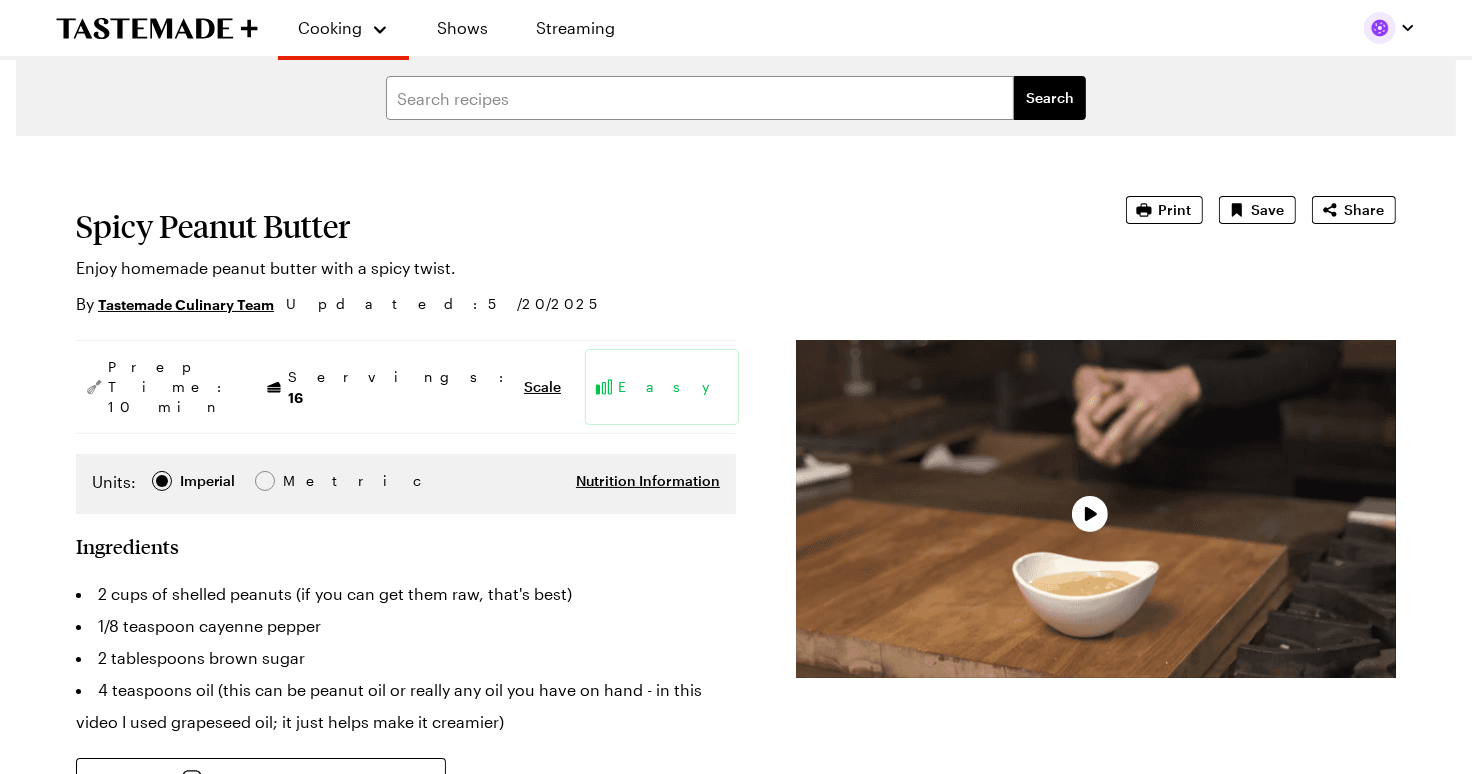 type on "x" 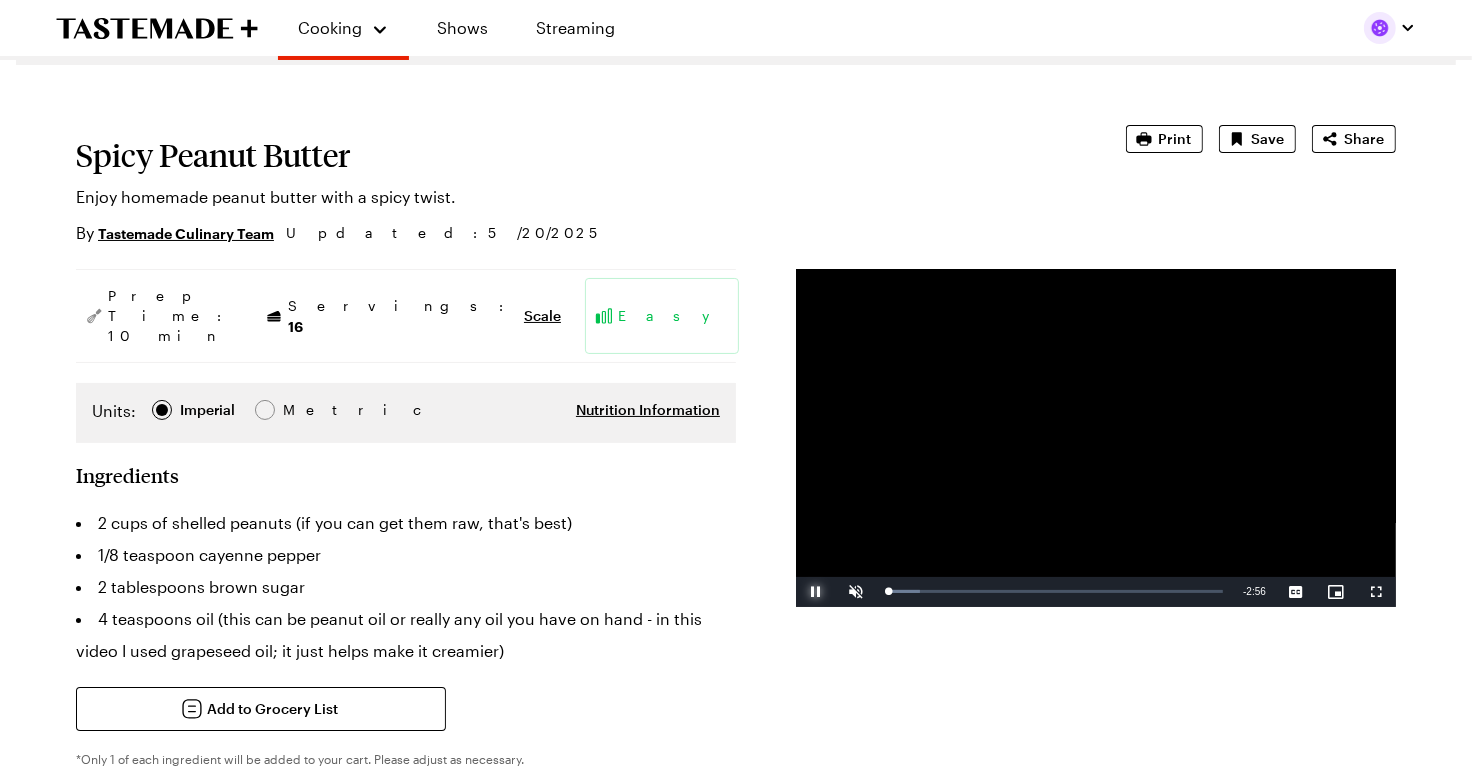 click at bounding box center [816, 592] 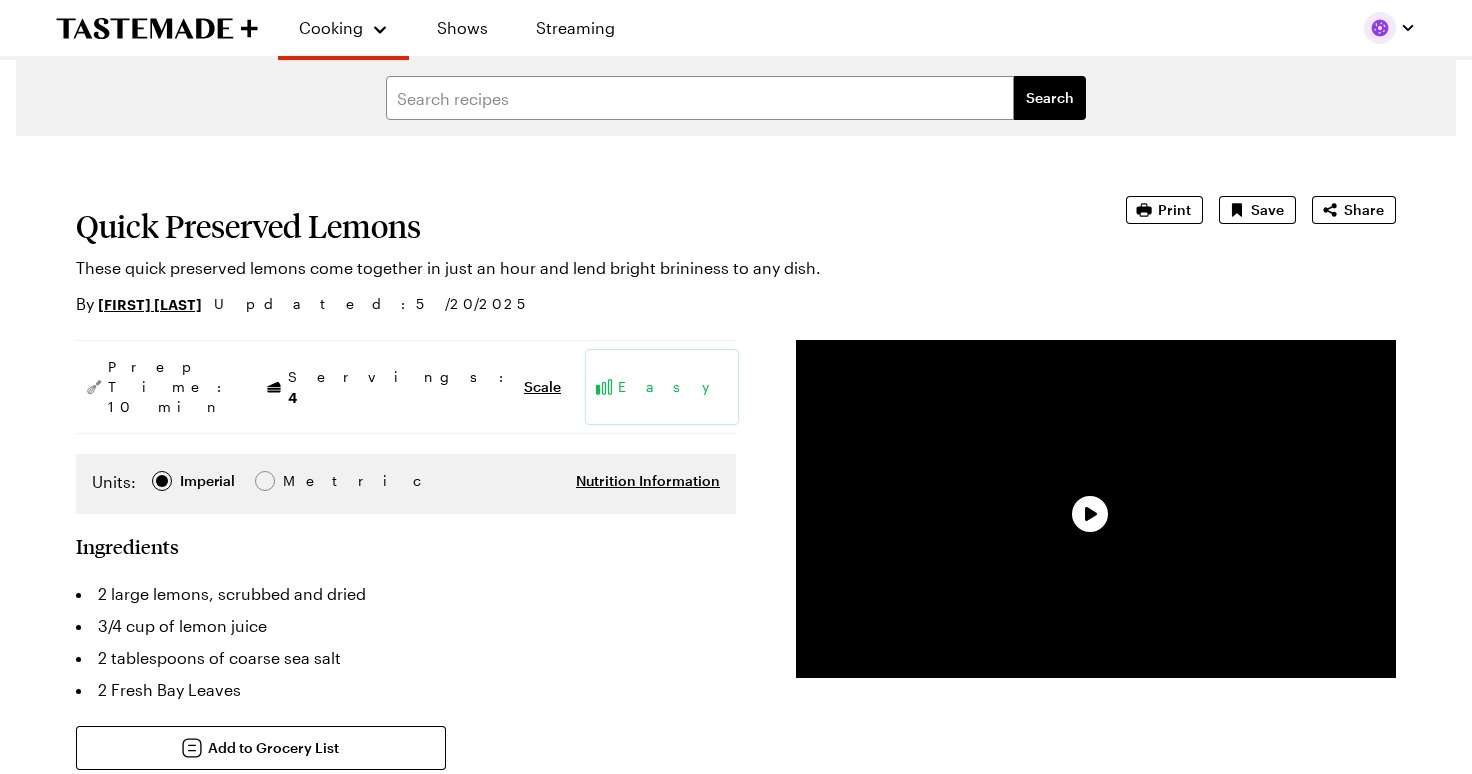 scroll, scrollTop: 0, scrollLeft: 0, axis: both 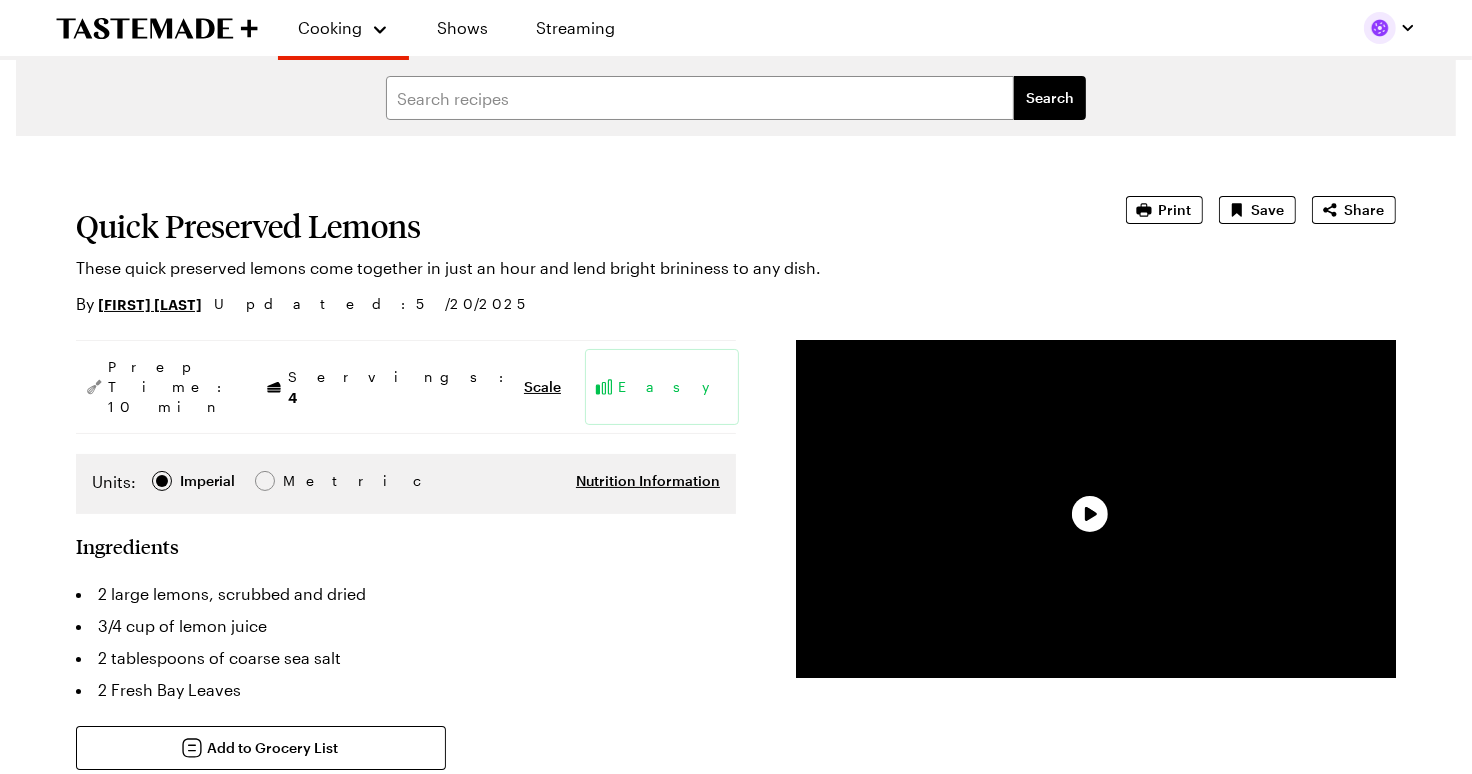 type on "x" 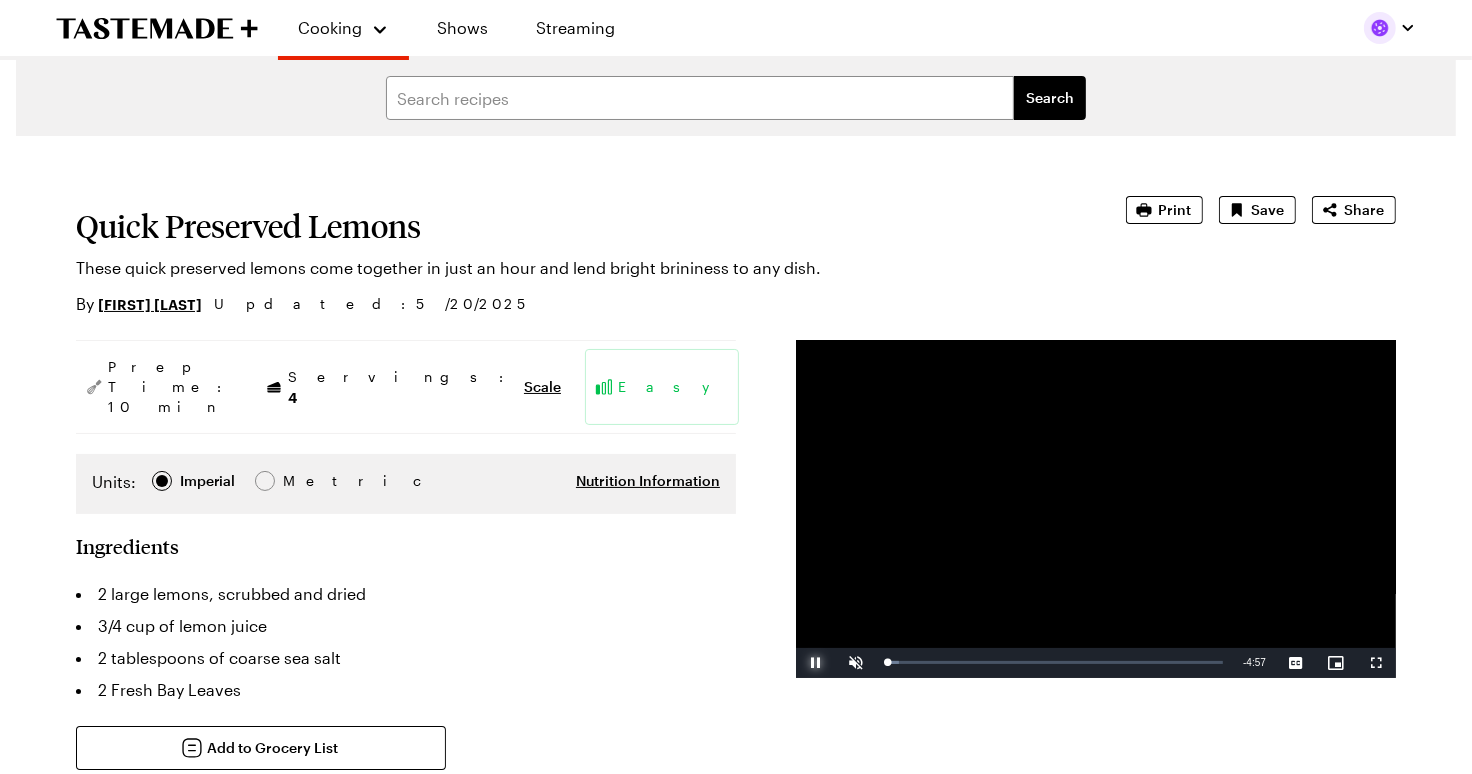 click at bounding box center (816, 663) 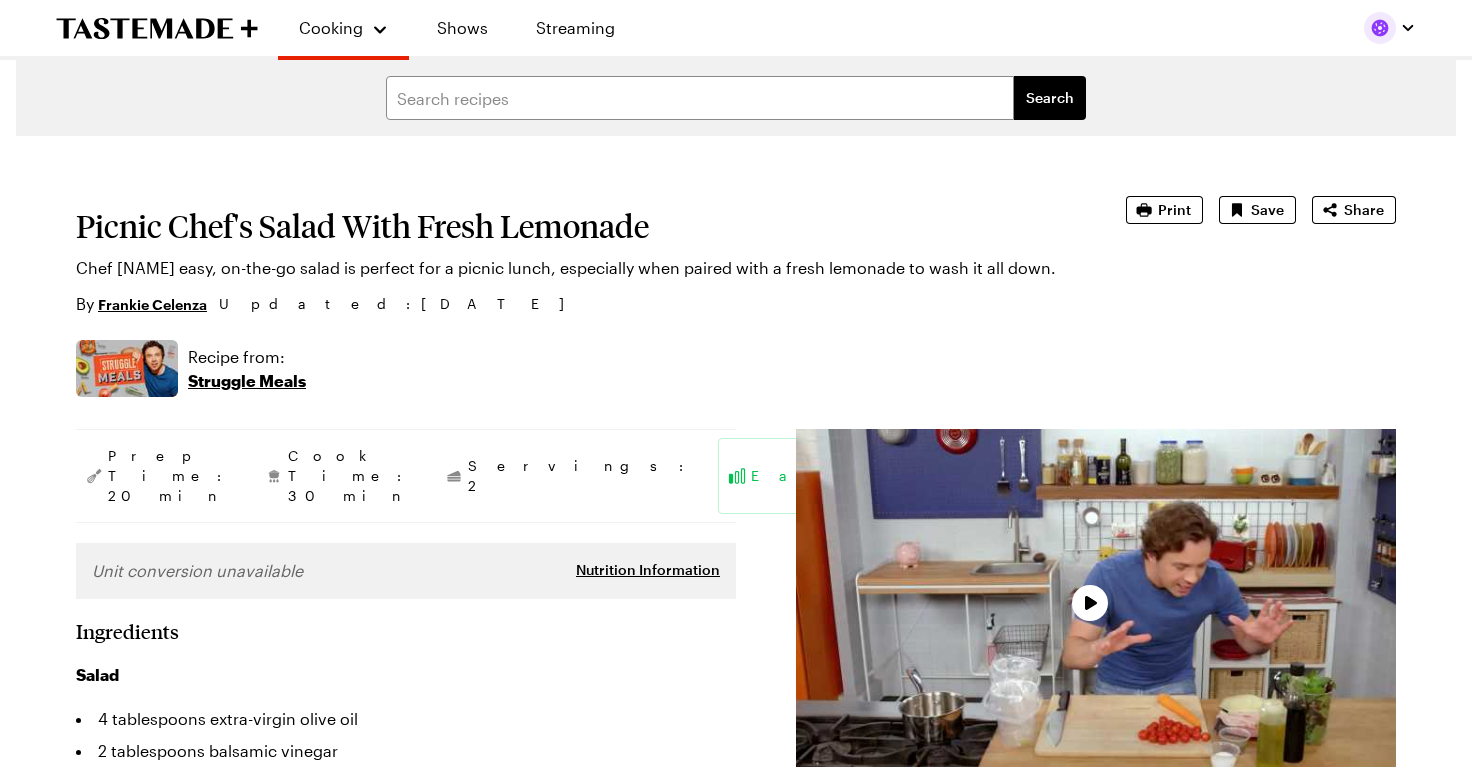 scroll, scrollTop: 0, scrollLeft: 0, axis: both 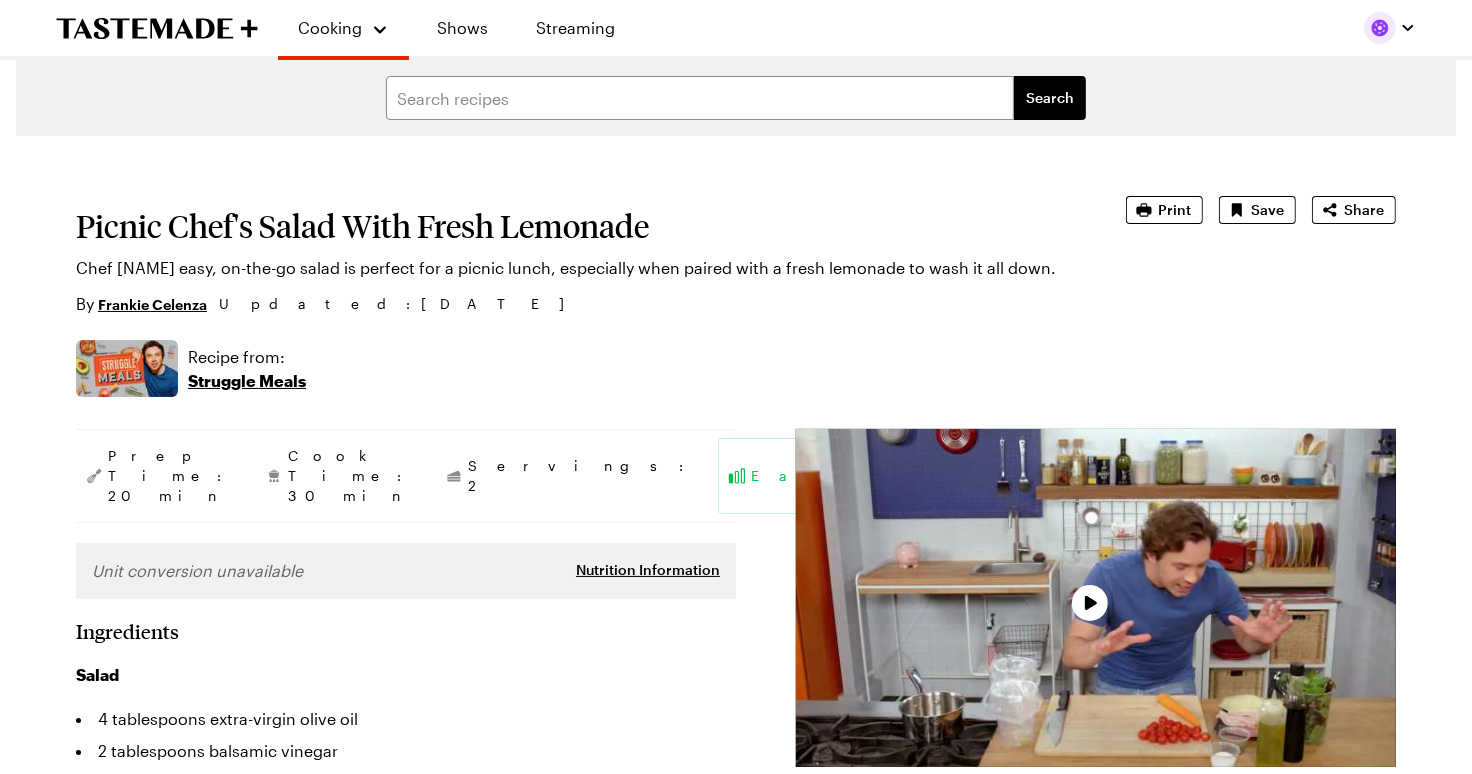 type on "x" 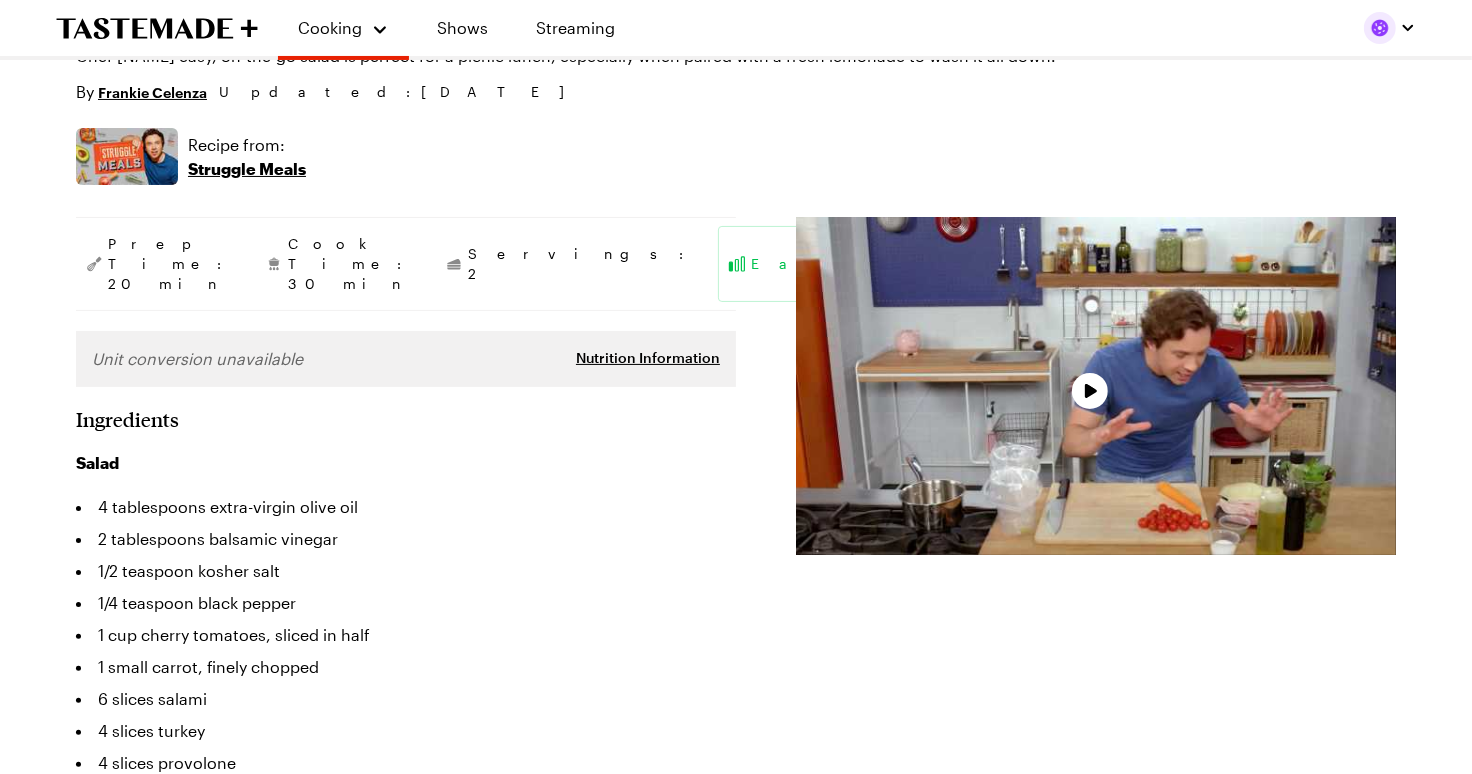 scroll, scrollTop: 271, scrollLeft: 0, axis: vertical 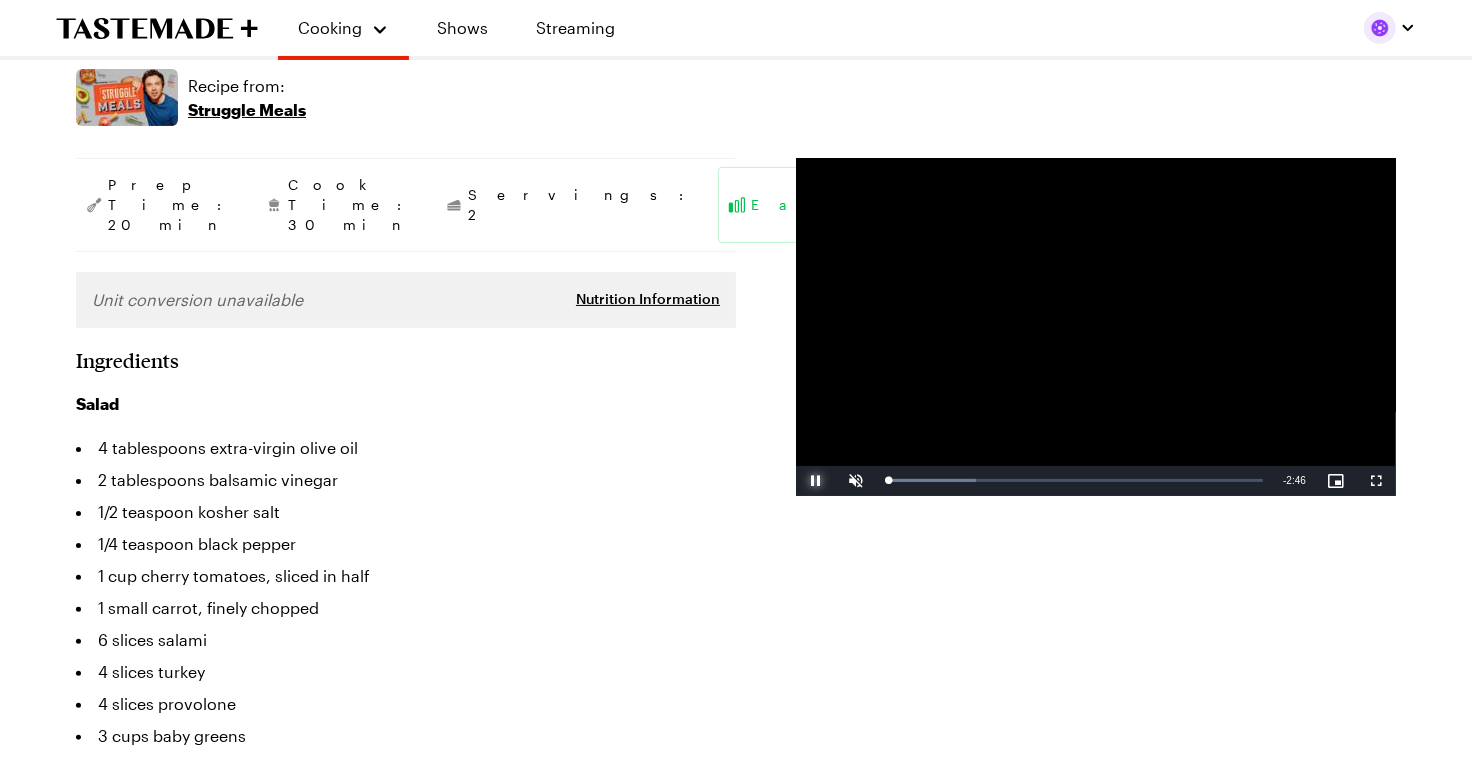 click at bounding box center [816, 481] 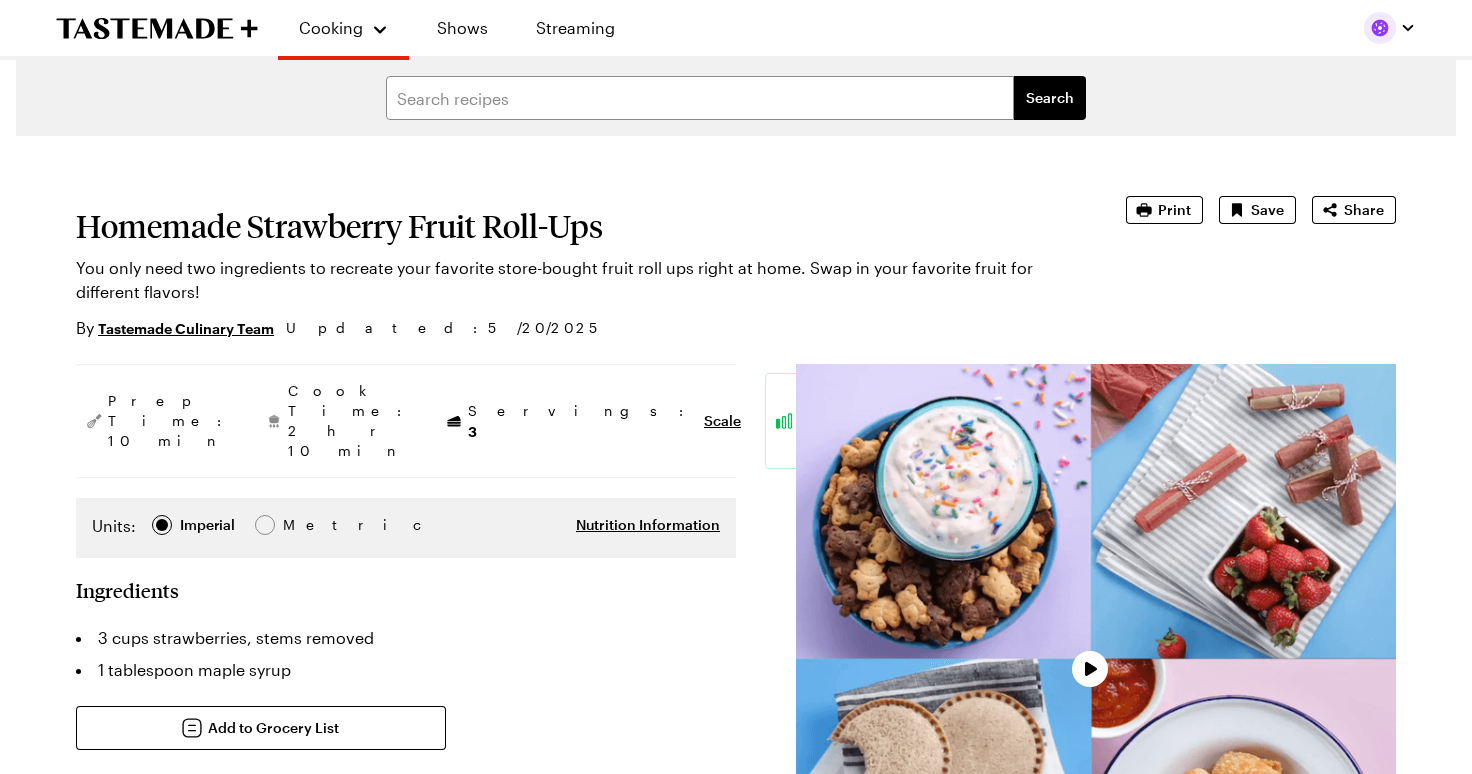 scroll, scrollTop: 0, scrollLeft: 0, axis: both 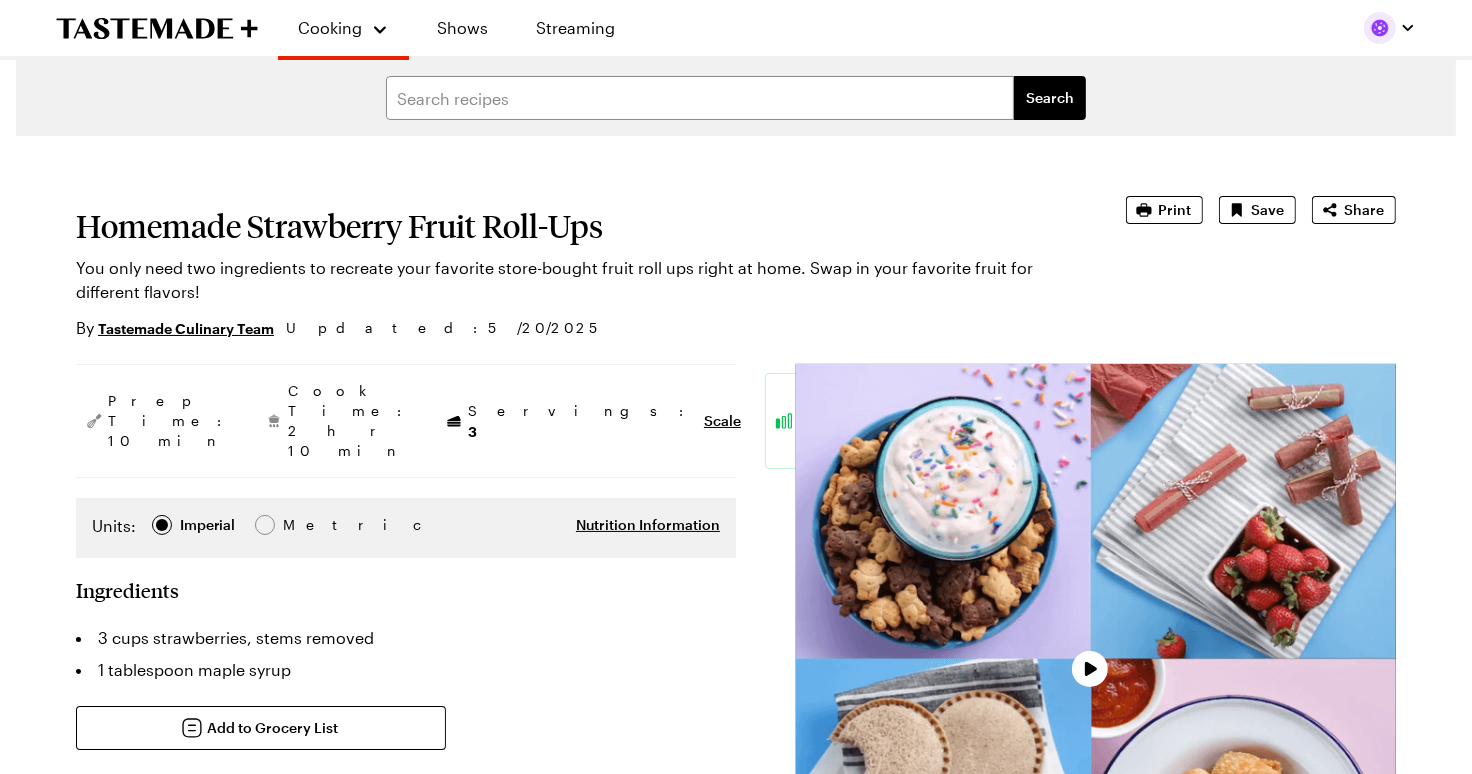 type on "x" 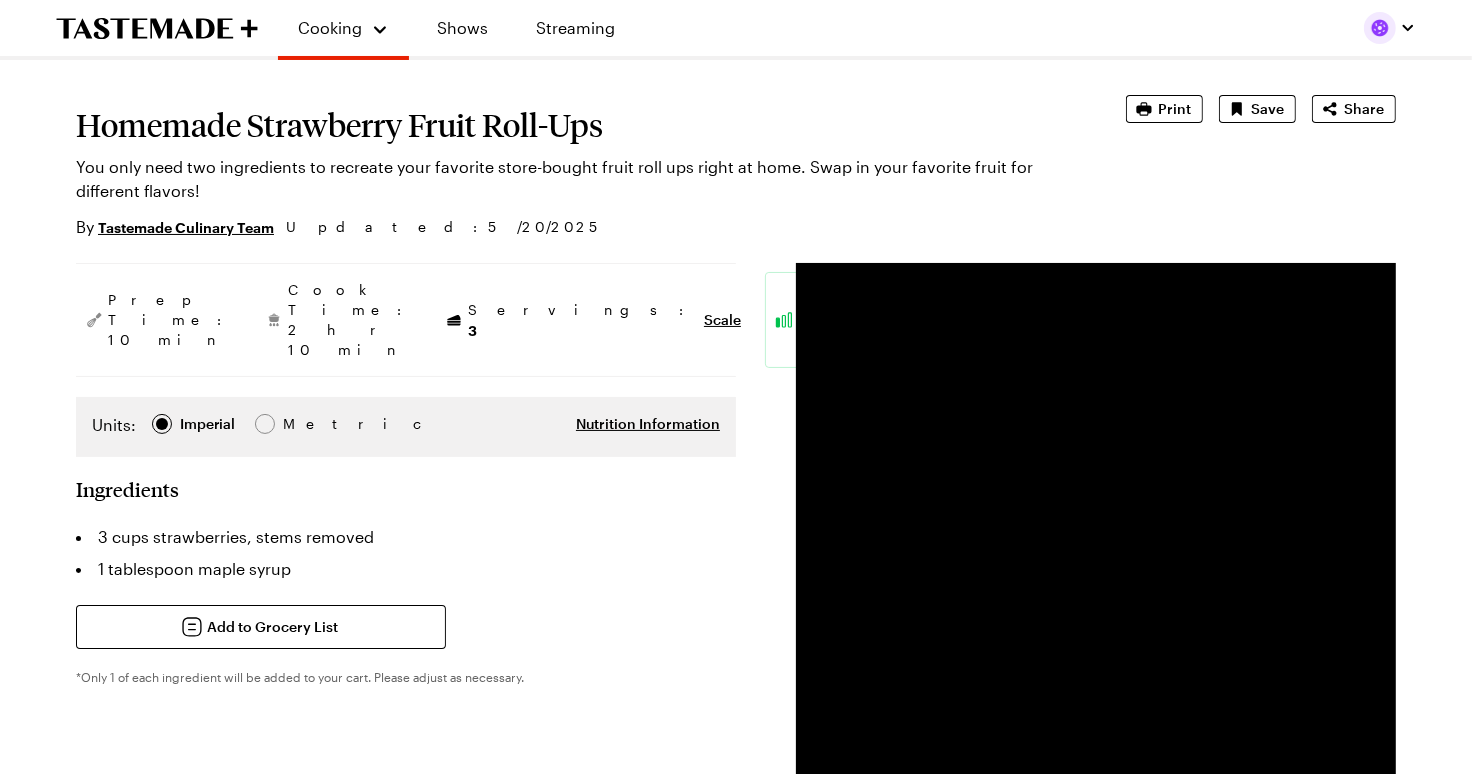 scroll, scrollTop: 106, scrollLeft: 0, axis: vertical 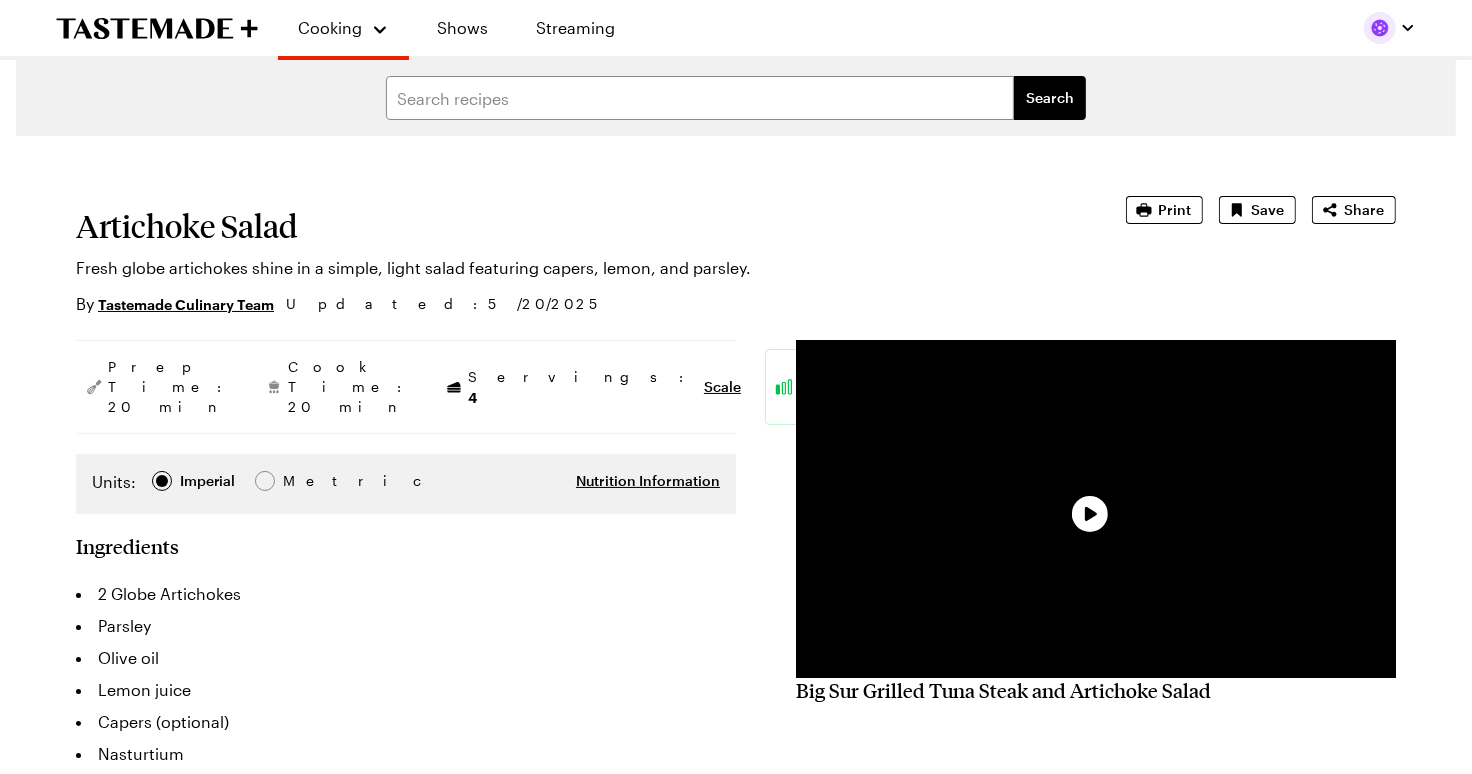 type on "x" 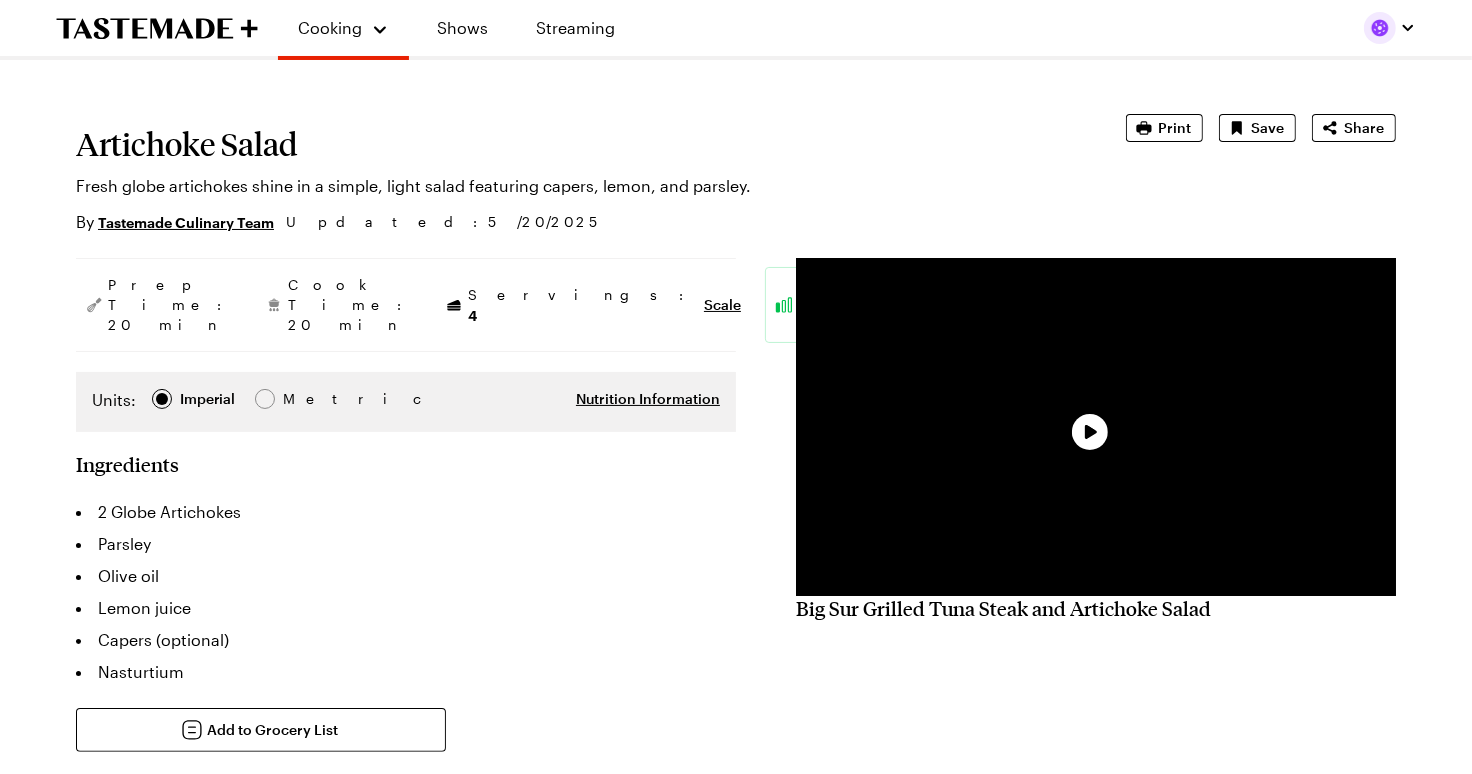 scroll, scrollTop: 107, scrollLeft: 0, axis: vertical 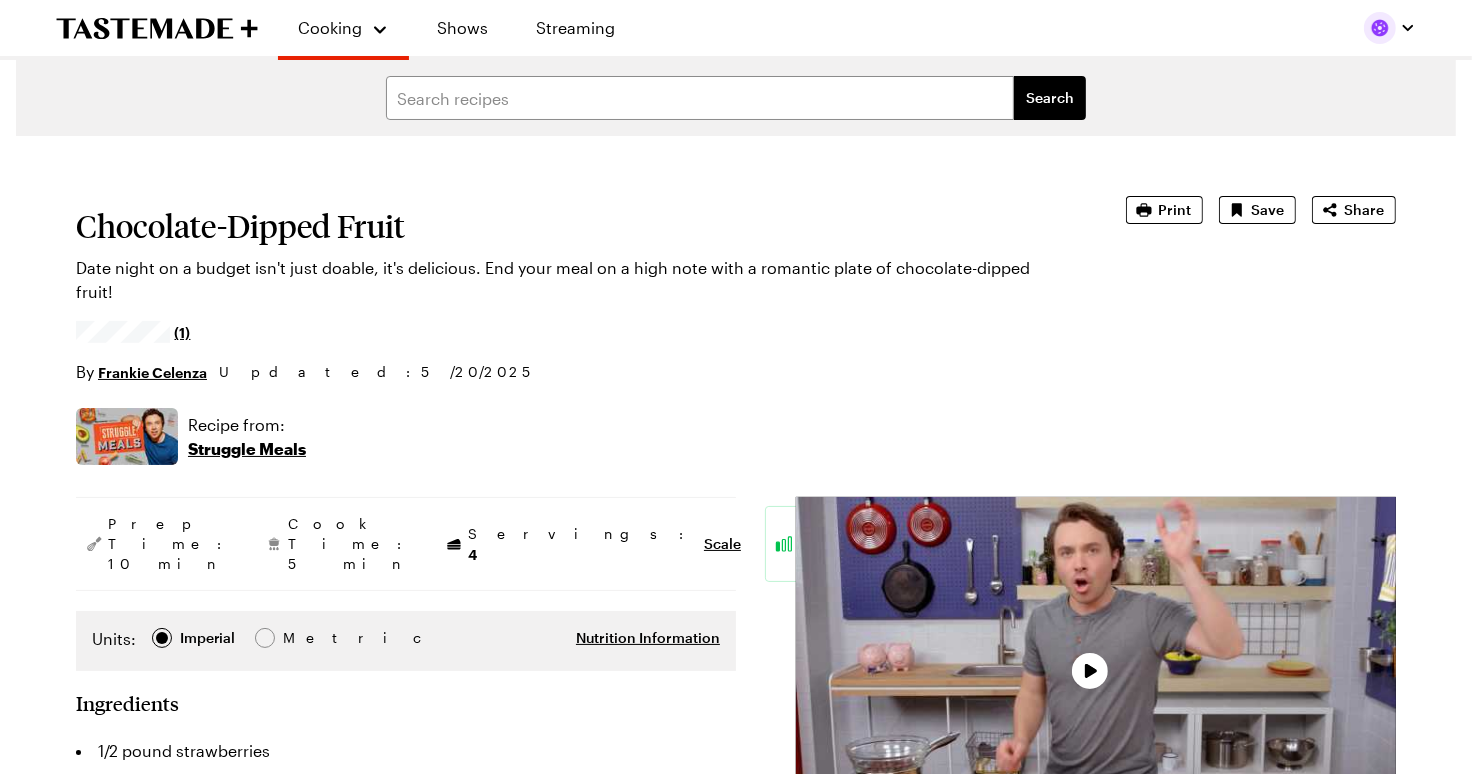 type on "x" 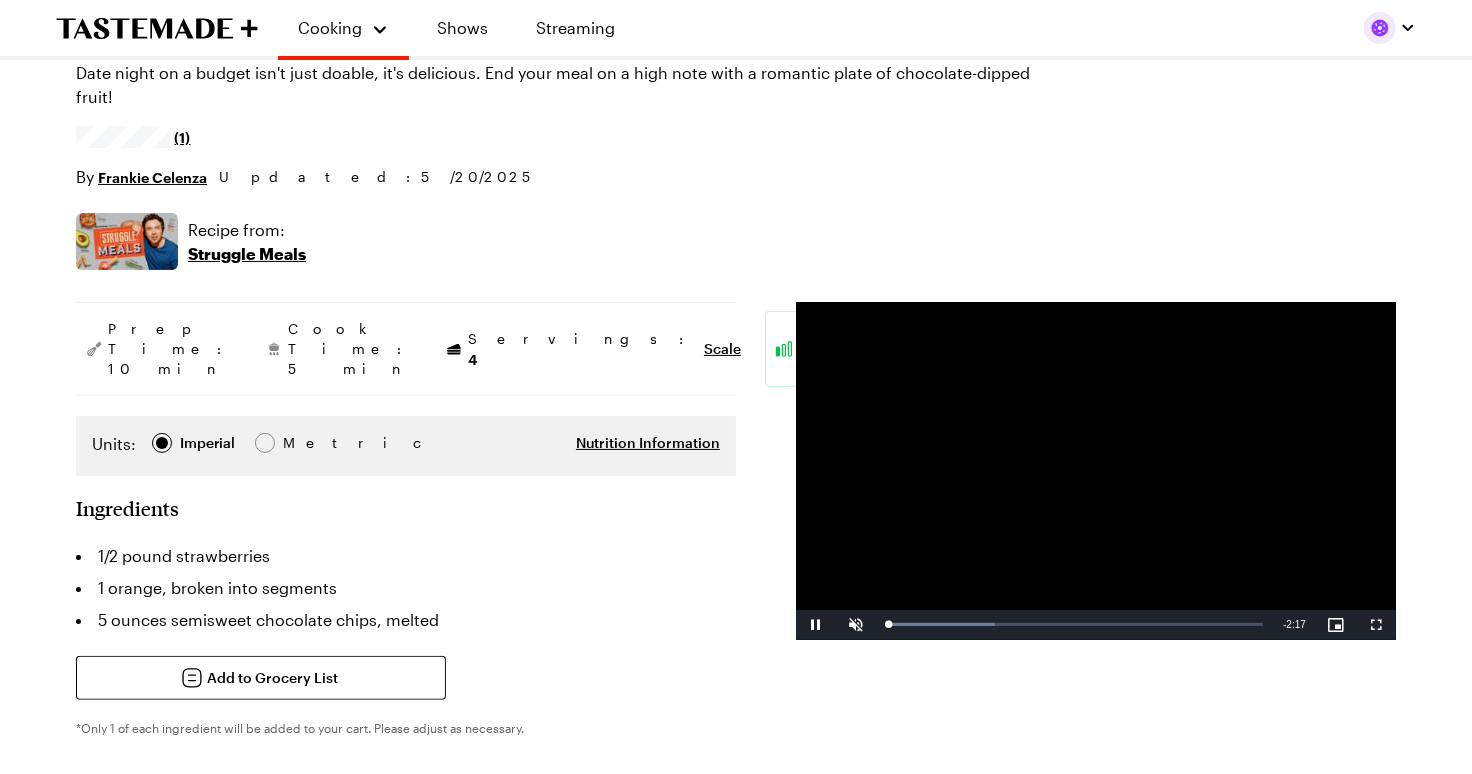 scroll, scrollTop: 196, scrollLeft: 0, axis: vertical 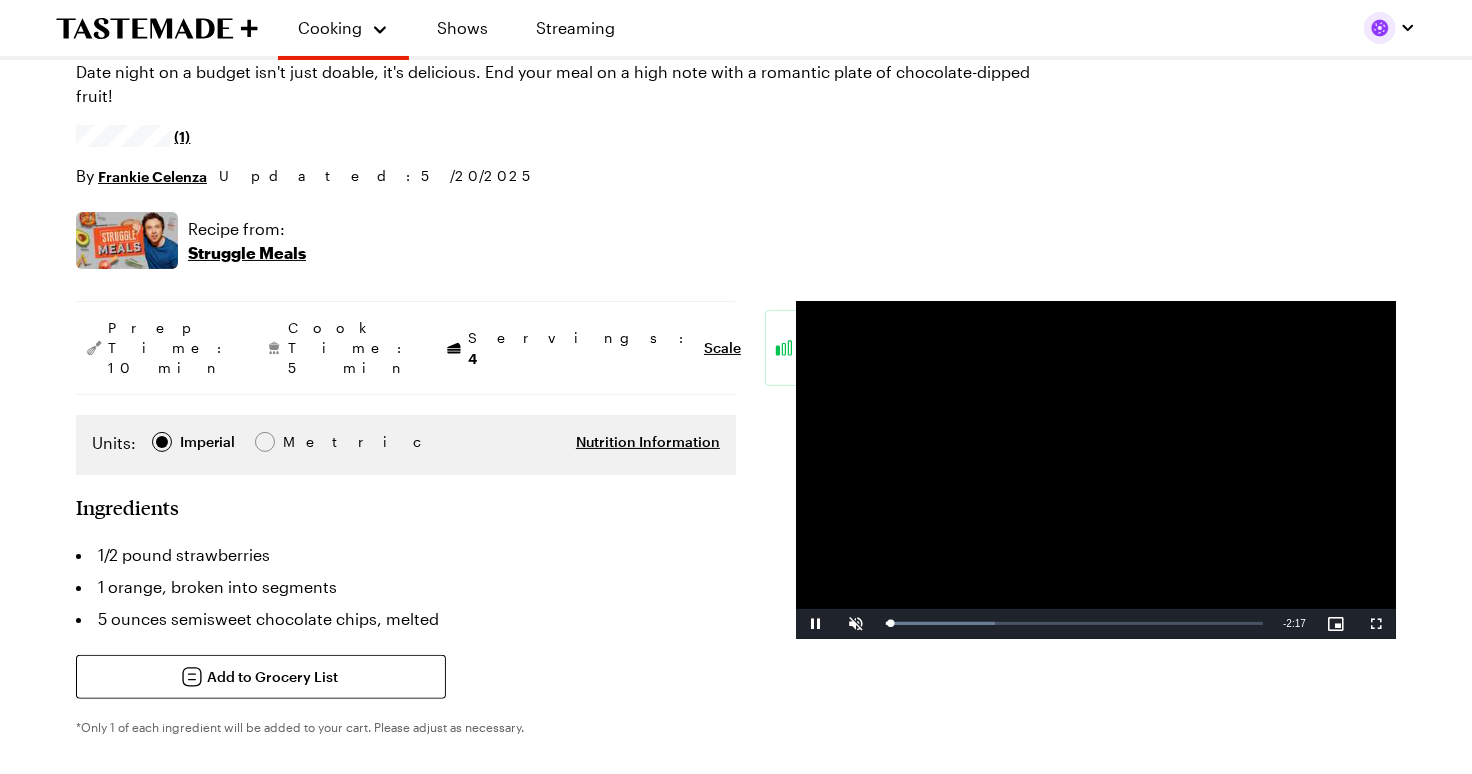 click on "Prep Time: 10 min Cook Time: 5 min Servings:   4 Scale Easy Units: Imperial Imperial Metric Metric Nutrition Information Ingredients 1/2 pound strawberries 1 orange, broken into segments 5 ounces semisweet chocolate chips, melted Add to Grocery List *Only 1 of each ingredient will be added to your cart. Please adjust as necessary. Steps Set a heat-proof bowl over a pot of boiling water. Add chocolate chips and allow to melt. Turn off heat. Dry each piece of fruit with a paper towel, then dip into the chocolate and set on a parchment-lined sheet tray. Place in the refrigerator to set. Cooking Mode Cooking Mode (keep screen active) Improve This Recipe Diets:    Clean Dairy Free Gluten Free Healthy Nut Free Vegetarian Meal Types:    Dessert Dish Types:    Kid Friendly Make Ahead Party Cuisines:    American European Ratings 5.0 (1) Your Rating Recipe Notes ( 0 ) 500 [FIRST] [LAST] Submit Video Player is loading. Play Video Pause Unmute Current Time  0:01 / Duration  2:18 Loaded :  28.94% 0:01 Stream Type  LIVE -" at bounding box center (736, 1123) 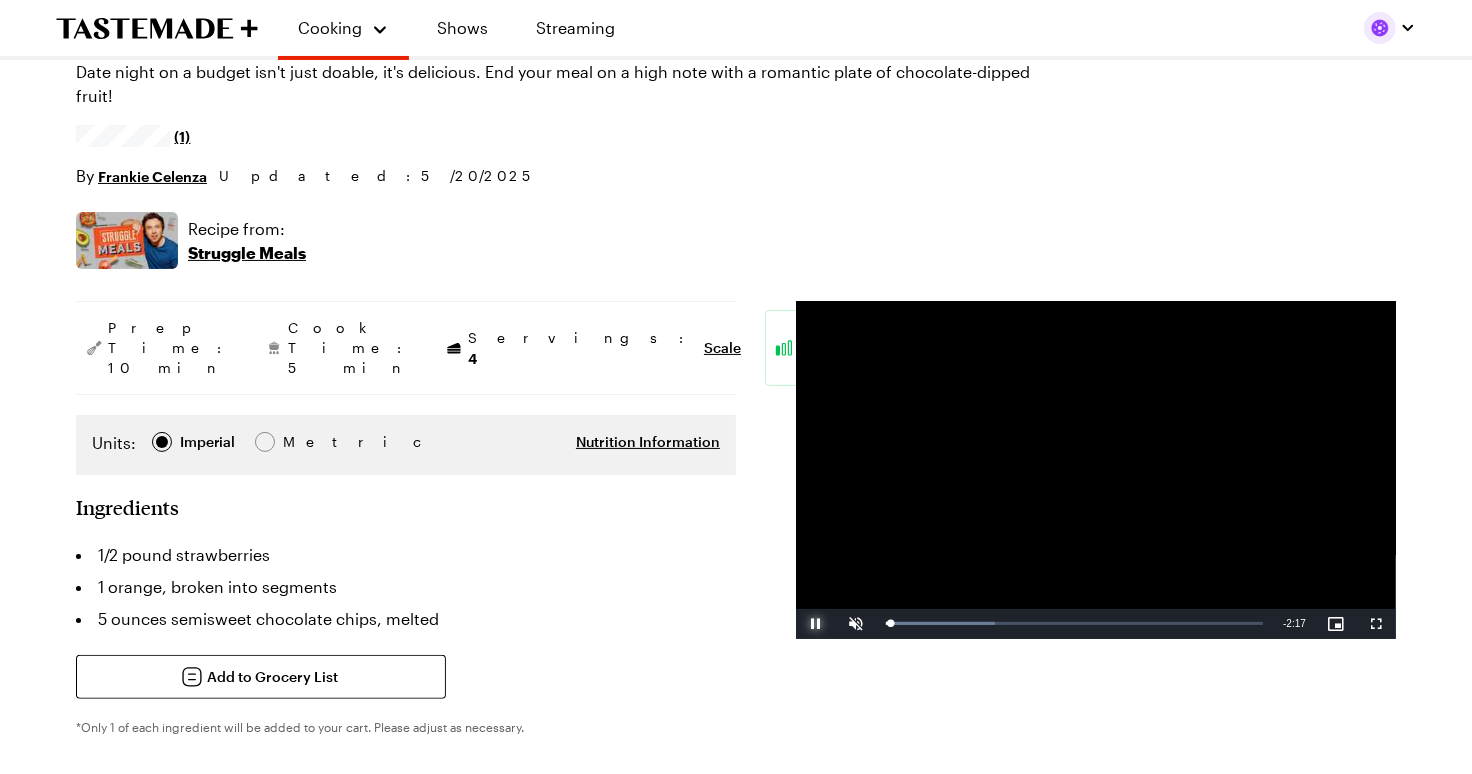 click at bounding box center [816, 624] 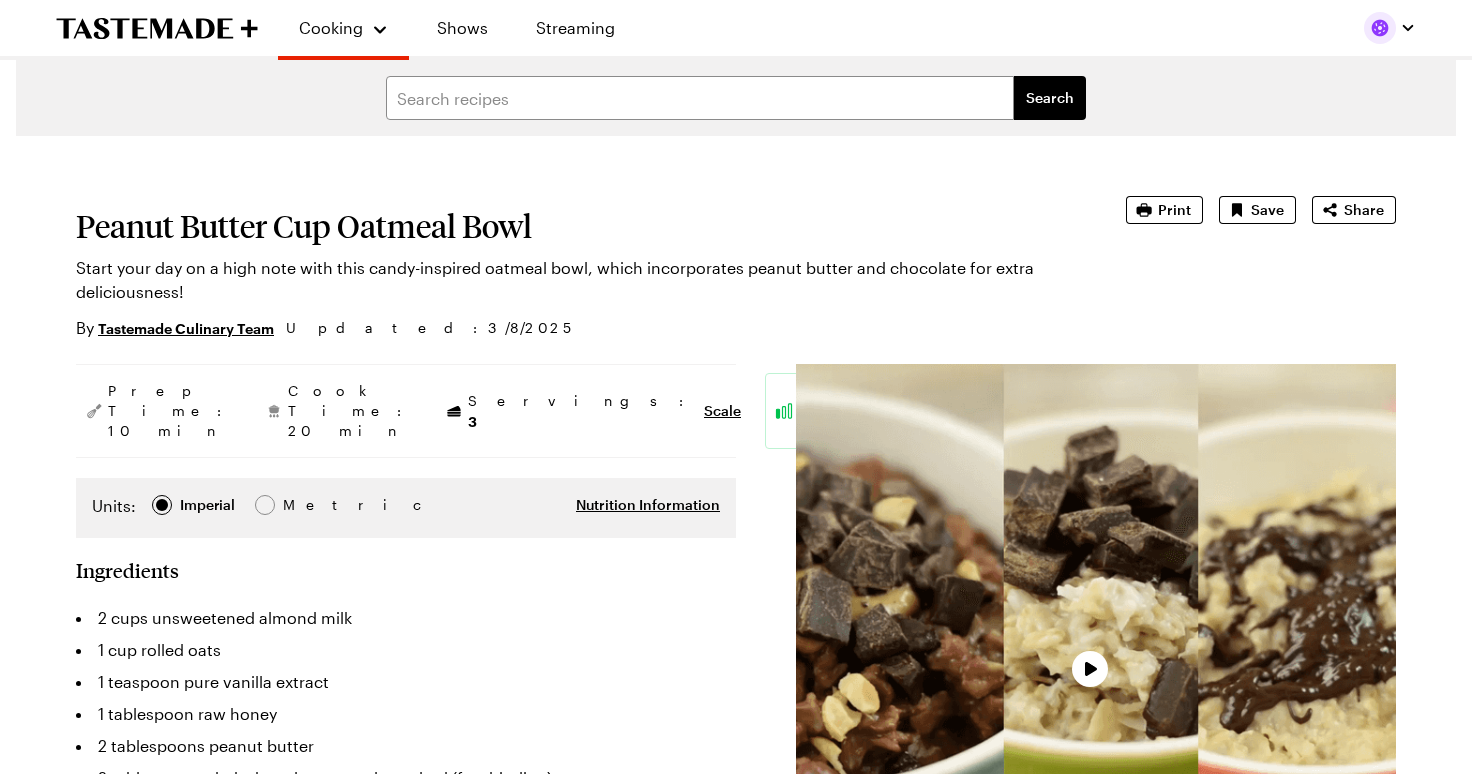 scroll, scrollTop: 0, scrollLeft: 0, axis: both 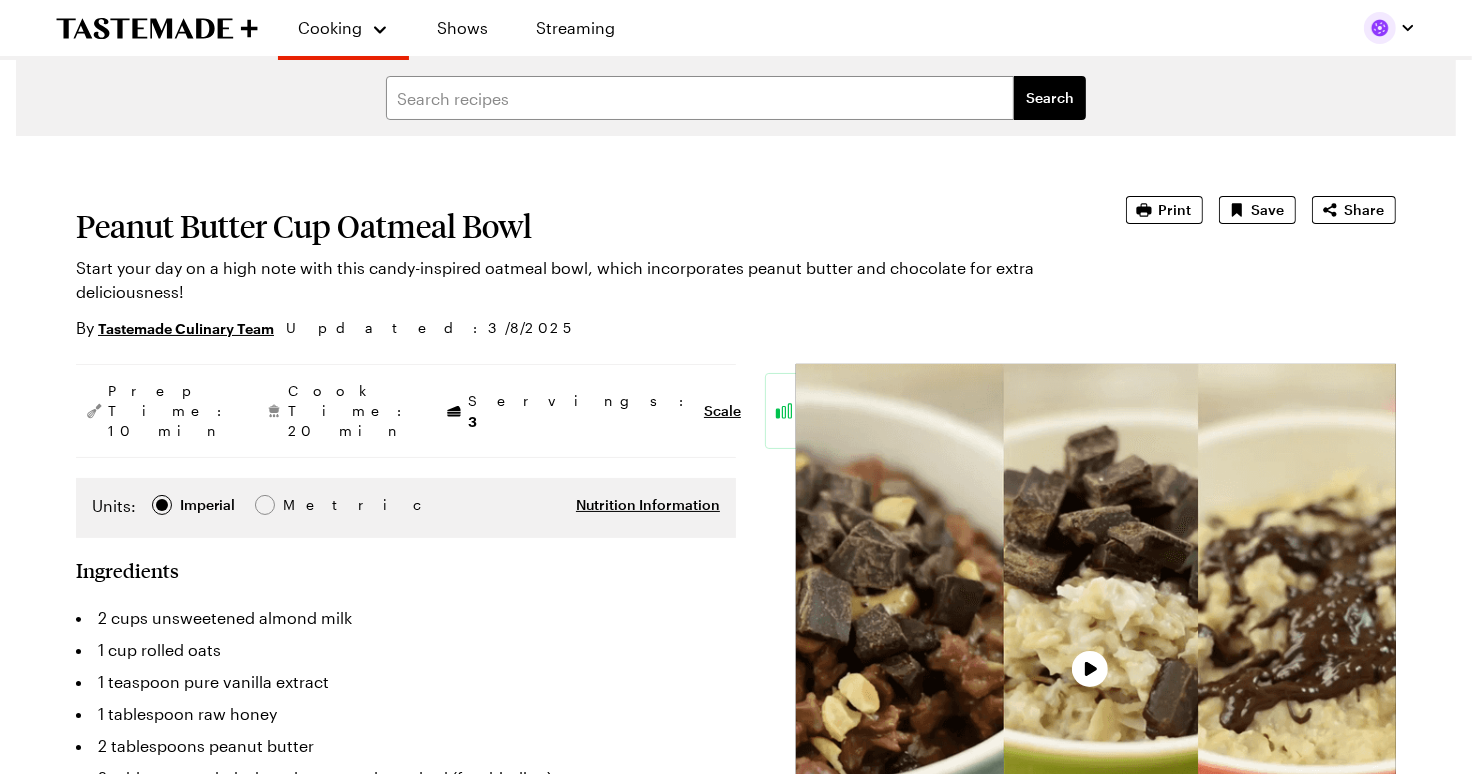type on "x" 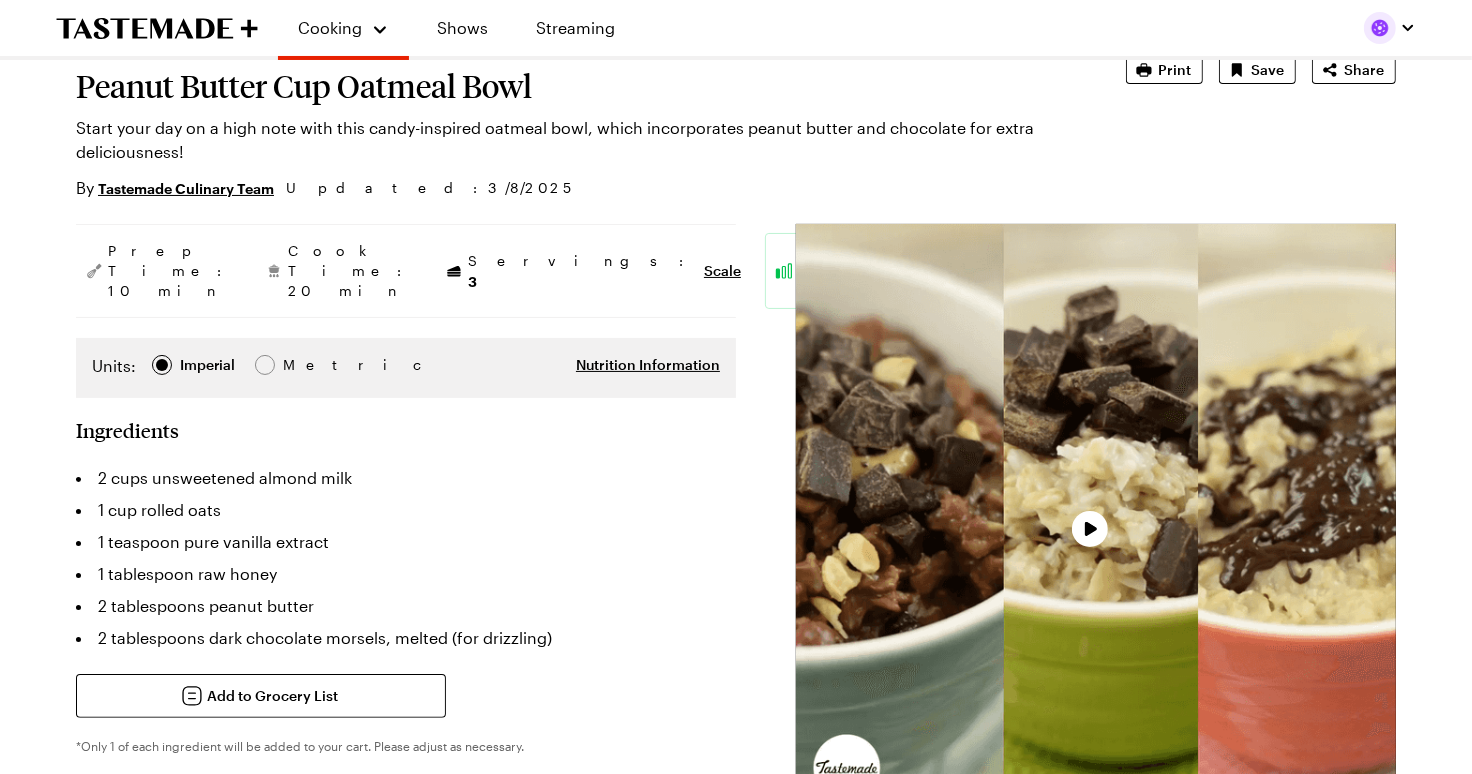 scroll, scrollTop: 158, scrollLeft: 0, axis: vertical 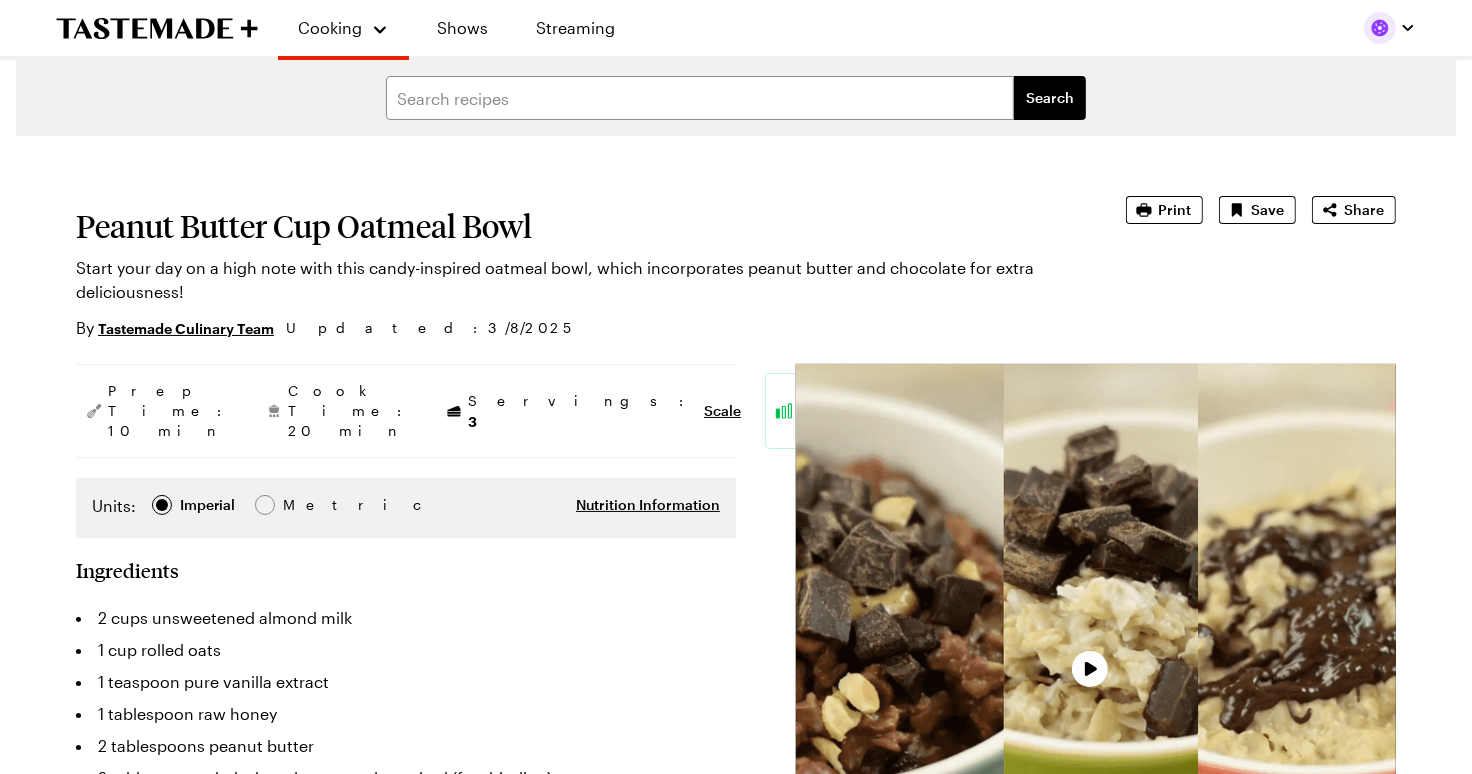 type on "x" 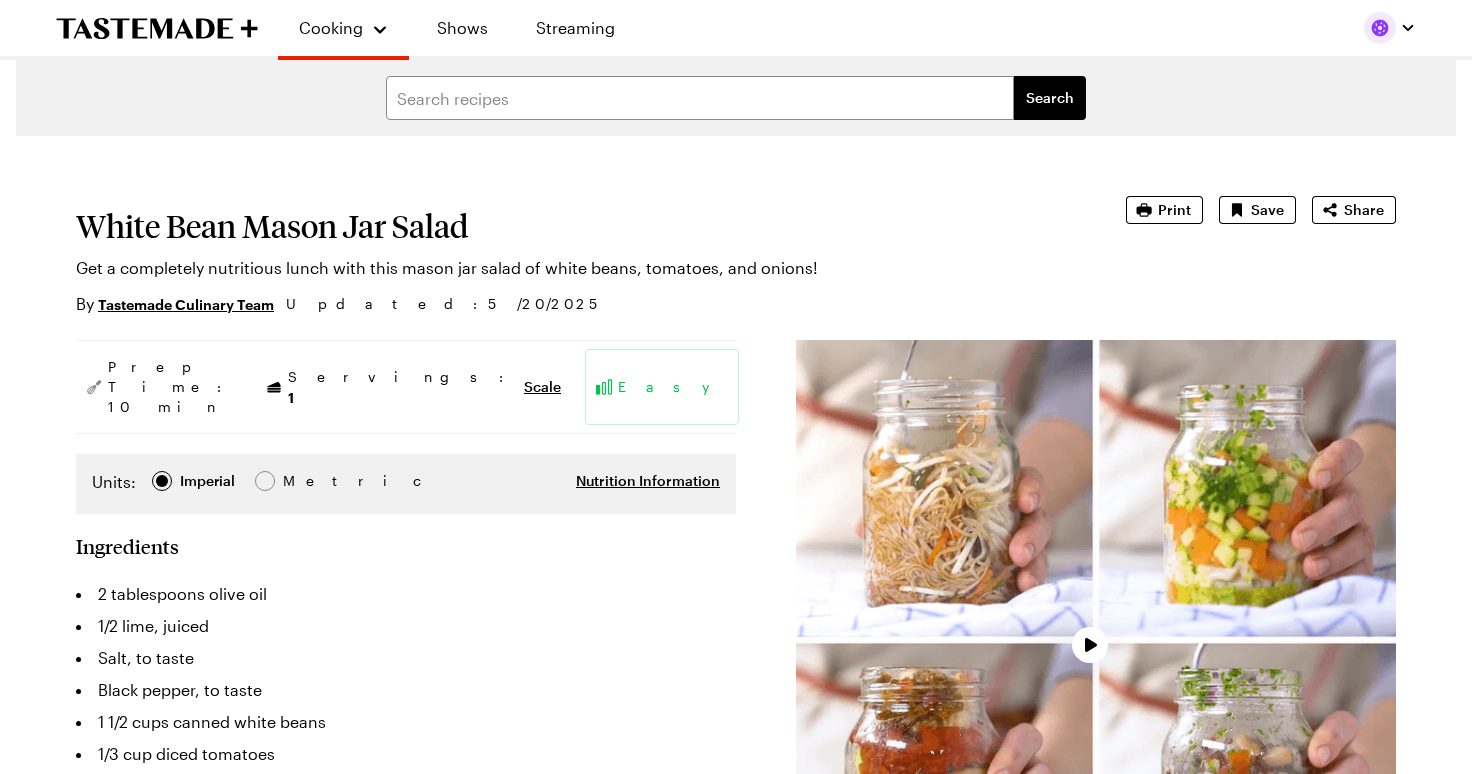 scroll, scrollTop: 0, scrollLeft: 0, axis: both 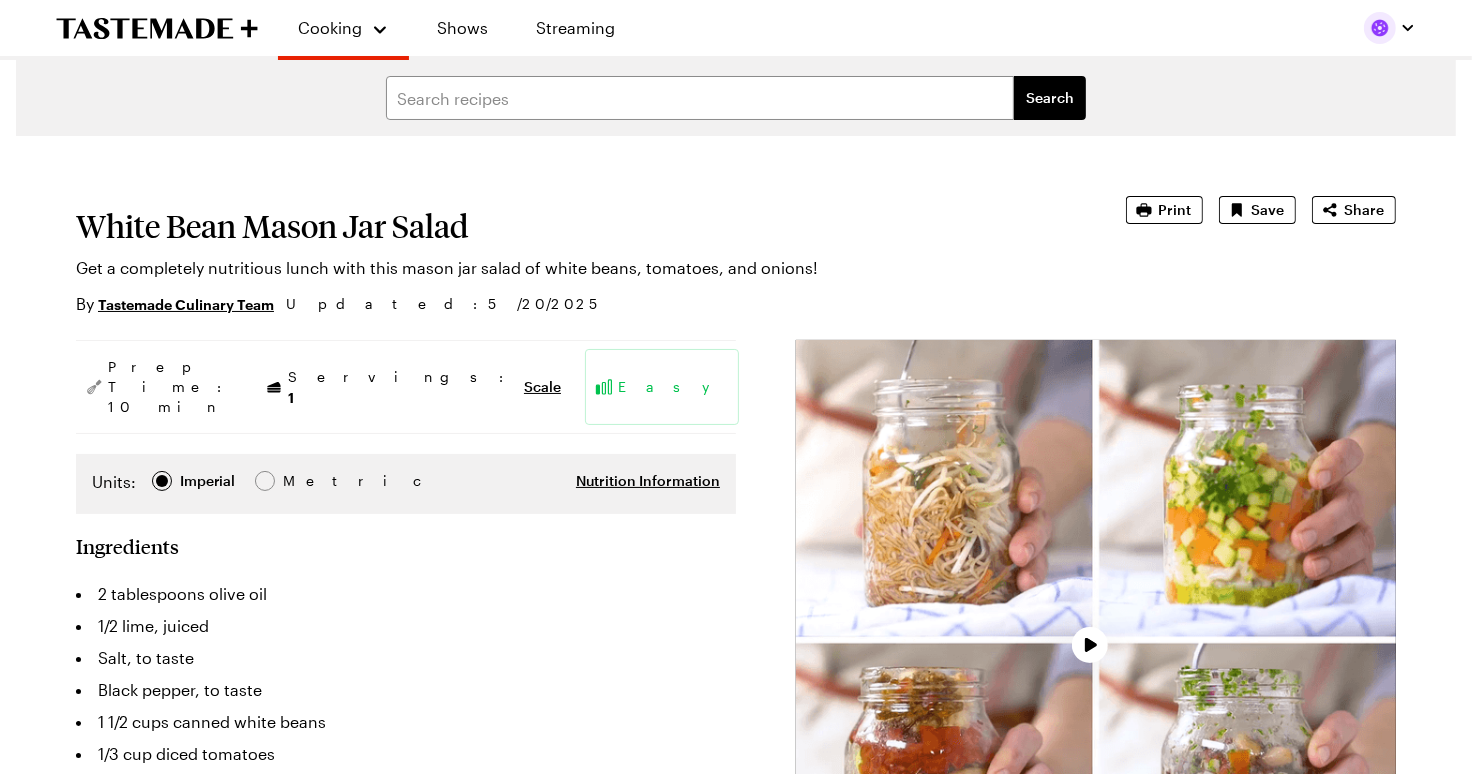 type on "x" 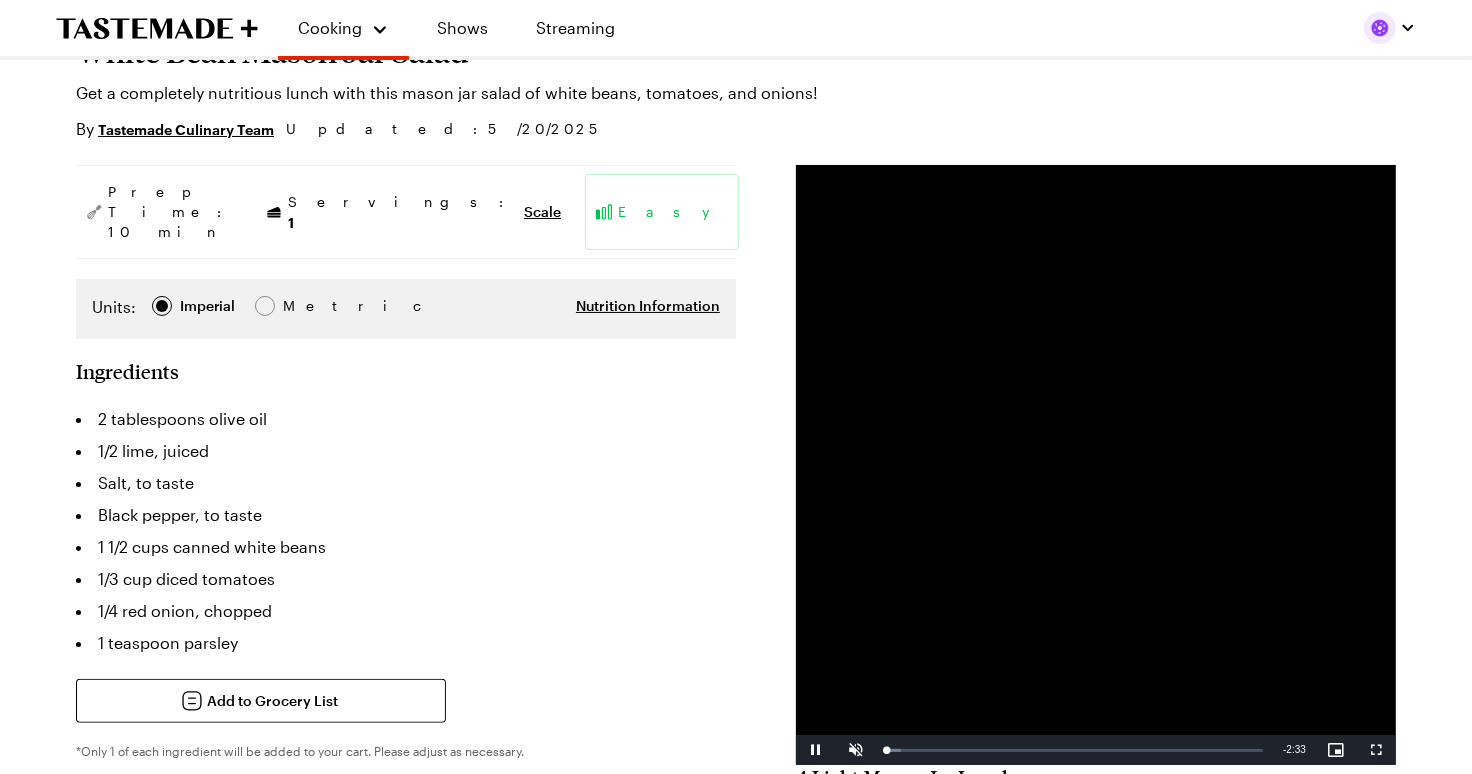 scroll, scrollTop: 180, scrollLeft: 0, axis: vertical 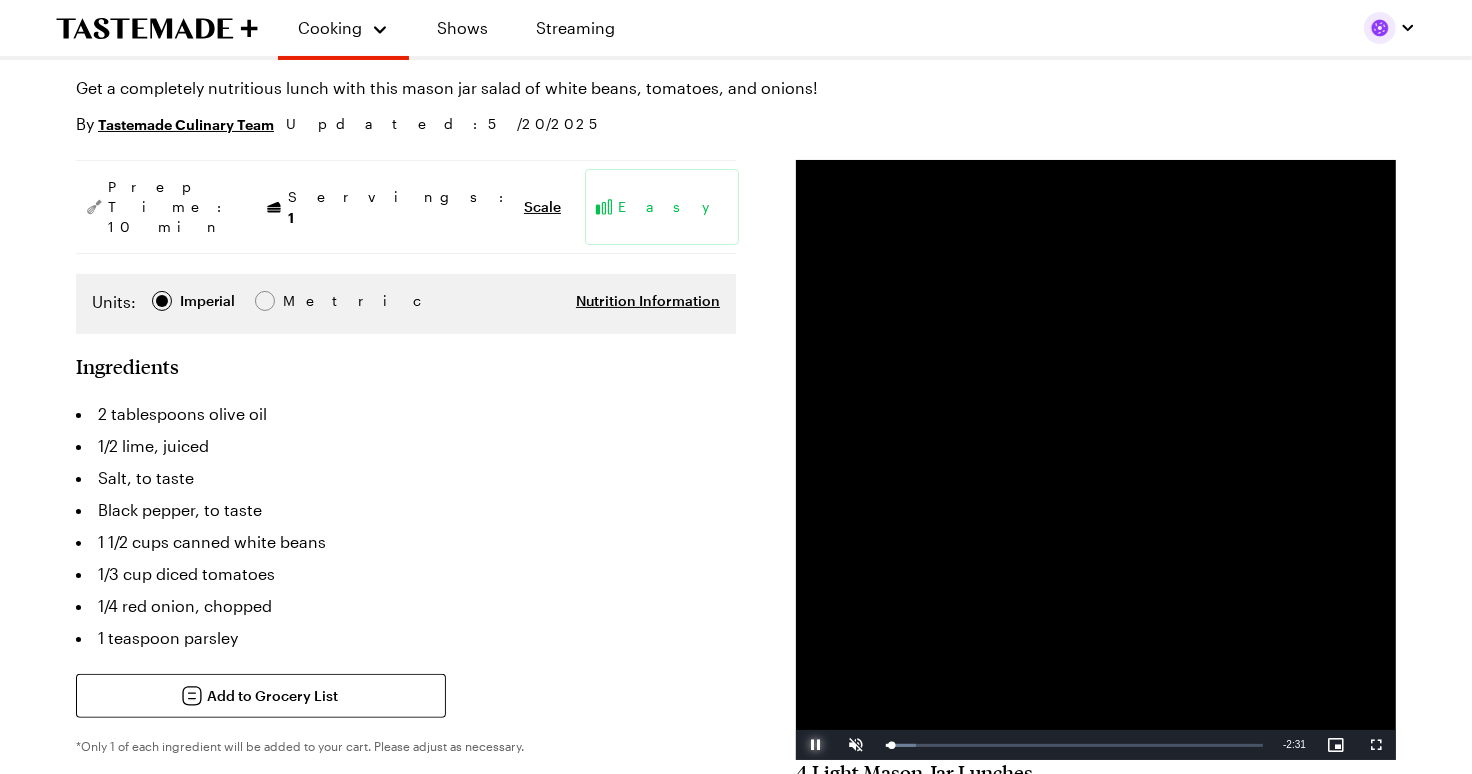 click at bounding box center (816, 745) 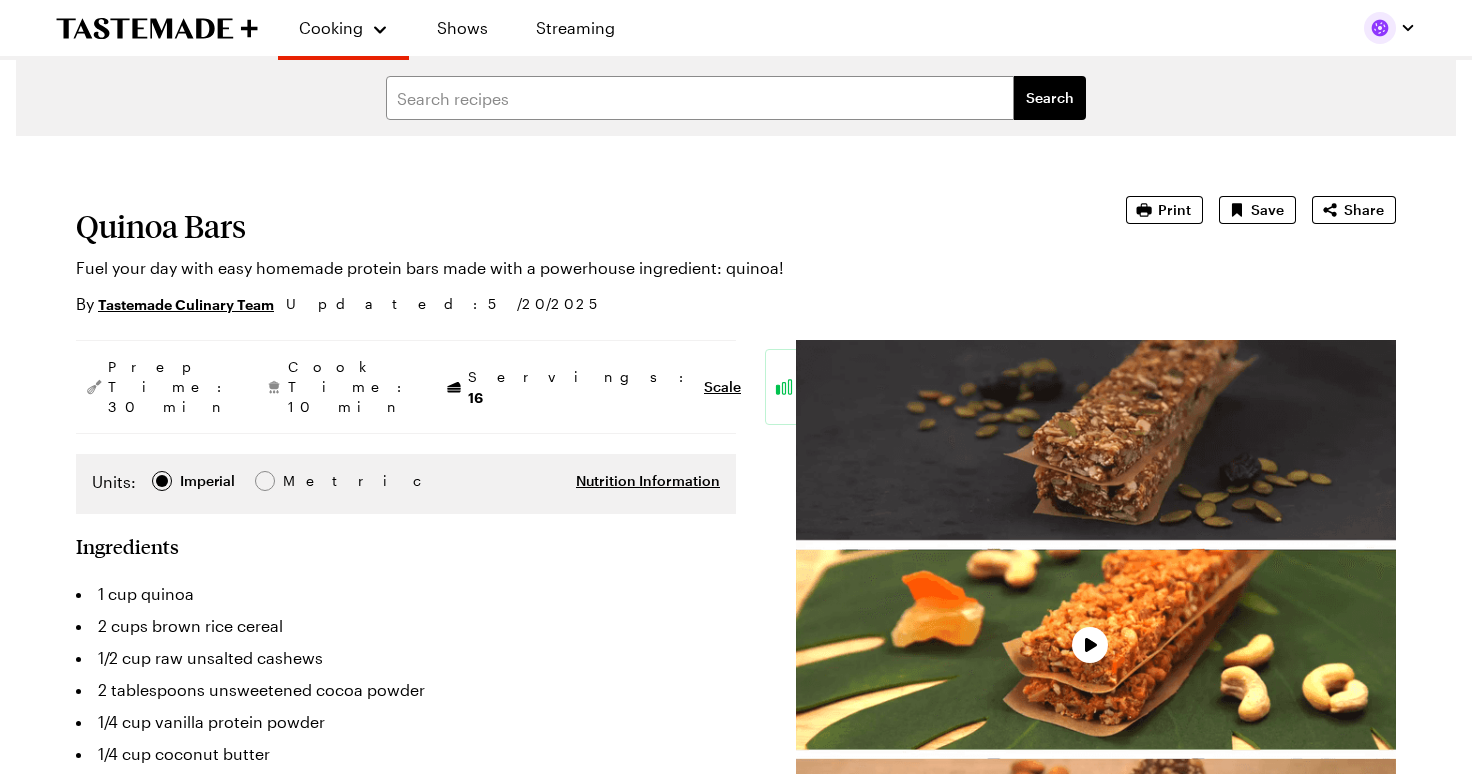 scroll, scrollTop: 0, scrollLeft: 0, axis: both 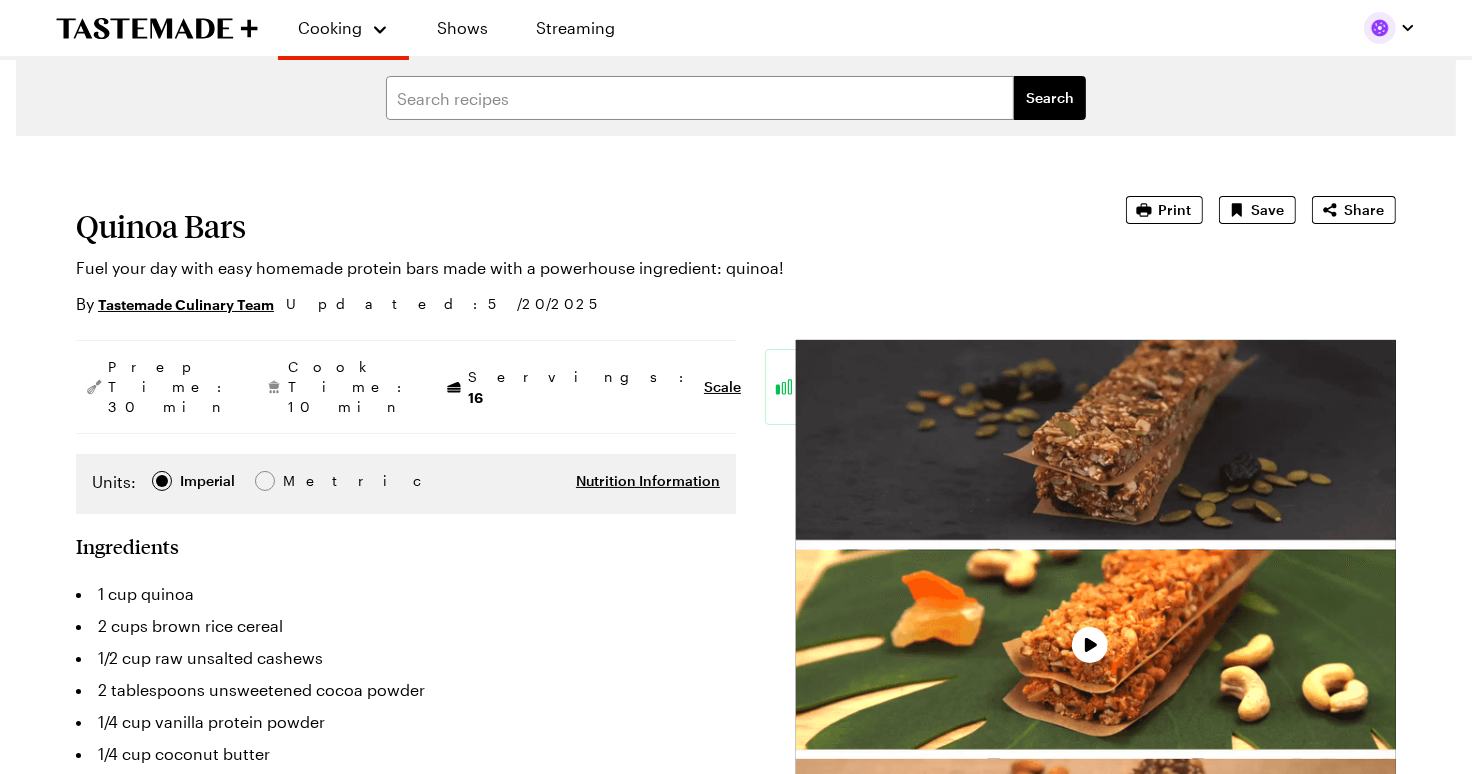 type on "x" 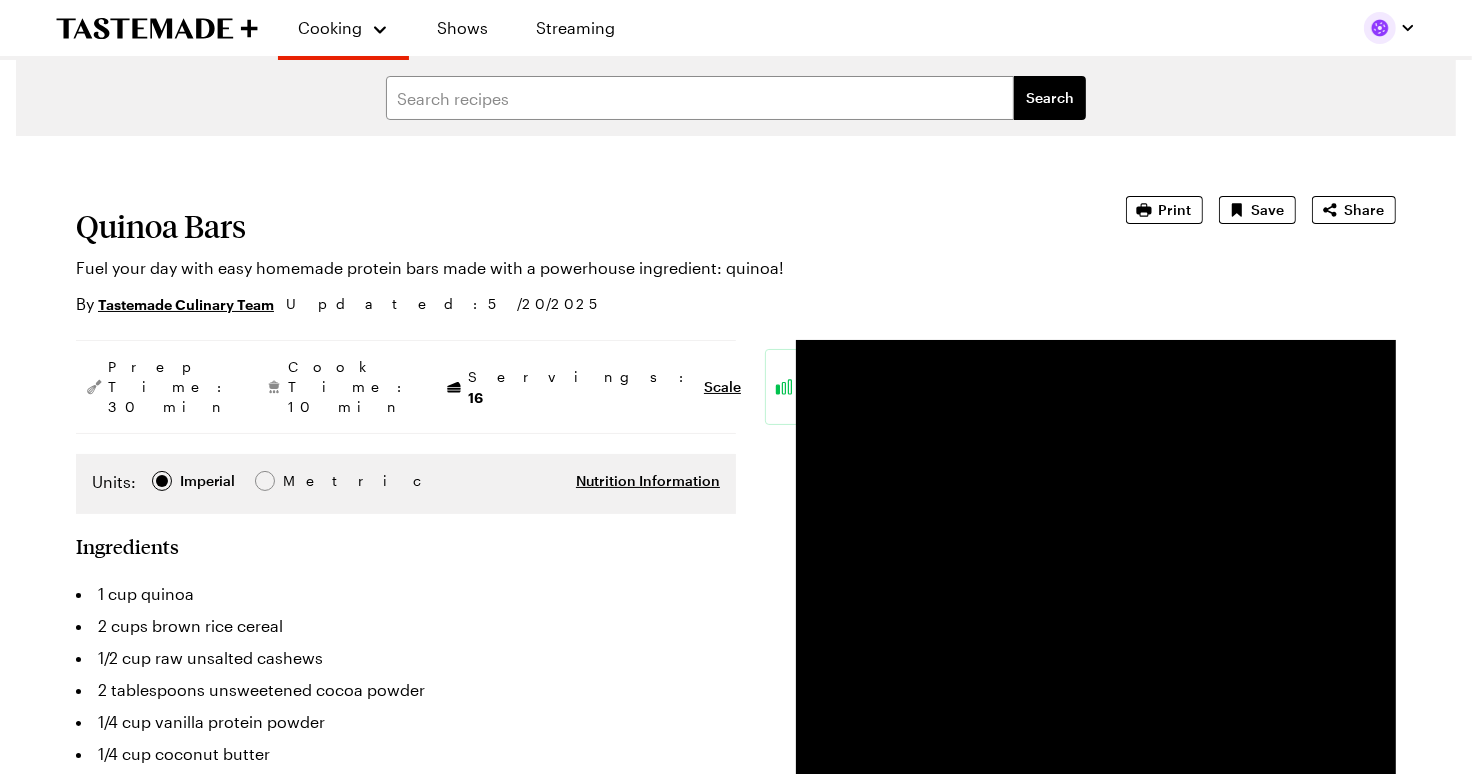 scroll, scrollTop: 156, scrollLeft: 0, axis: vertical 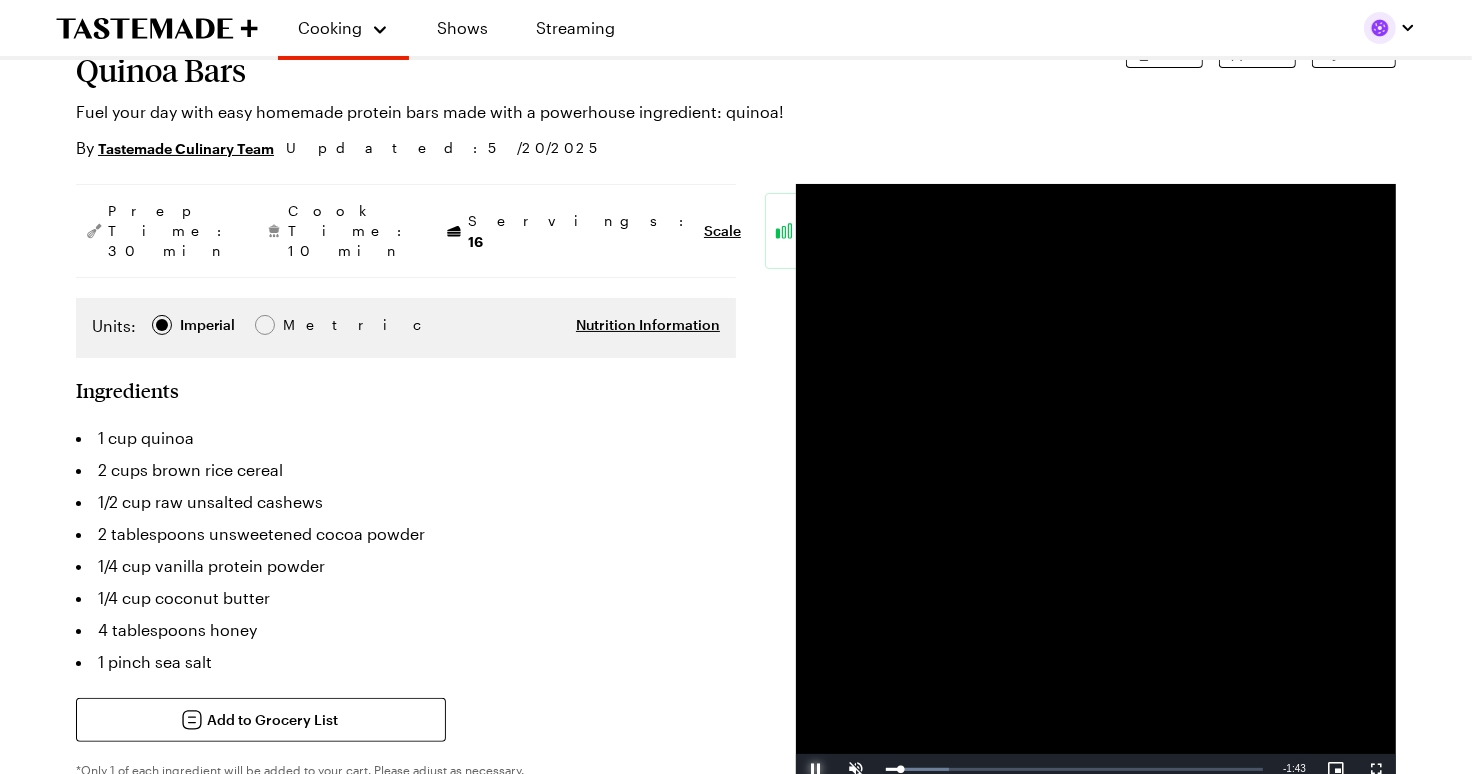 click at bounding box center [816, 769] 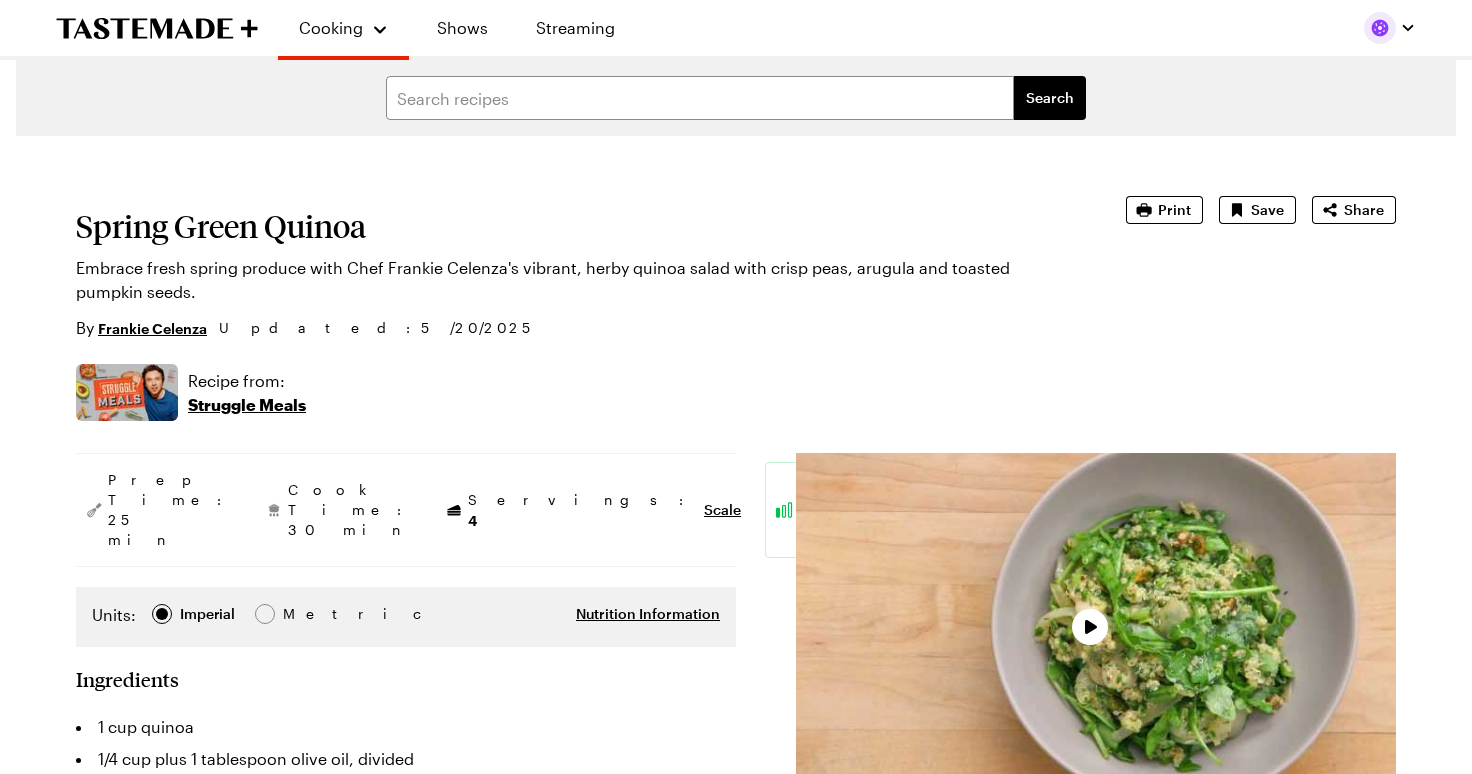 scroll, scrollTop: 0, scrollLeft: 0, axis: both 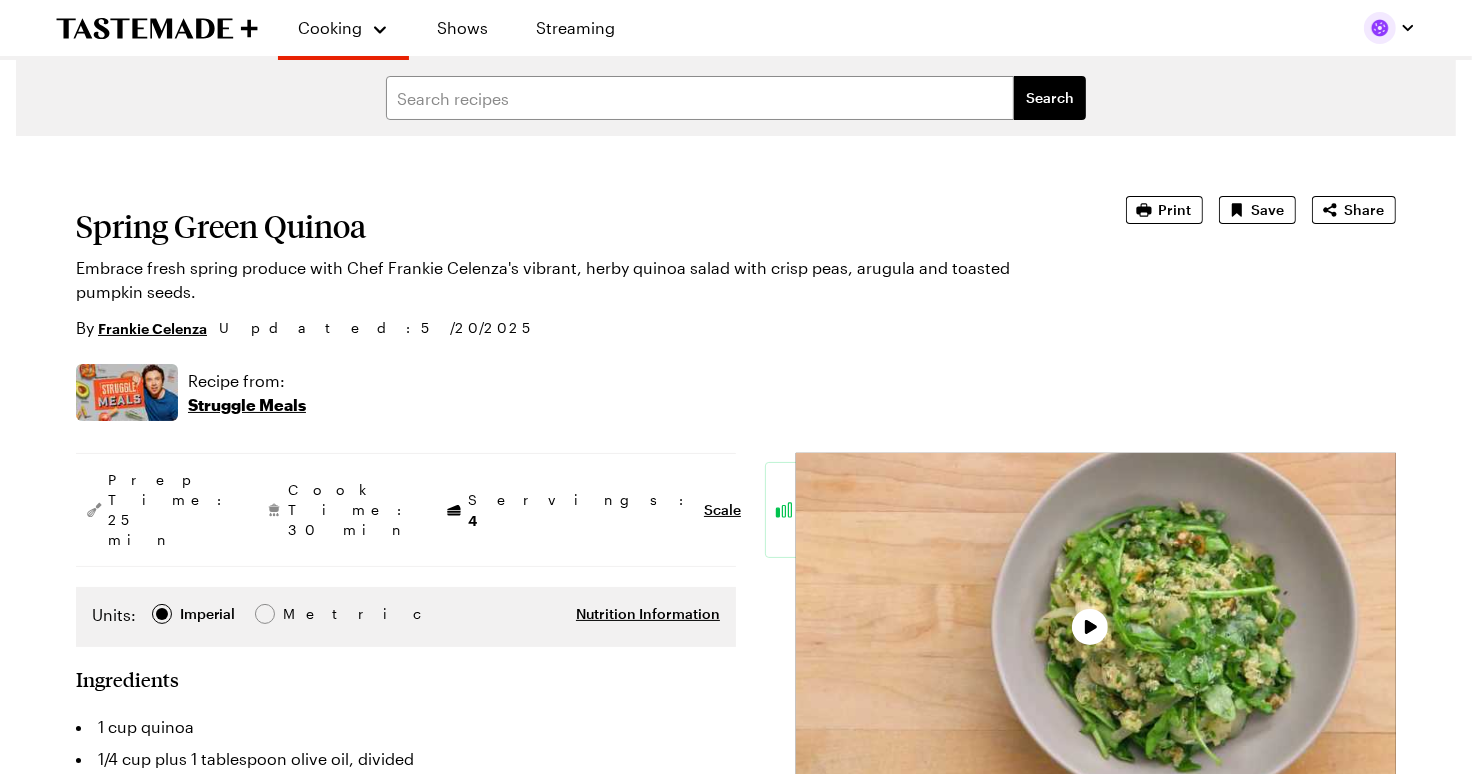 type on "x" 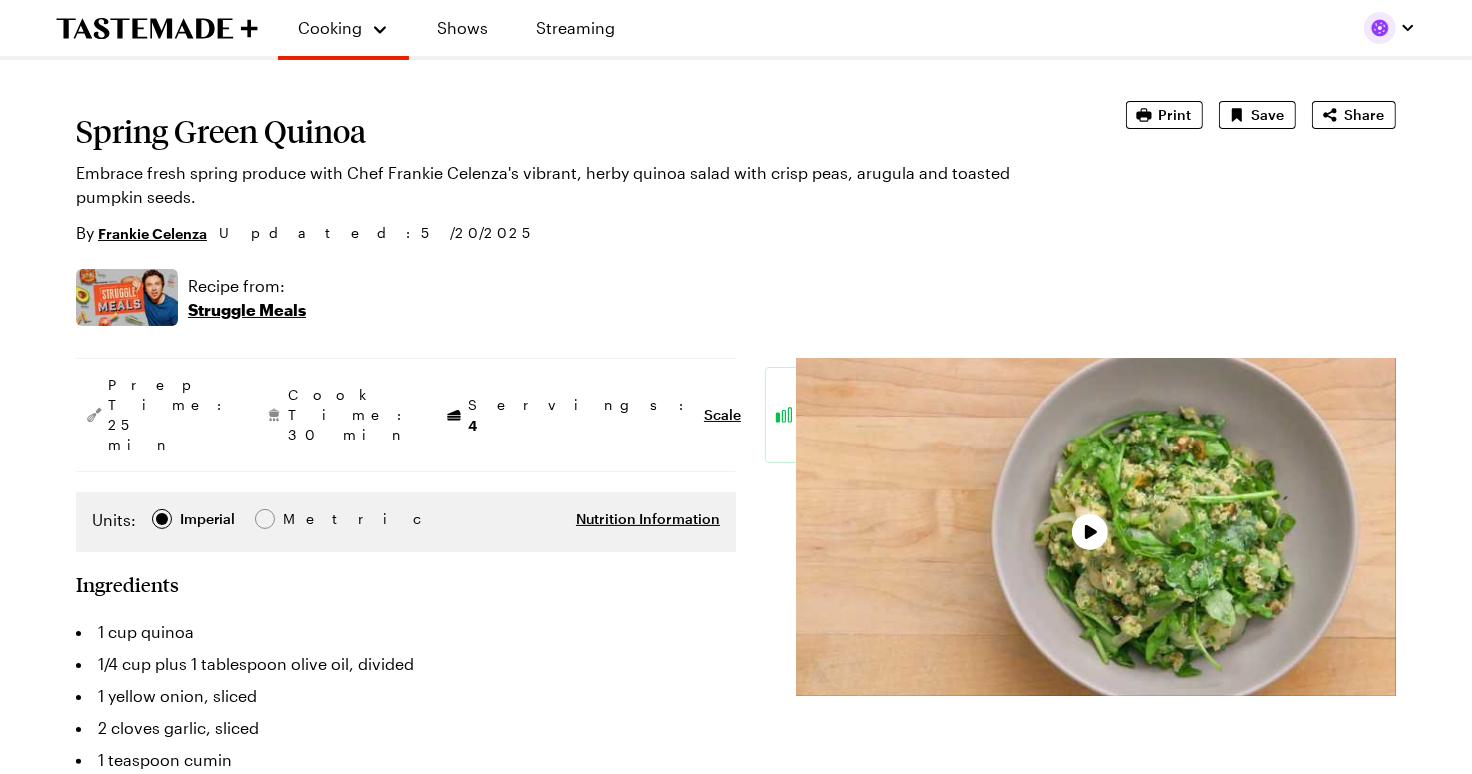 scroll, scrollTop: 98, scrollLeft: 0, axis: vertical 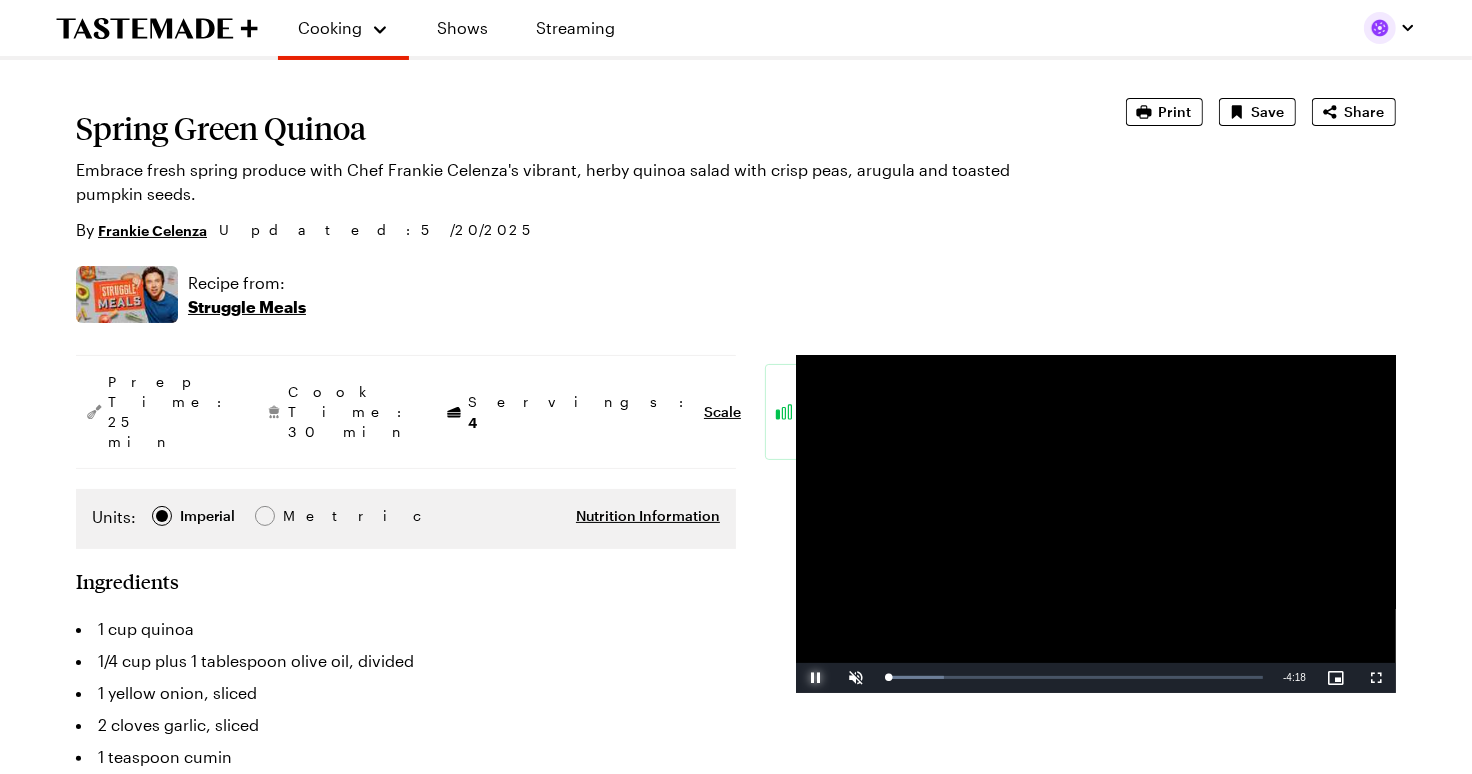 click at bounding box center [816, 678] 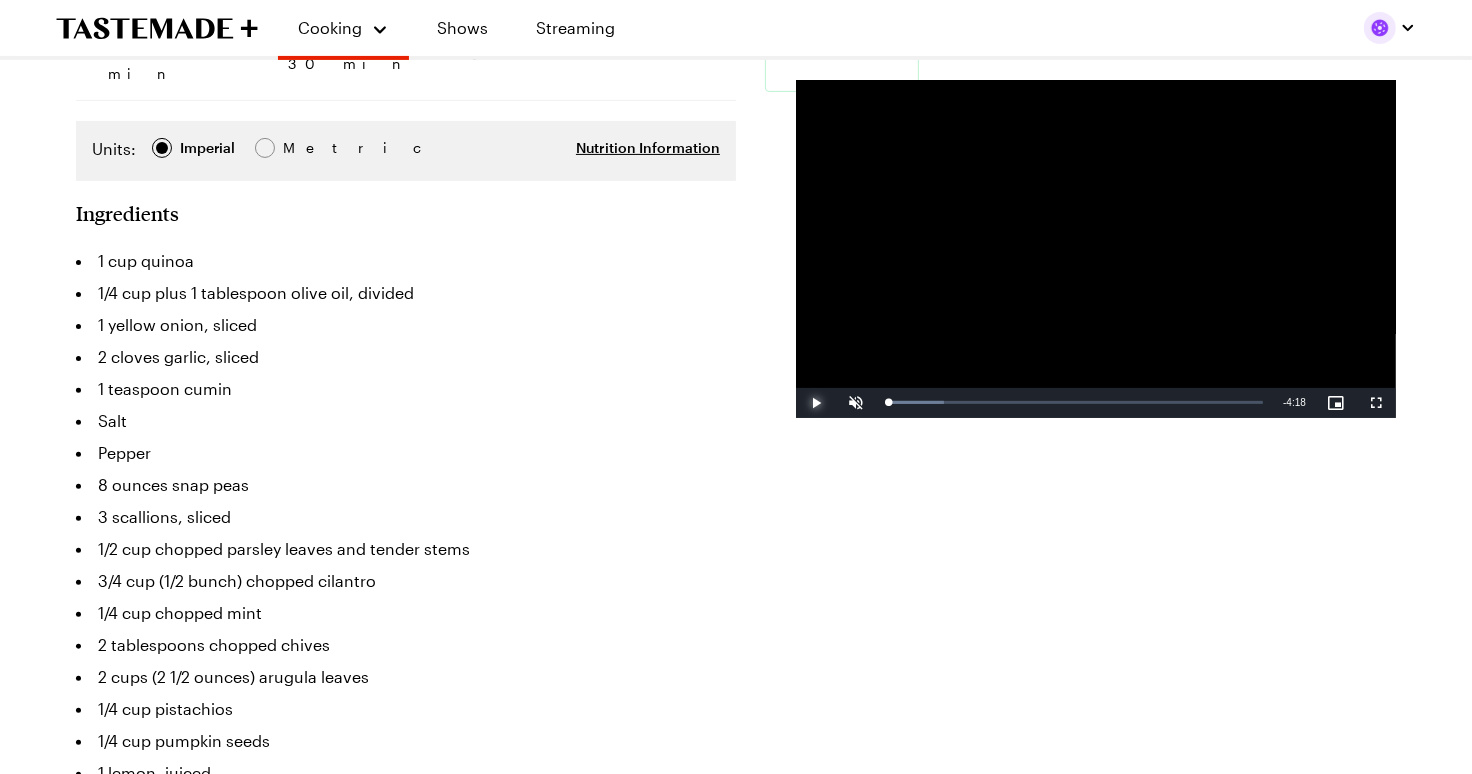 scroll, scrollTop: 470, scrollLeft: 0, axis: vertical 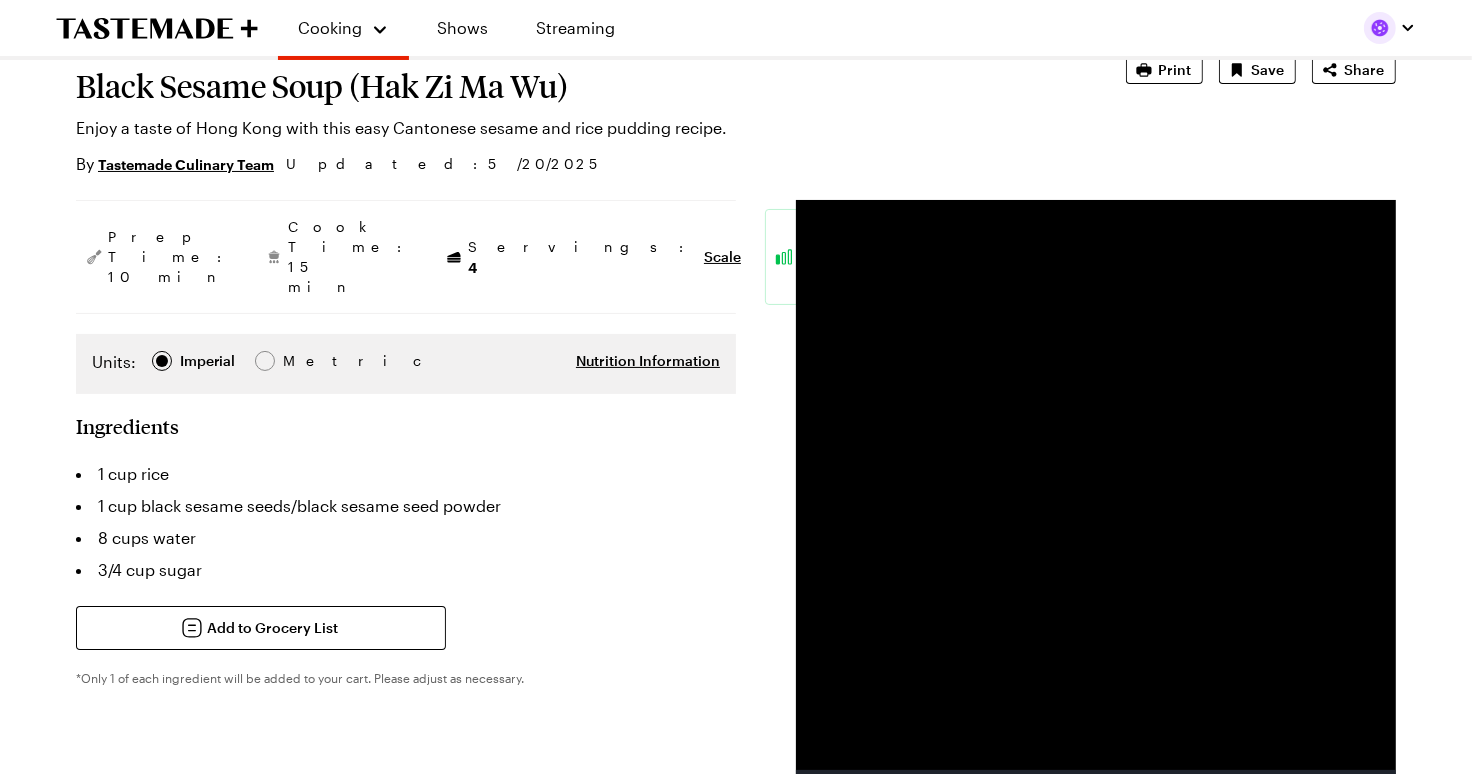 type on "x" 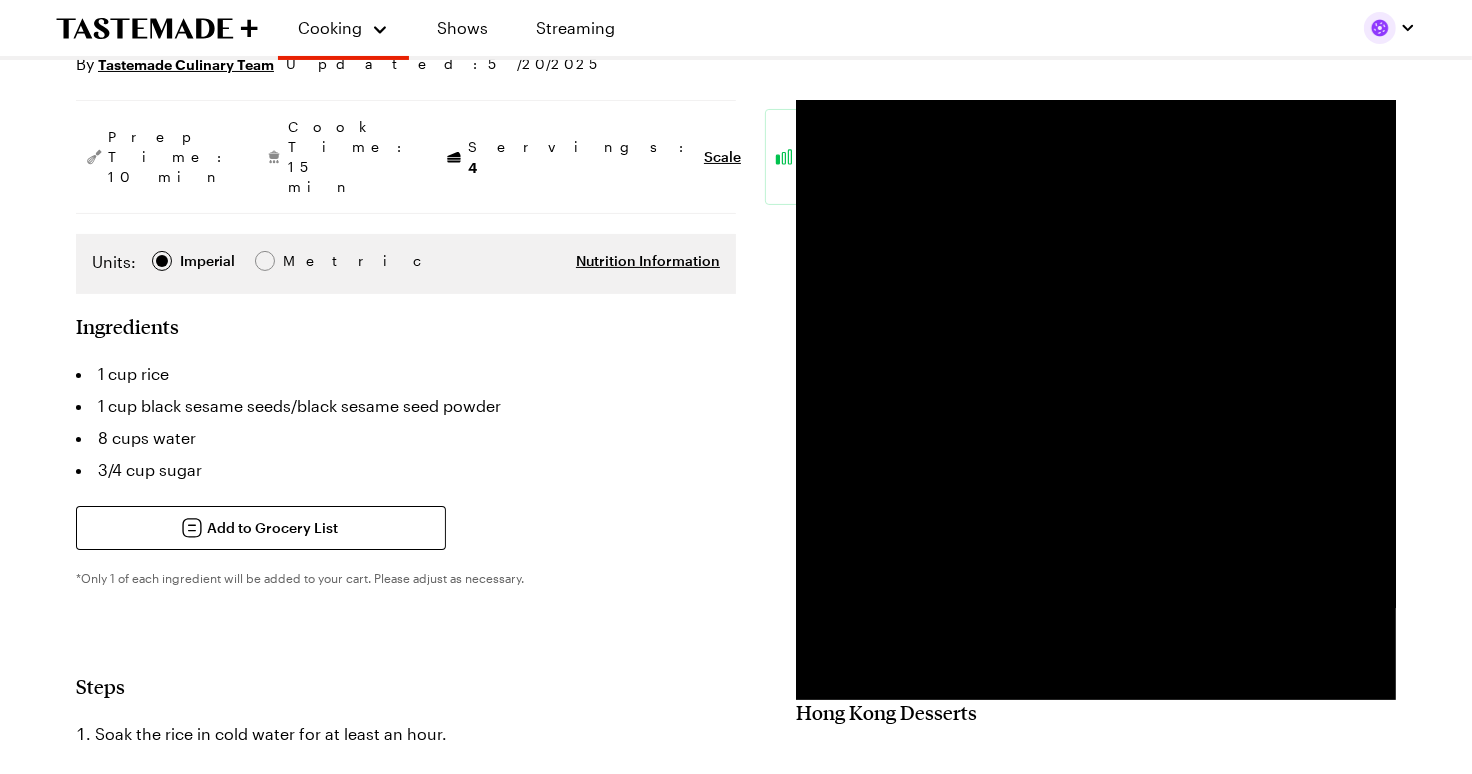 scroll, scrollTop: 254, scrollLeft: 0, axis: vertical 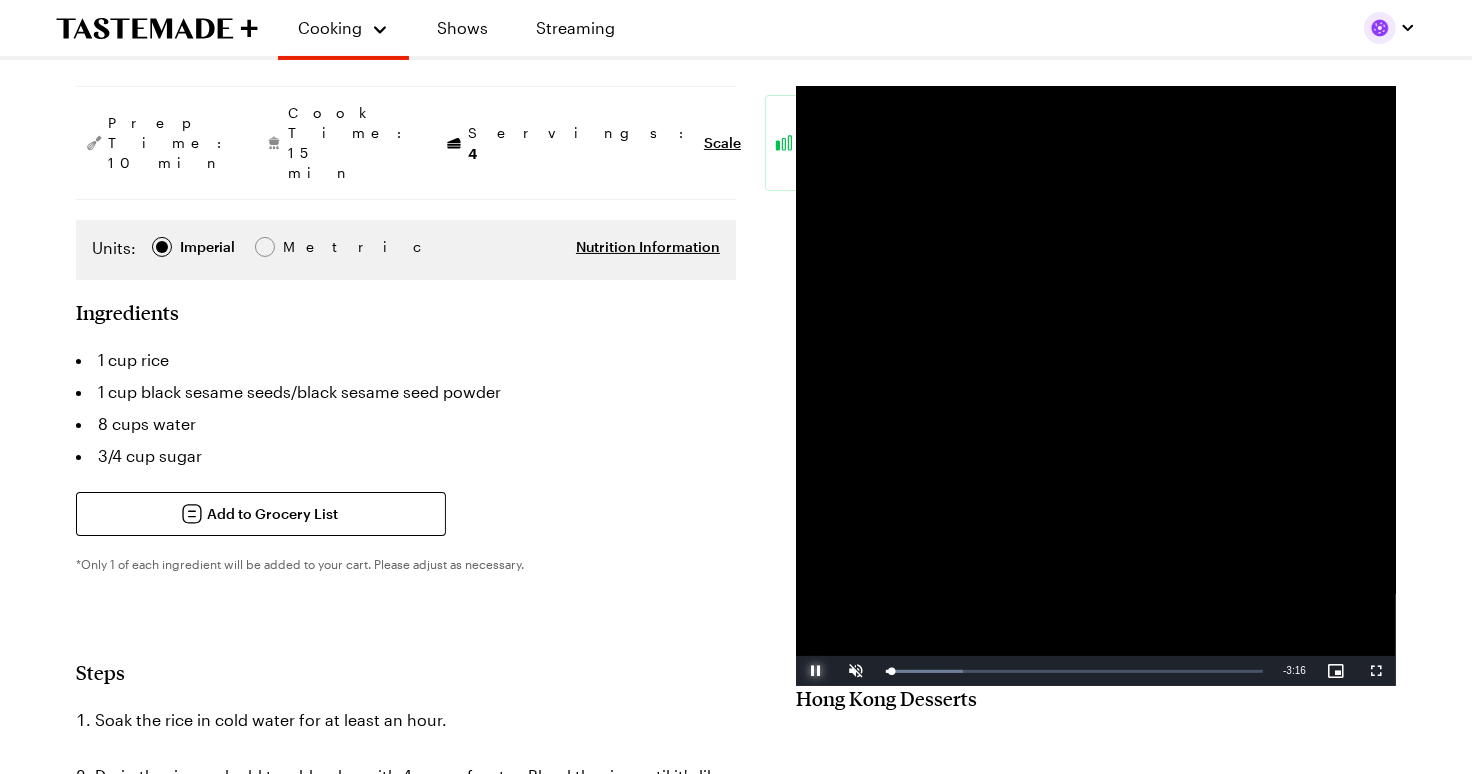 click at bounding box center (816, 671) 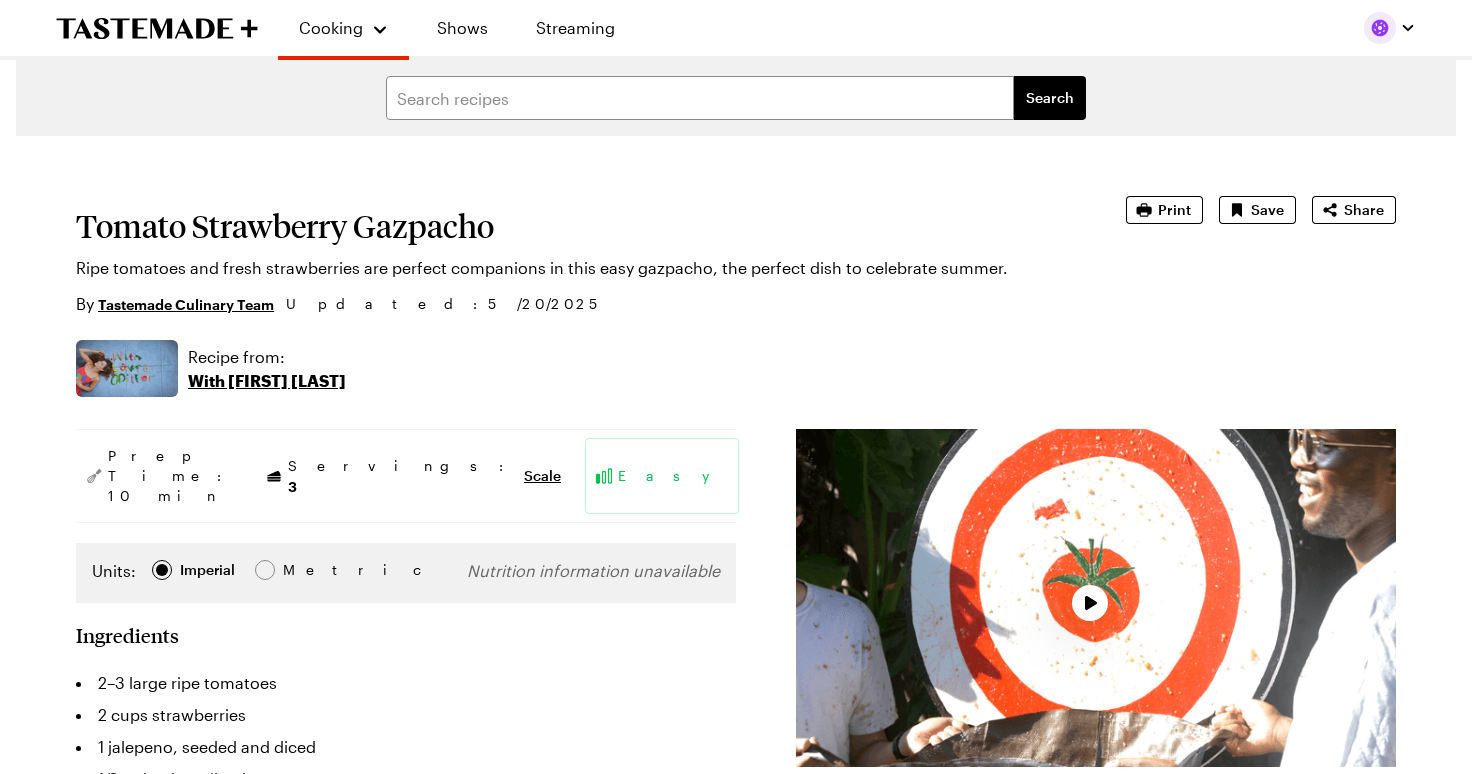 scroll, scrollTop: 0, scrollLeft: 0, axis: both 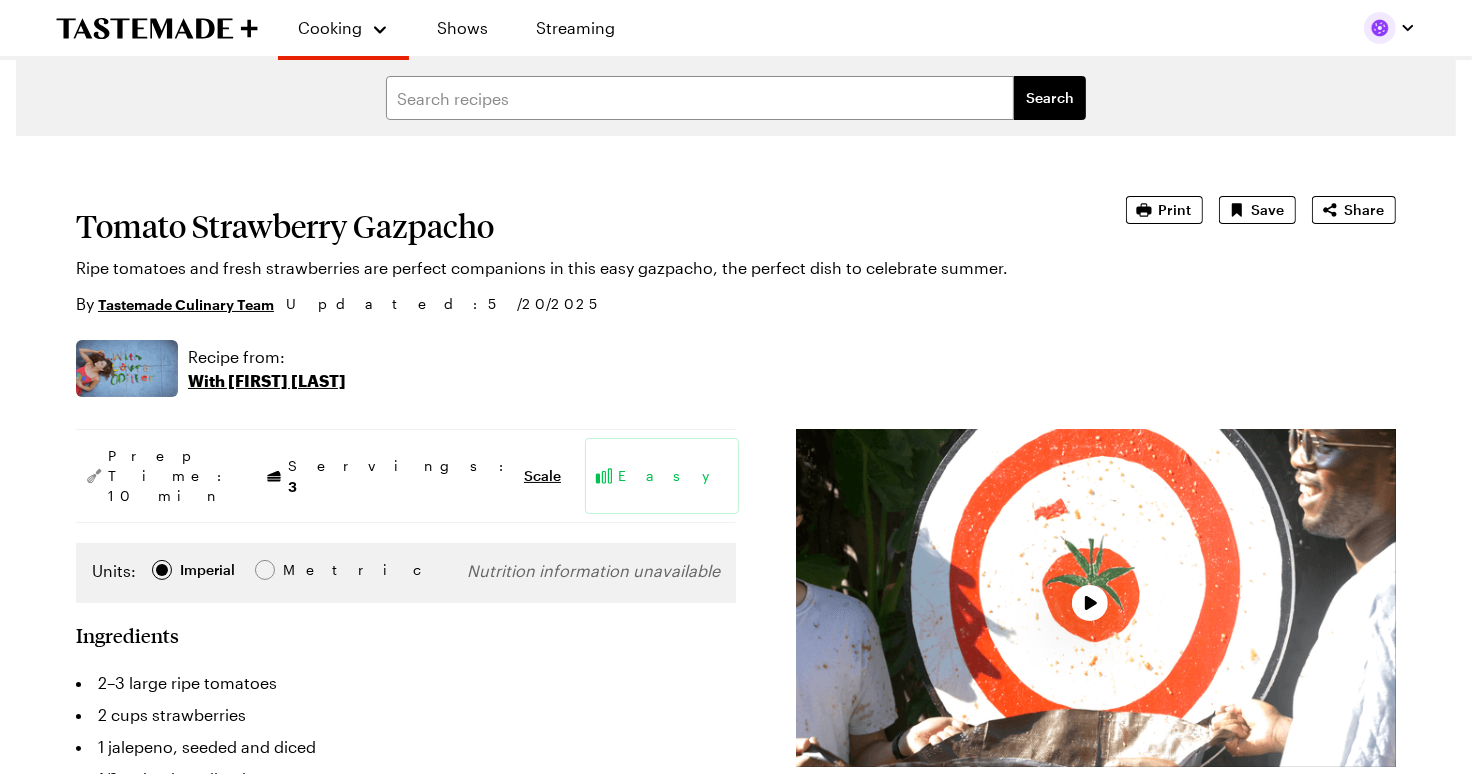 type on "x" 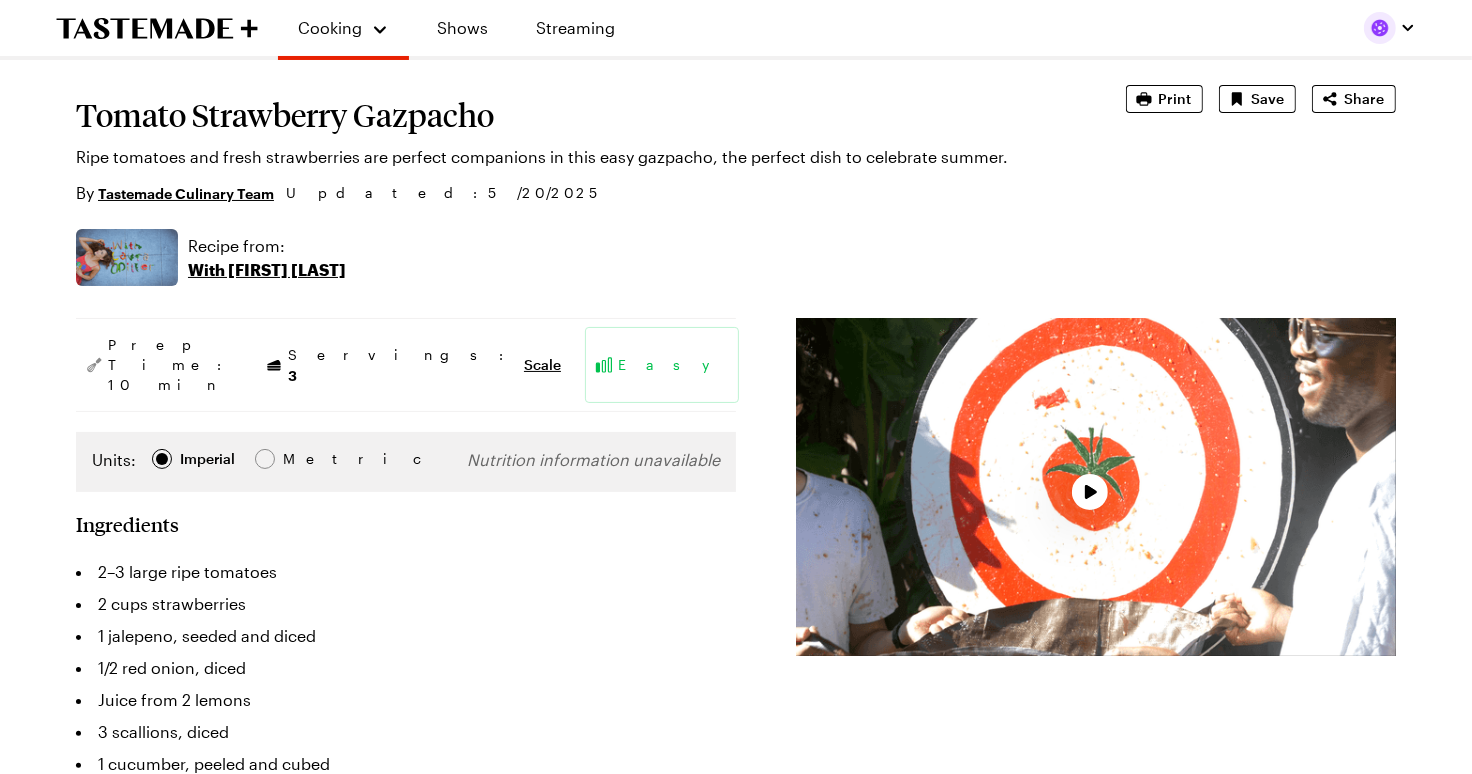 scroll, scrollTop: 115, scrollLeft: 0, axis: vertical 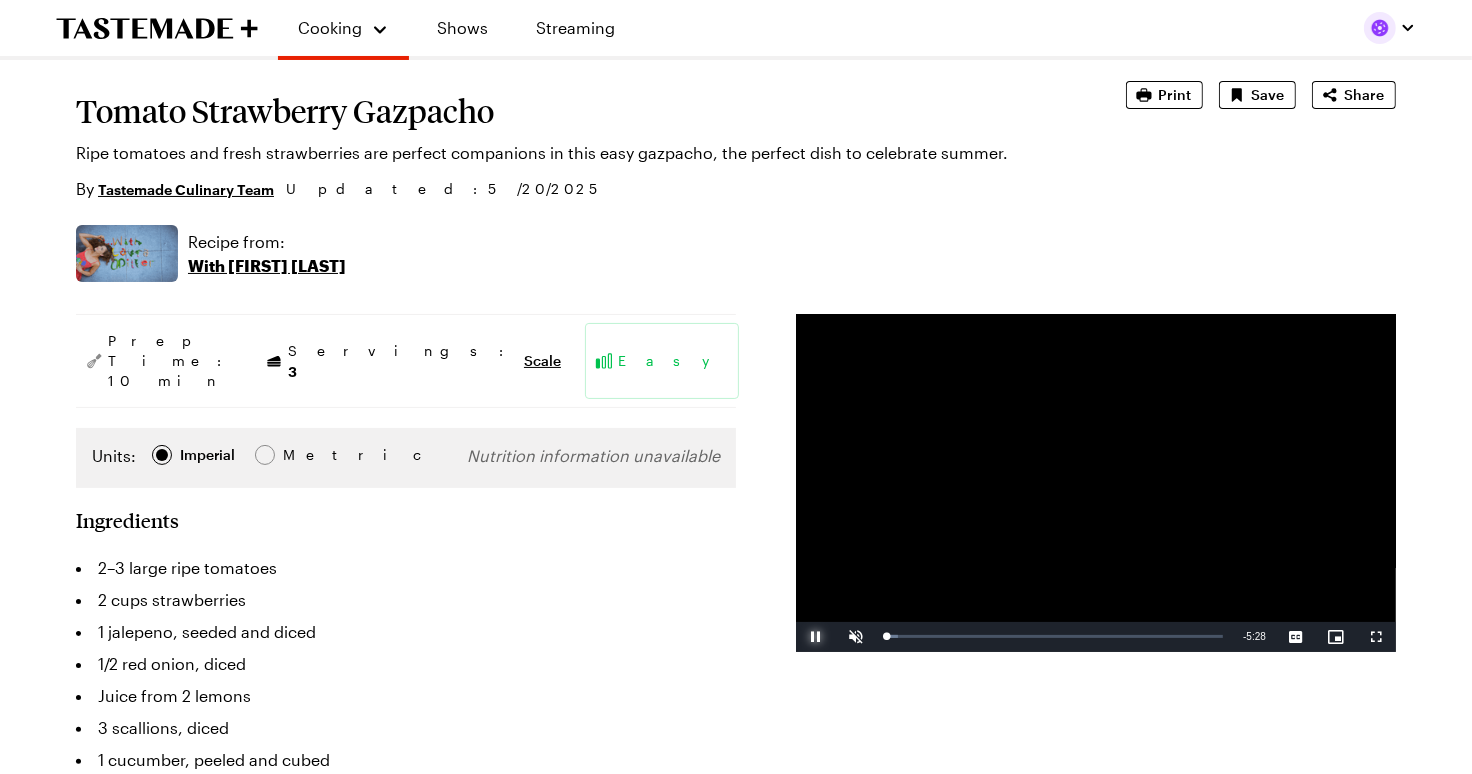 click at bounding box center (816, 637) 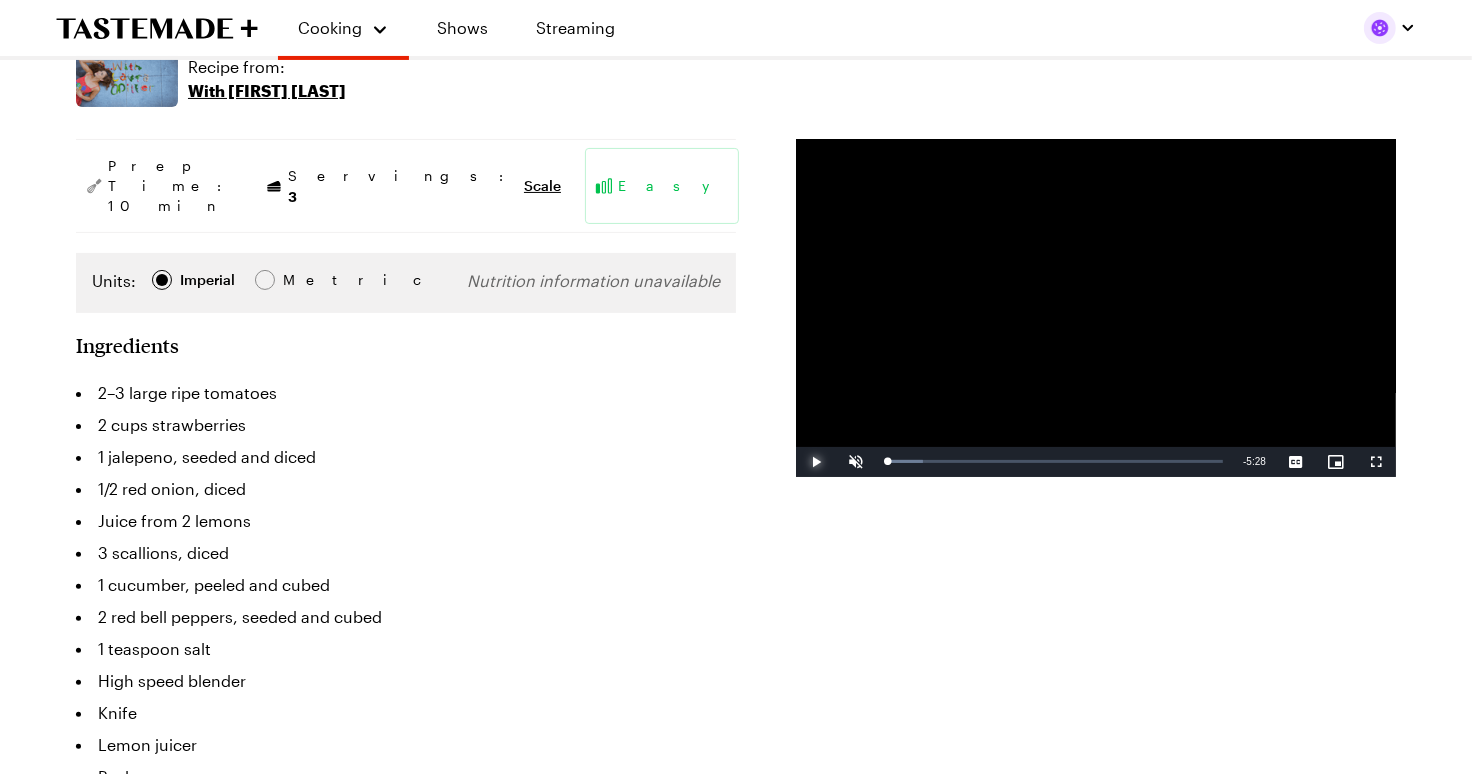 scroll, scrollTop: 302, scrollLeft: 0, axis: vertical 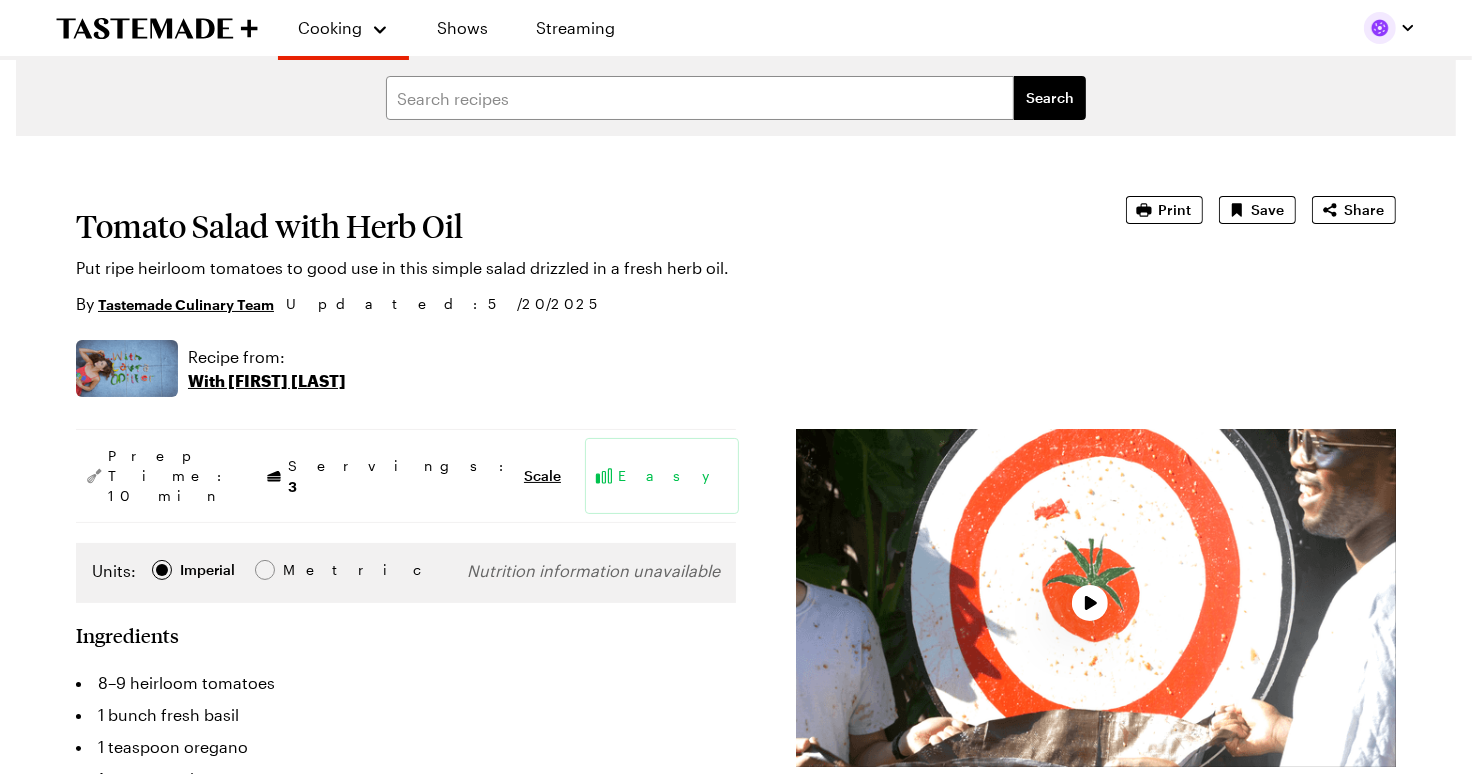 type on "x" 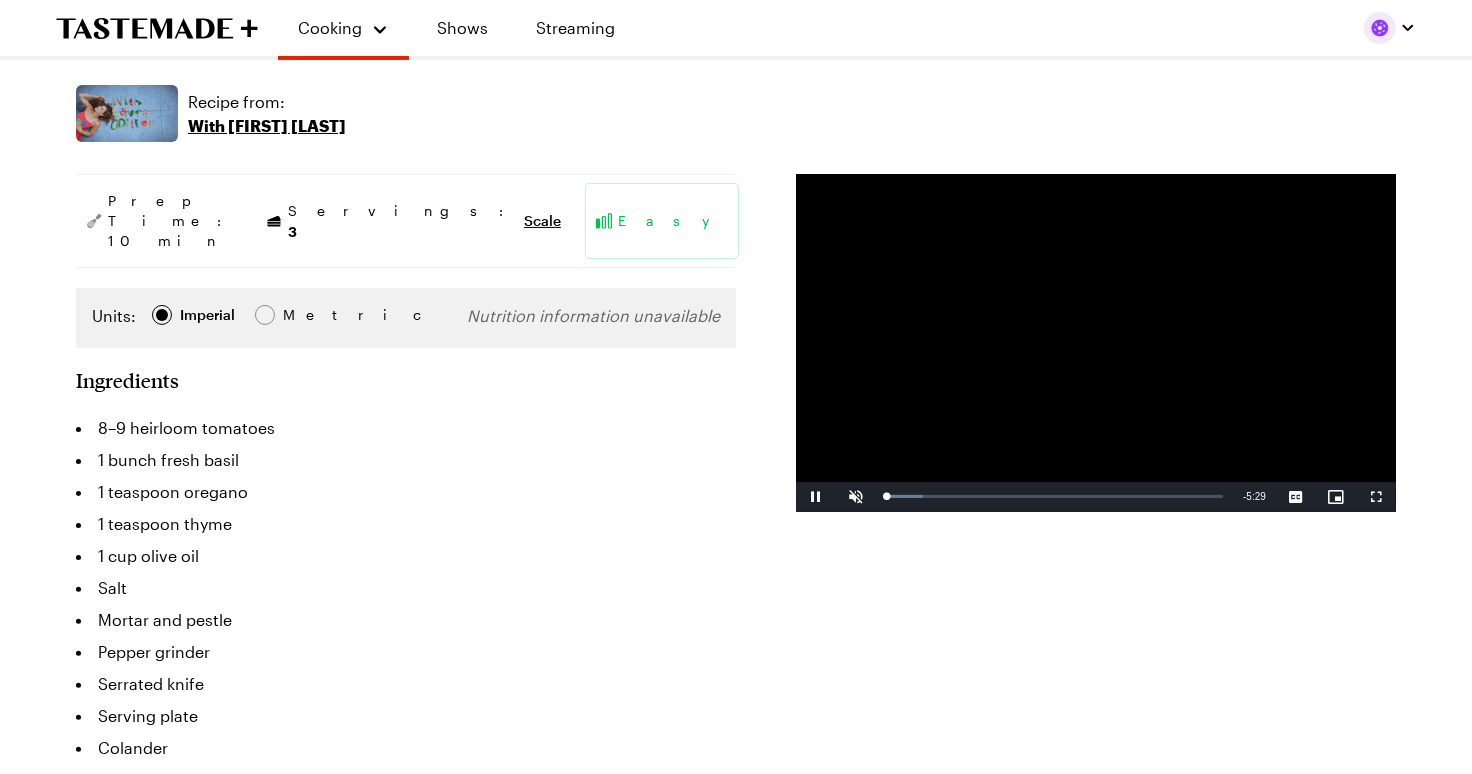 scroll, scrollTop: 258, scrollLeft: 0, axis: vertical 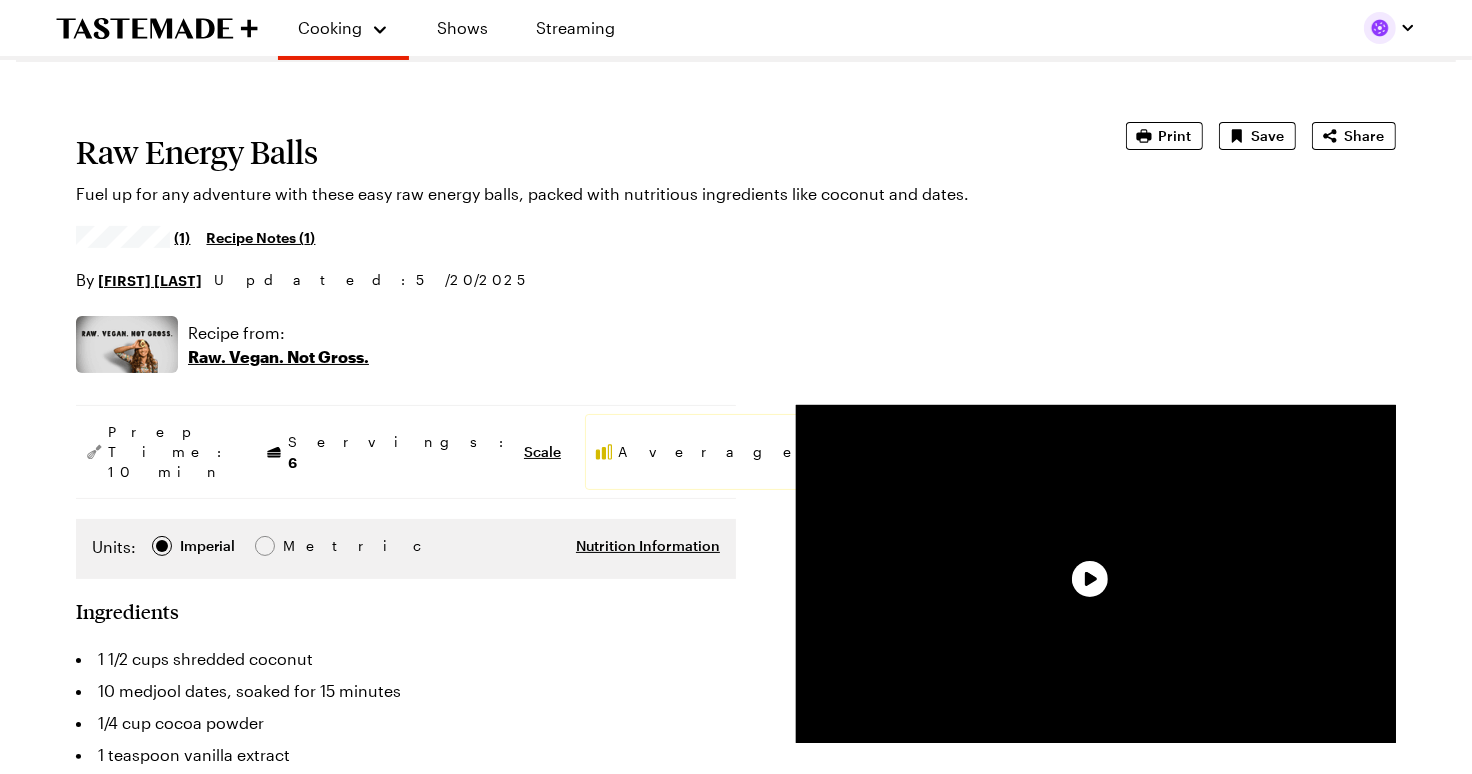 type on "x" 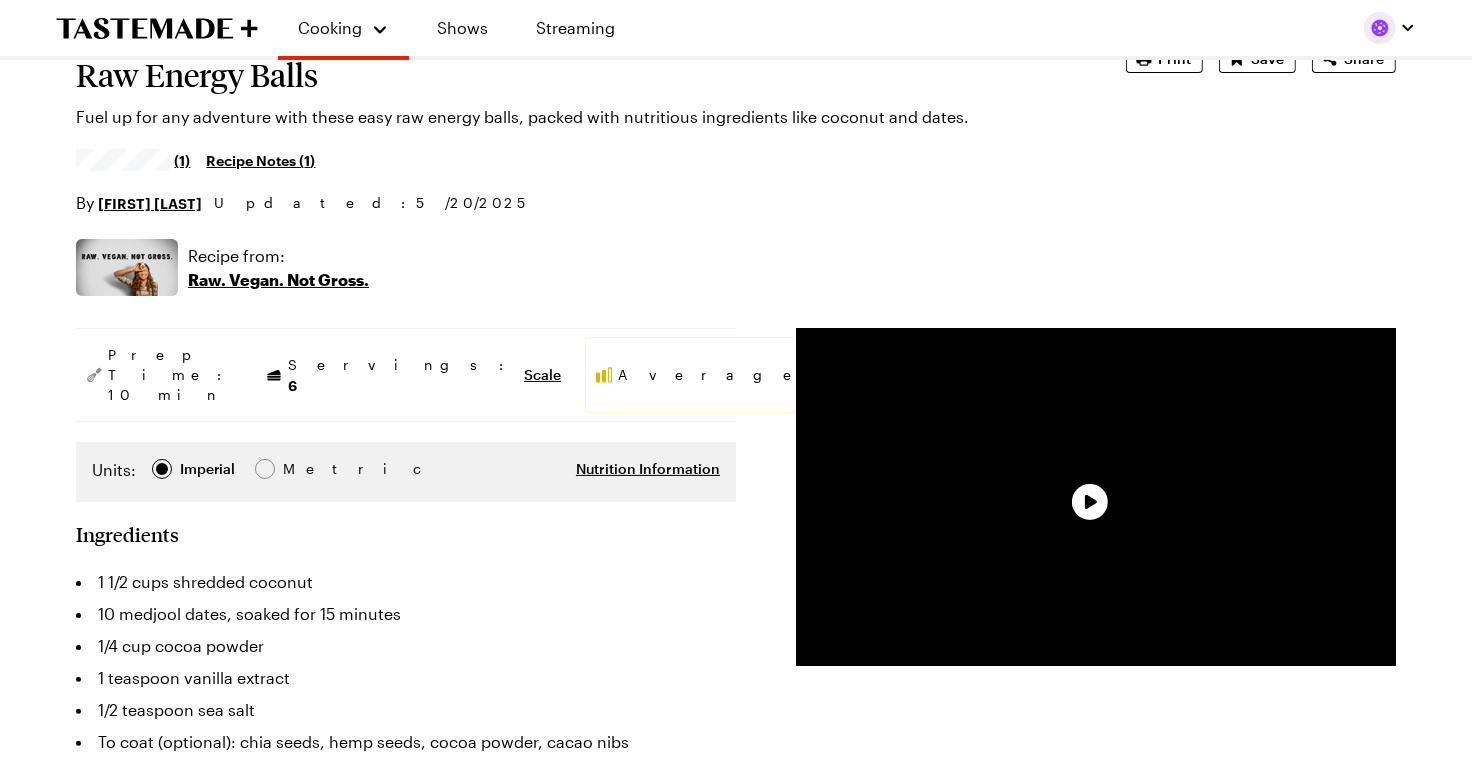 scroll, scrollTop: 152, scrollLeft: 0, axis: vertical 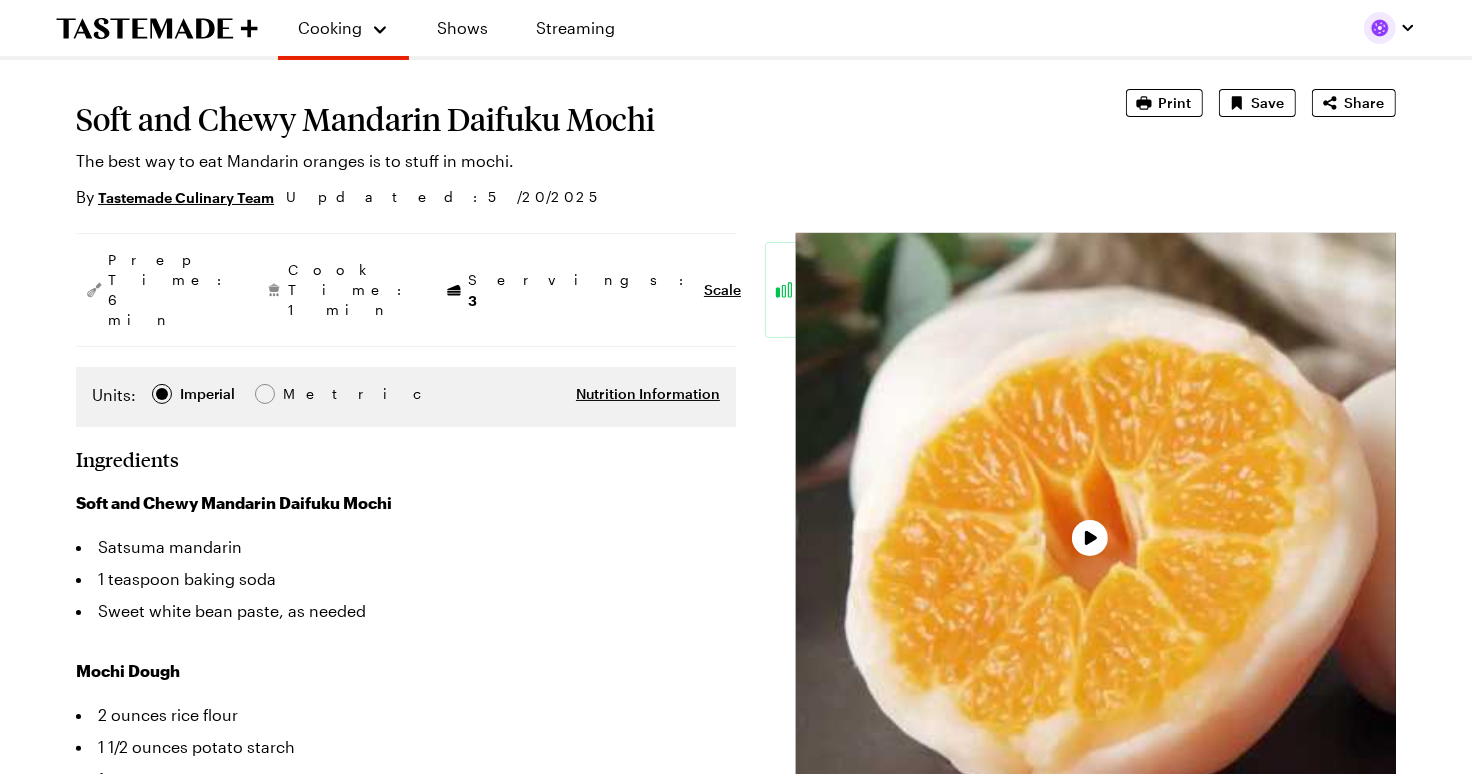 type on "x" 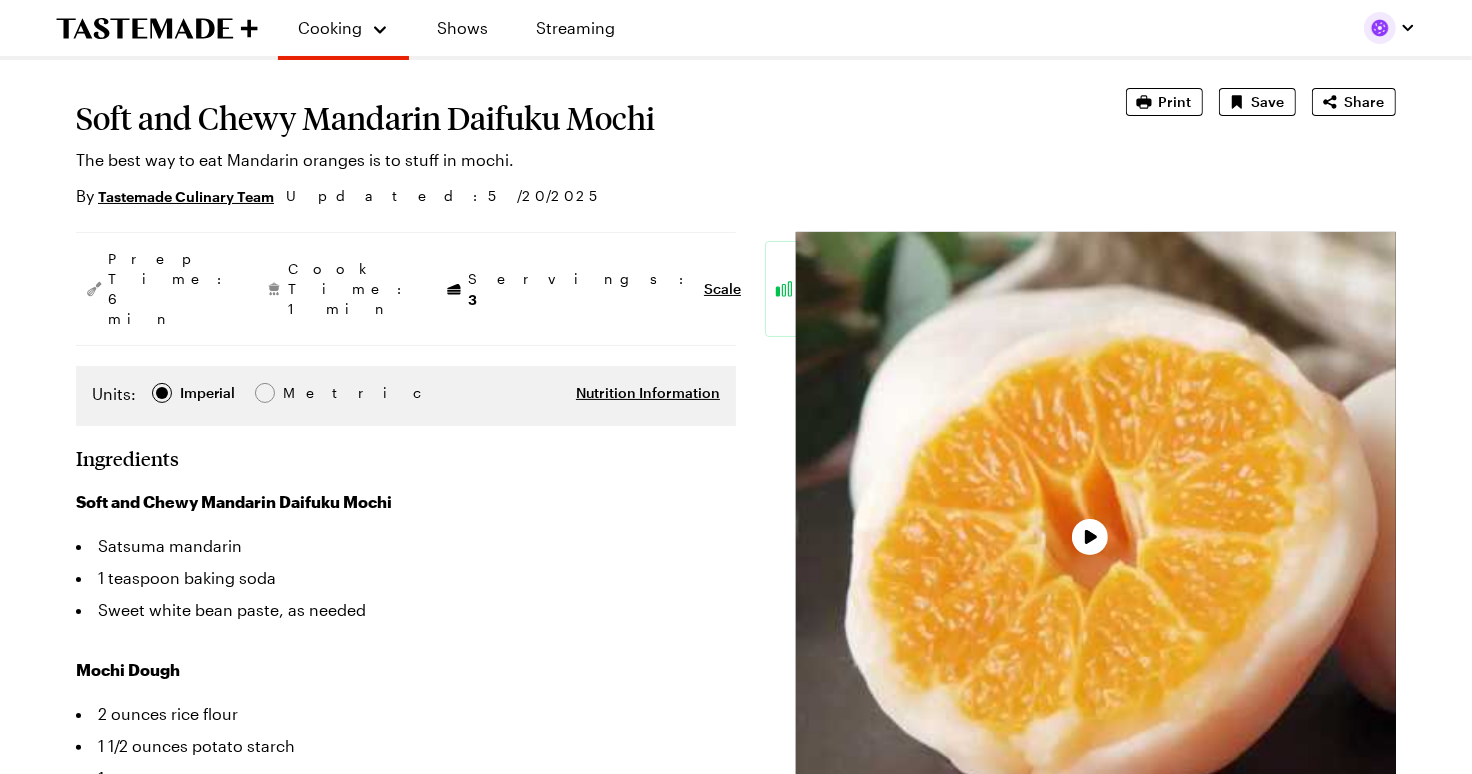 scroll, scrollTop: 137, scrollLeft: 0, axis: vertical 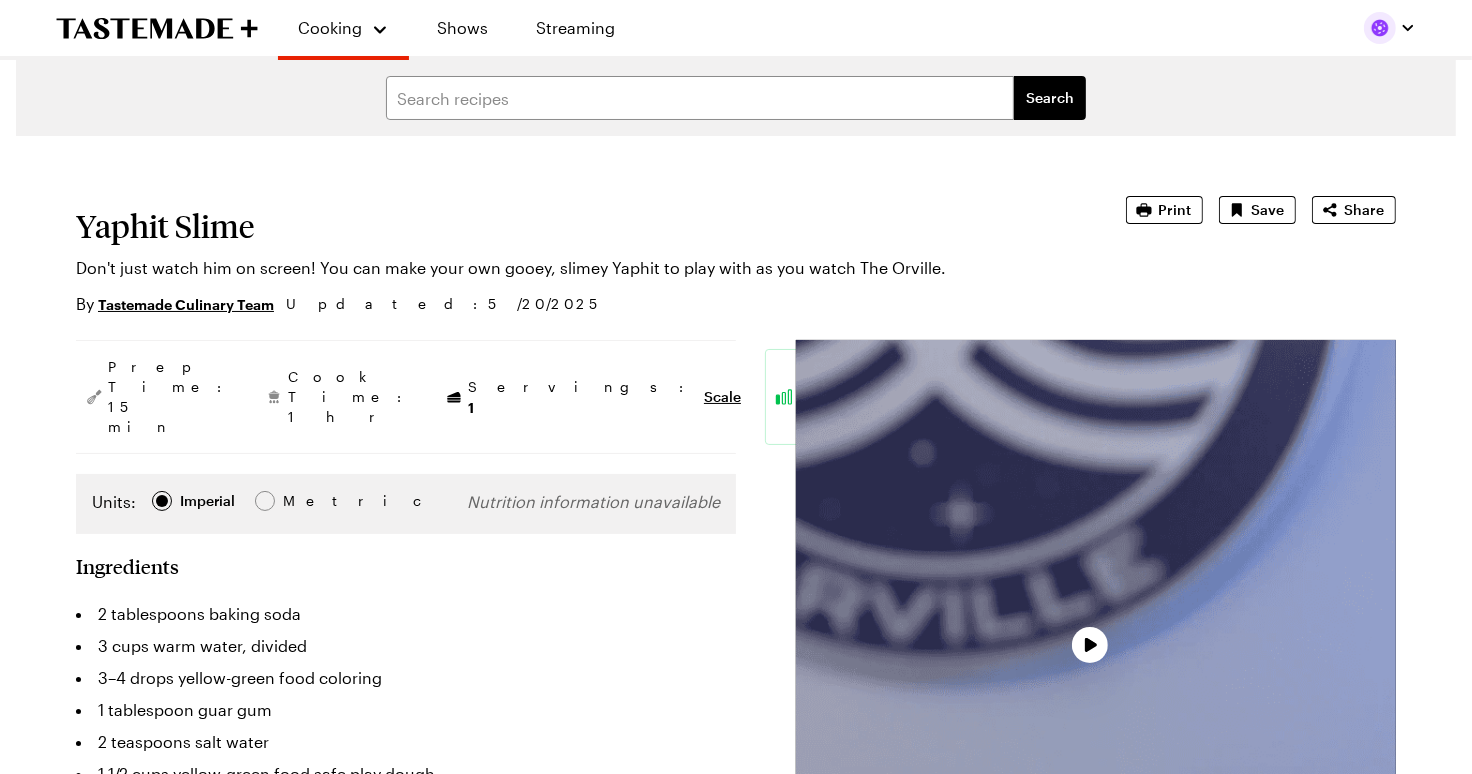 type on "x" 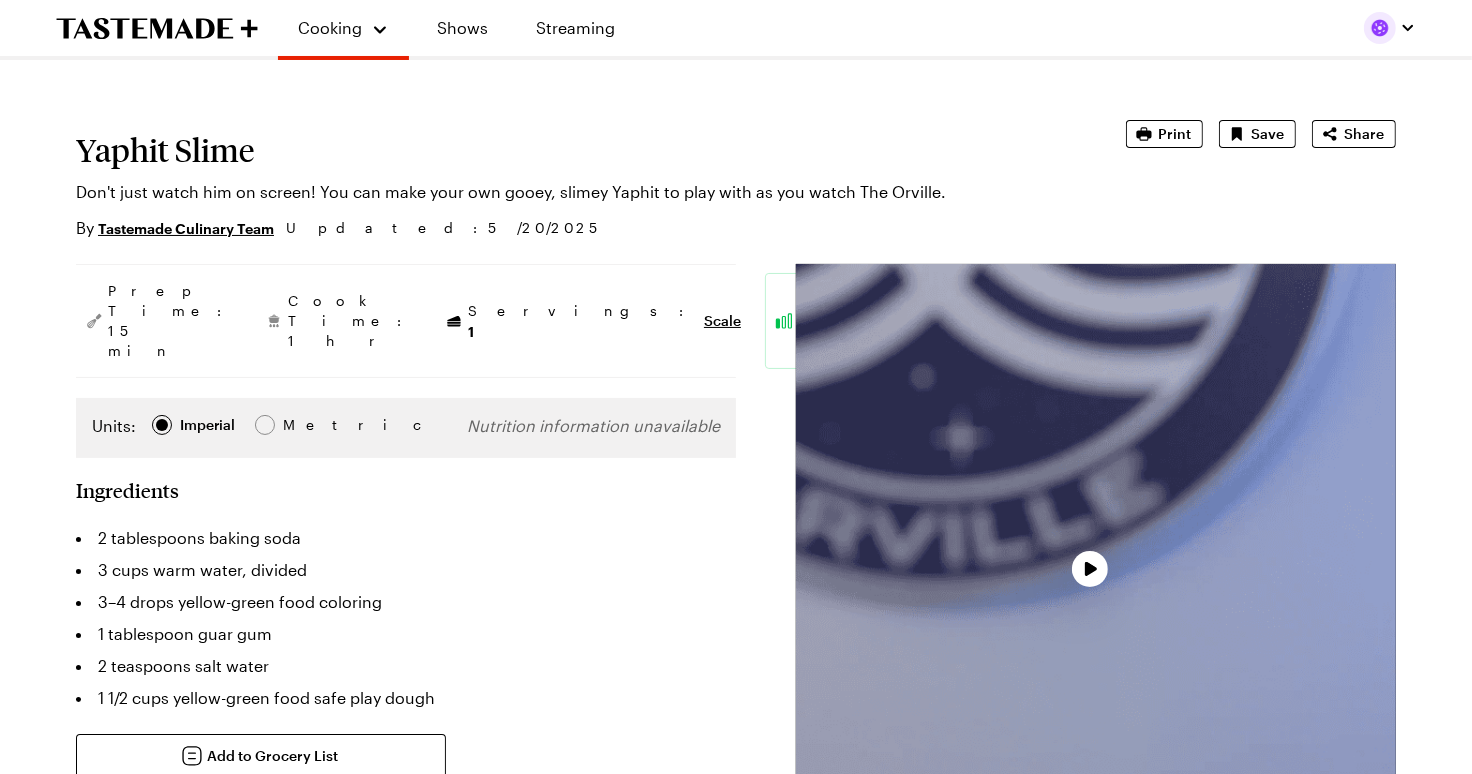 scroll, scrollTop: 98, scrollLeft: 0, axis: vertical 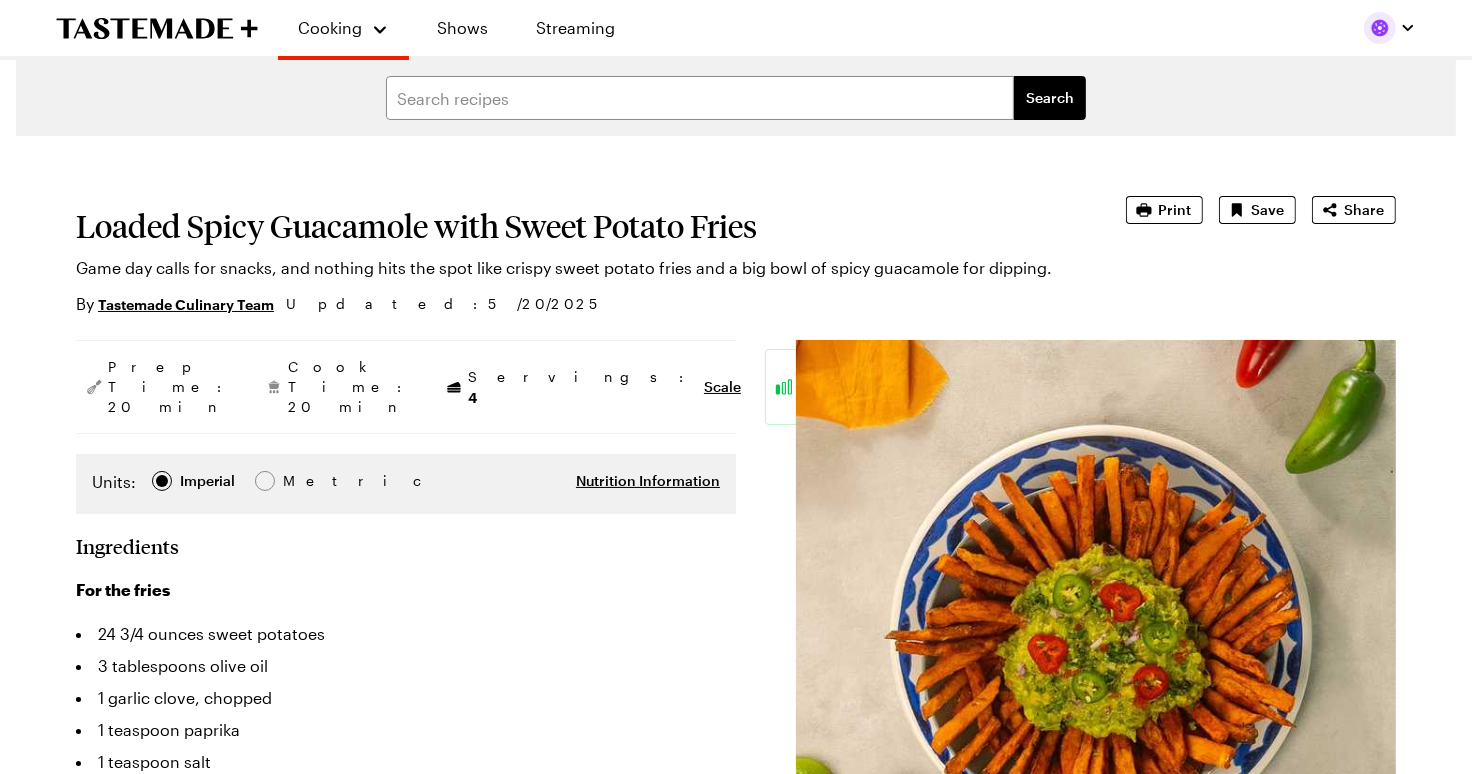 type on "x" 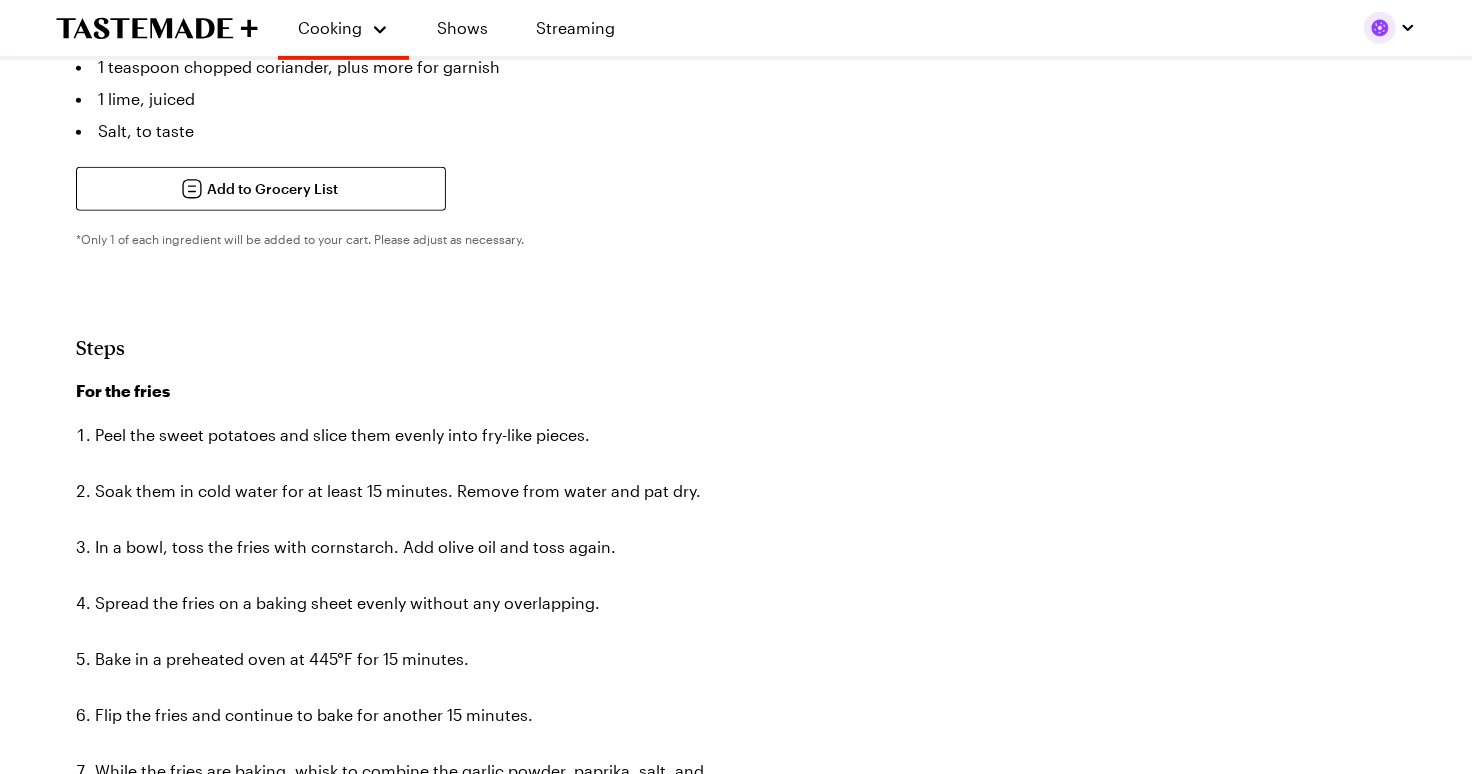 scroll, scrollTop: 992, scrollLeft: 0, axis: vertical 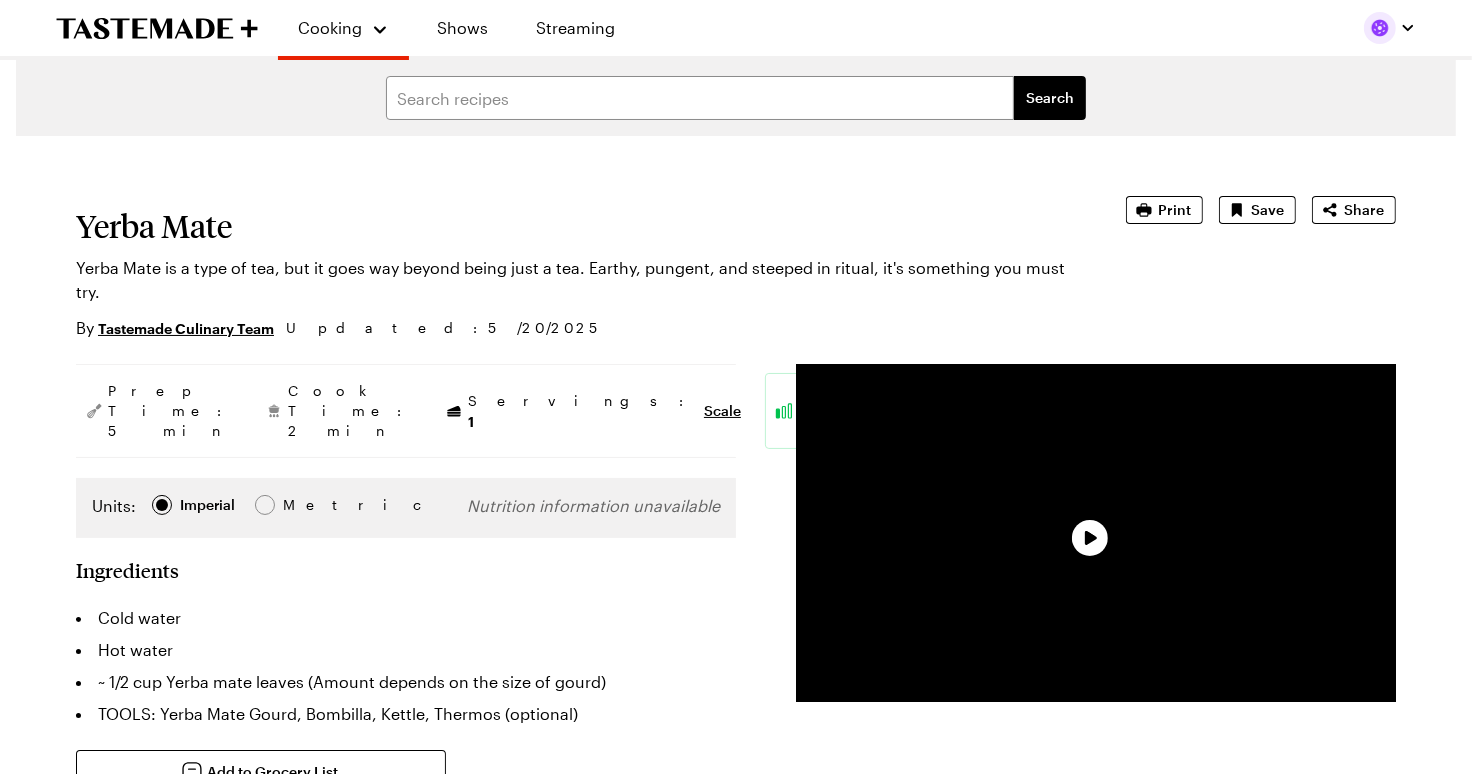 type on "x" 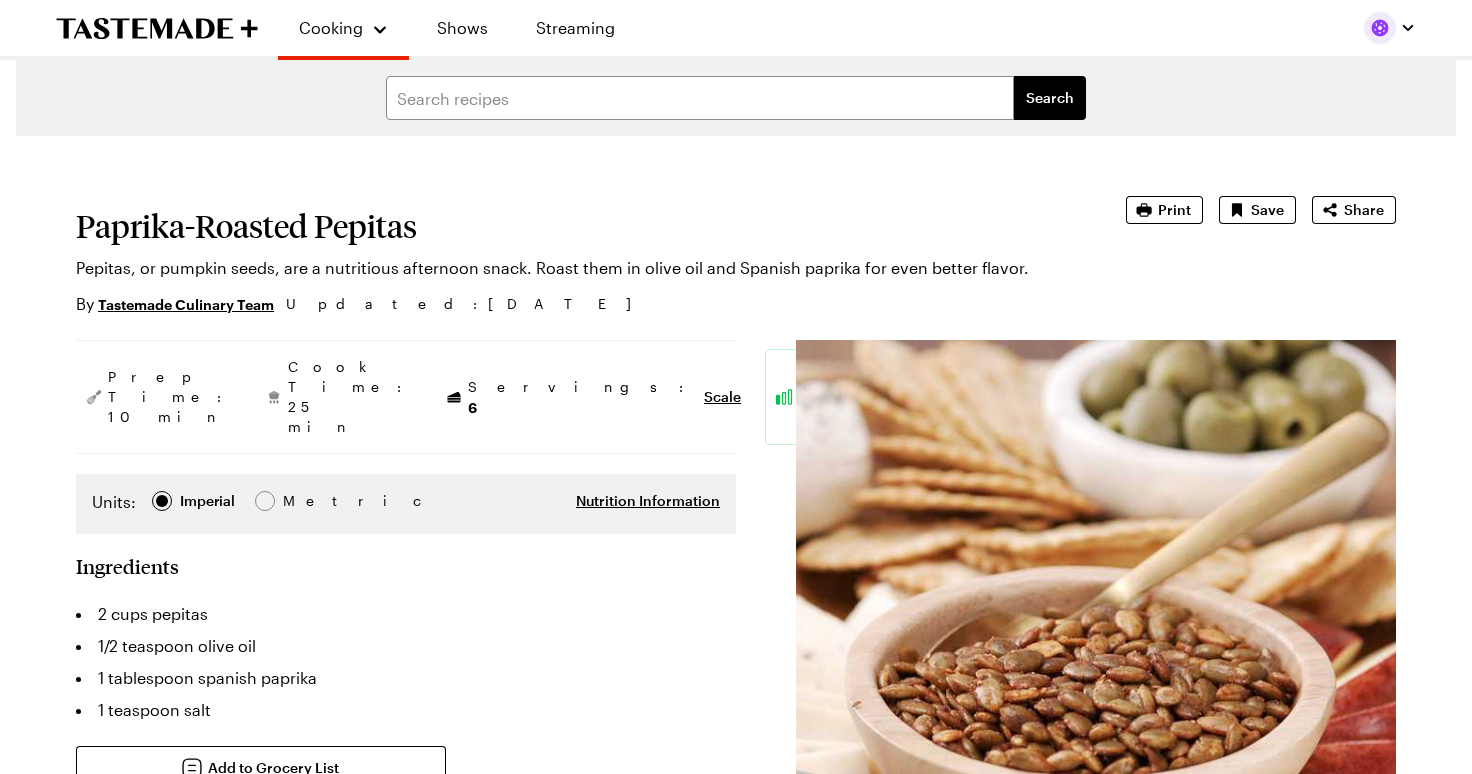 scroll, scrollTop: 0, scrollLeft: 0, axis: both 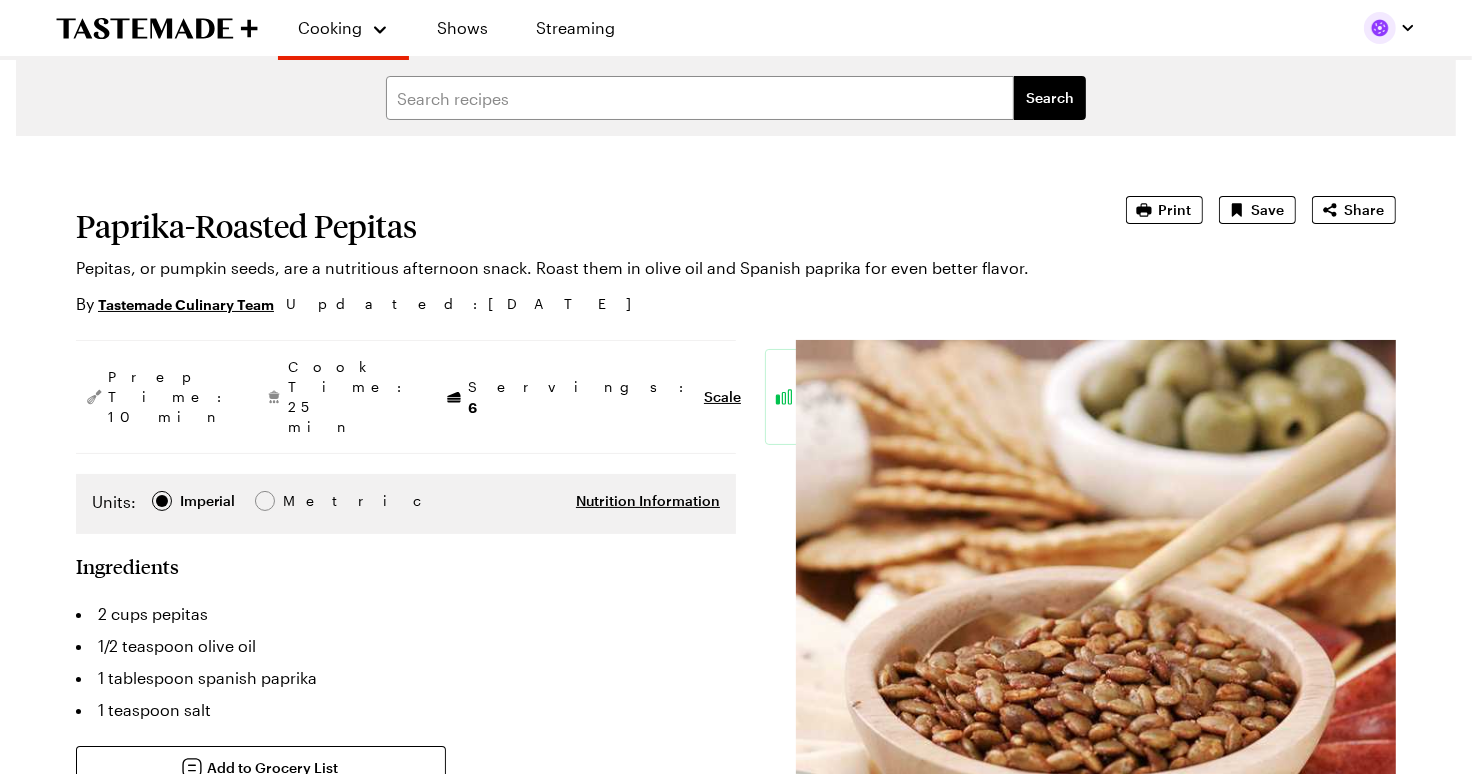 type on "x" 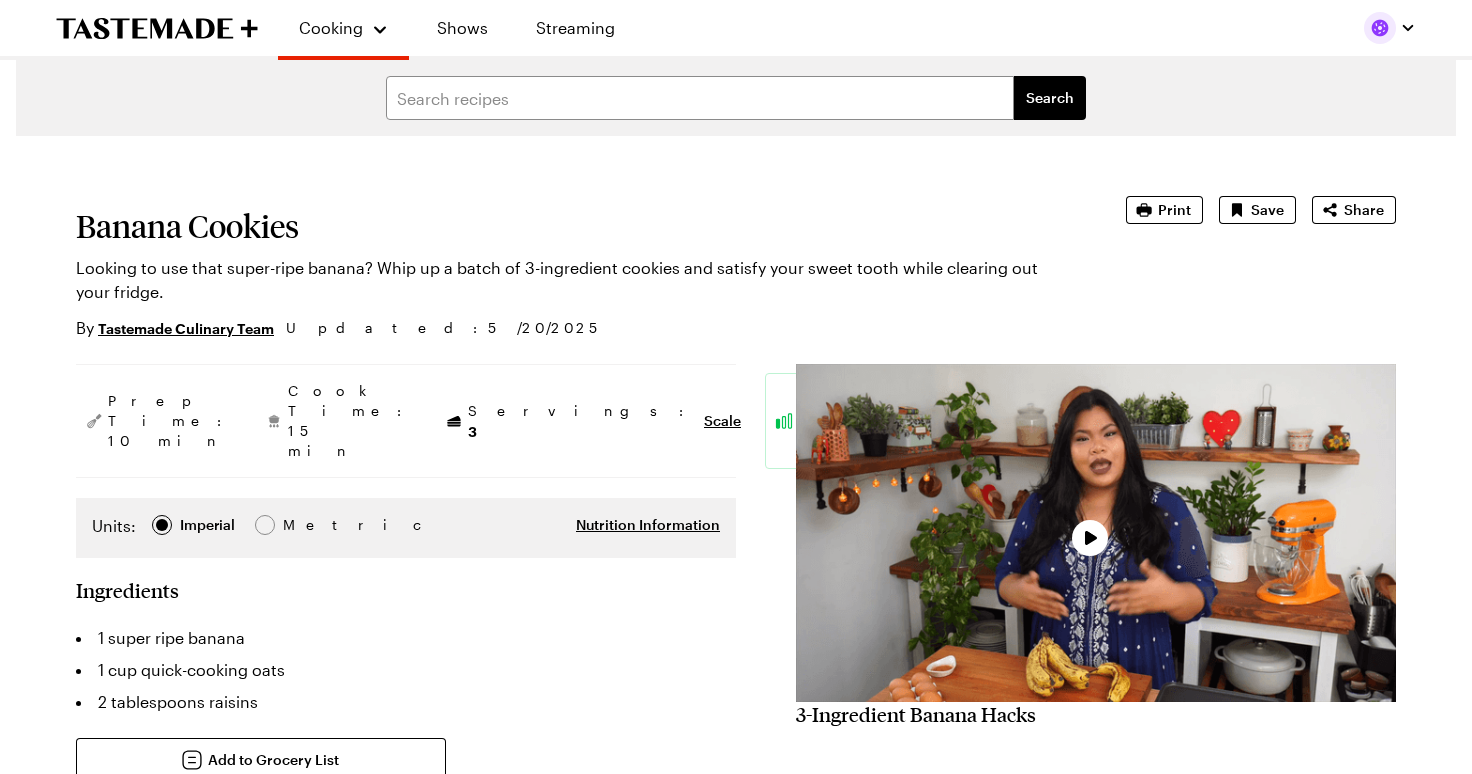 scroll, scrollTop: 0, scrollLeft: 0, axis: both 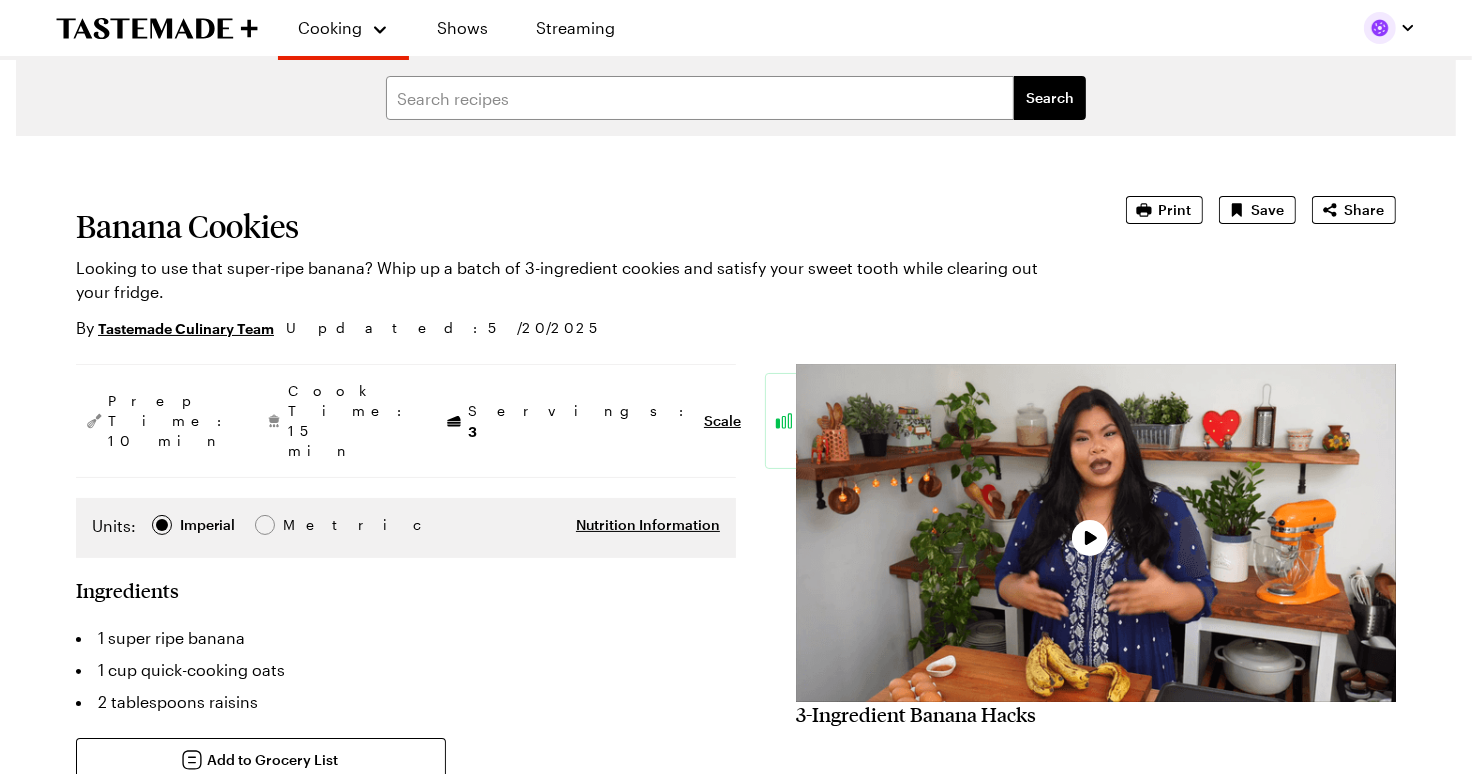 type on "x" 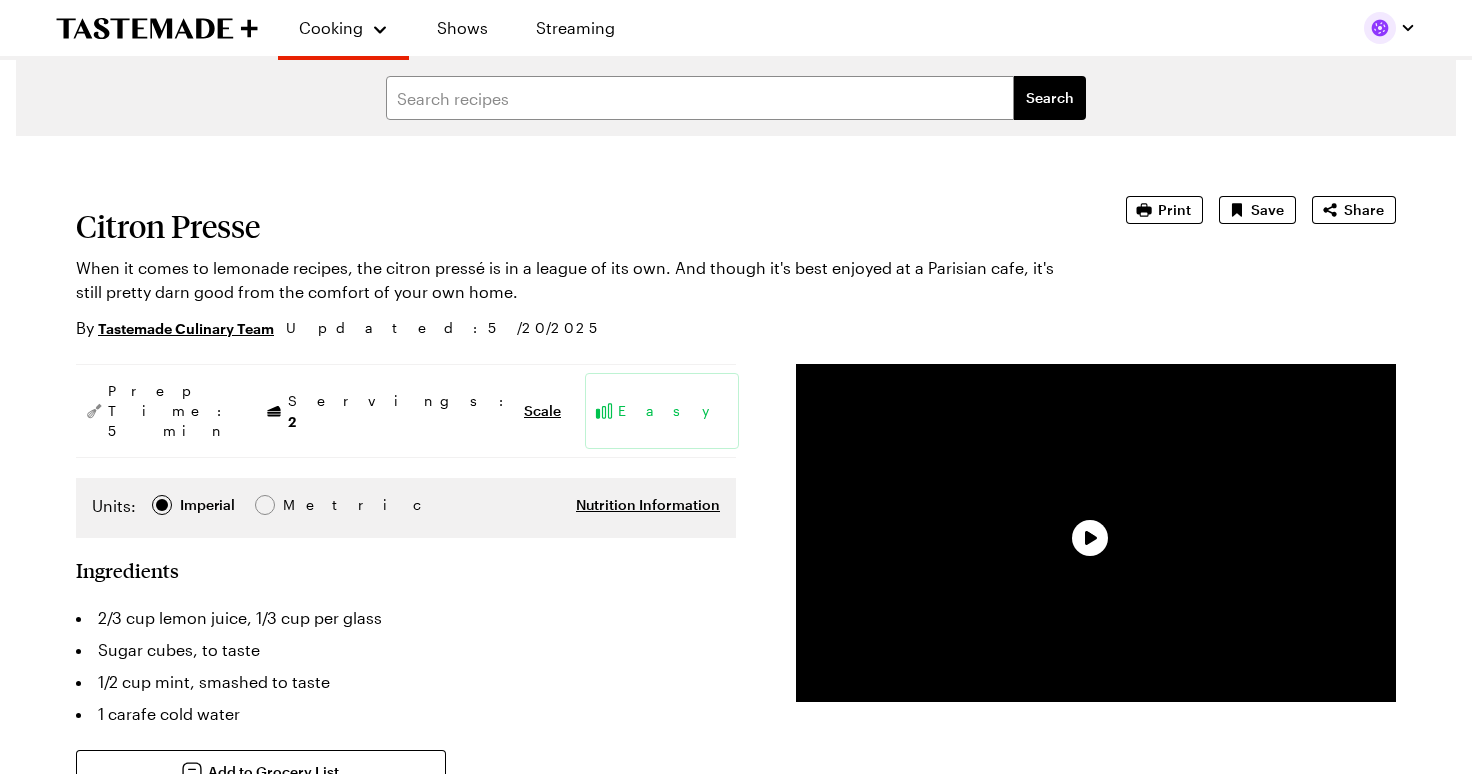 scroll, scrollTop: 0, scrollLeft: 0, axis: both 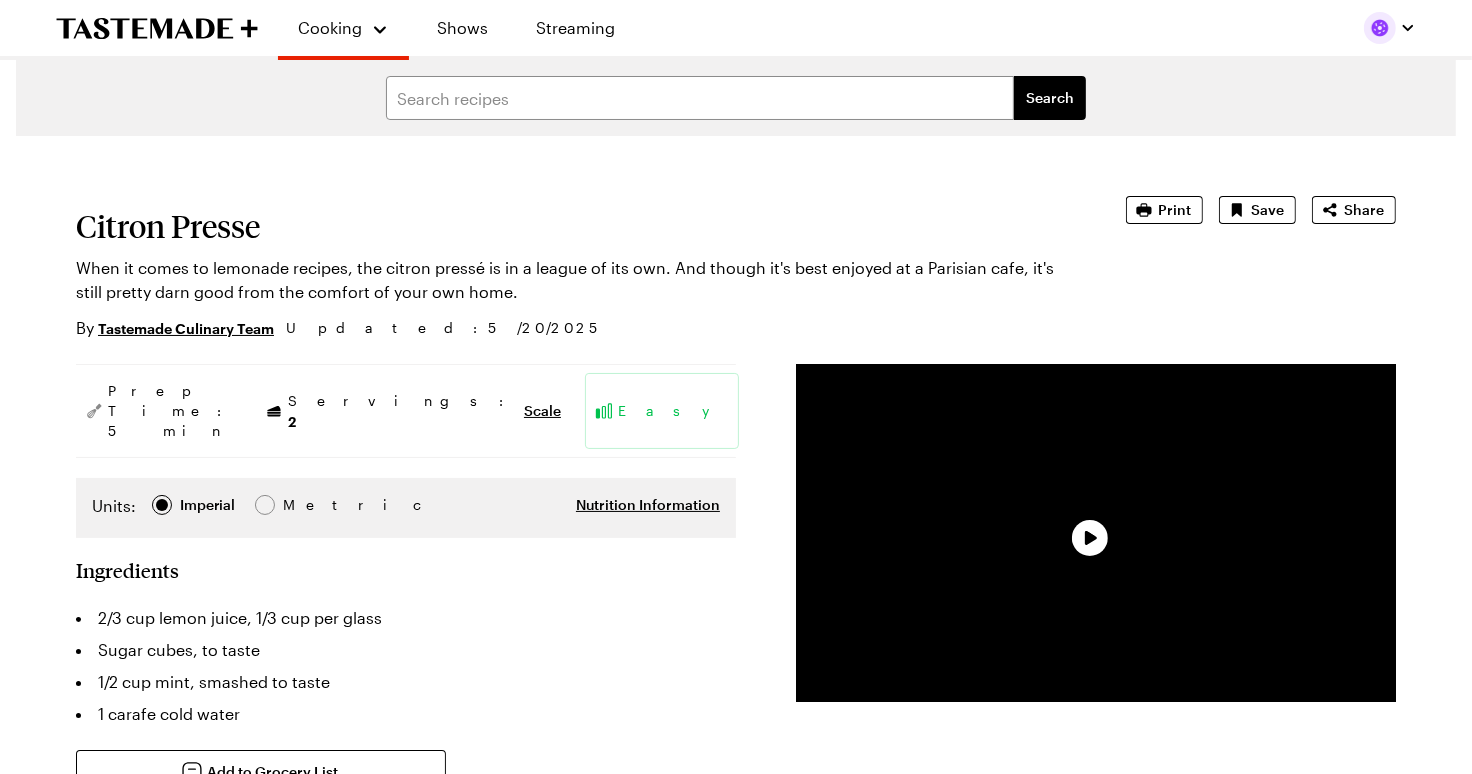type on "x" 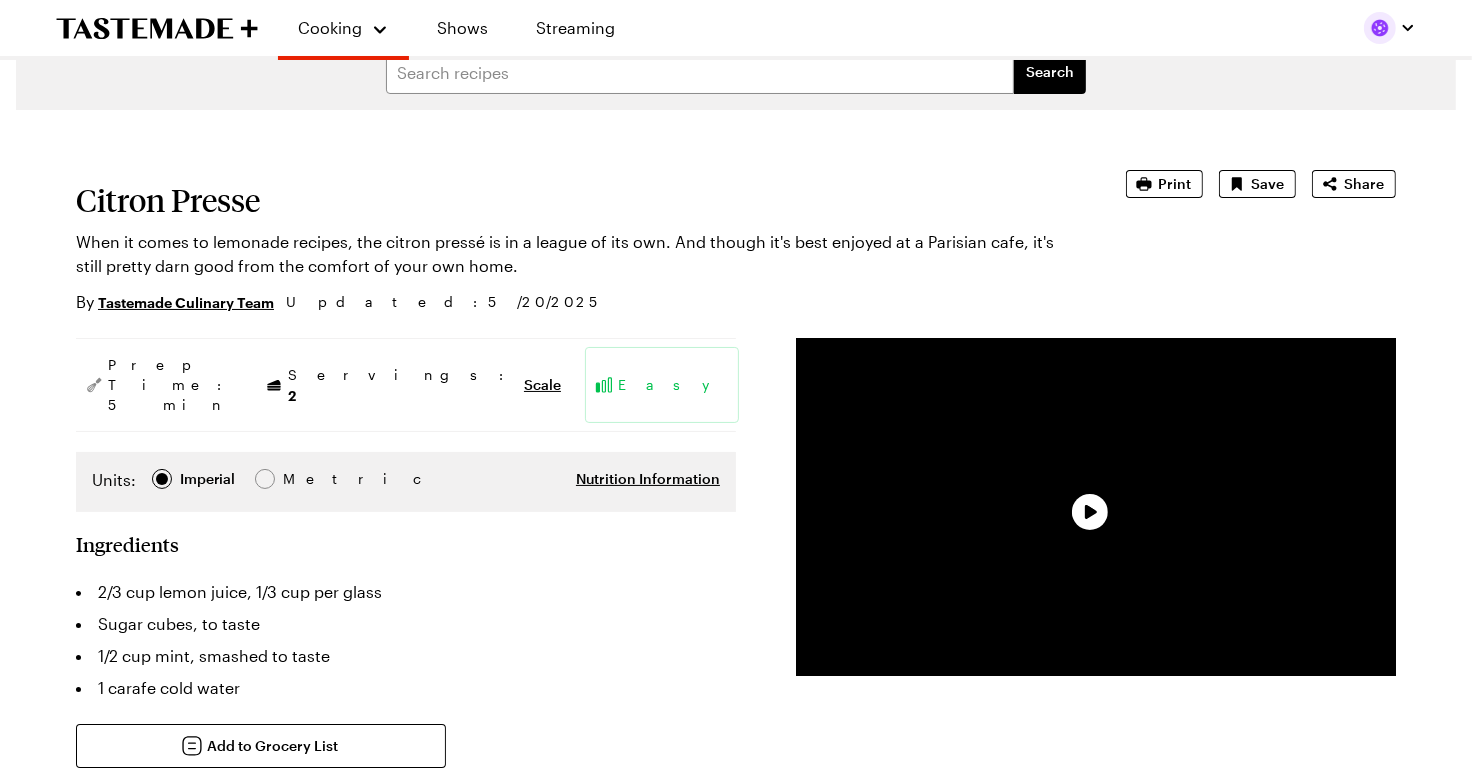scroll, scrollTop: 31, scrollLeft: 0, axis: vertical 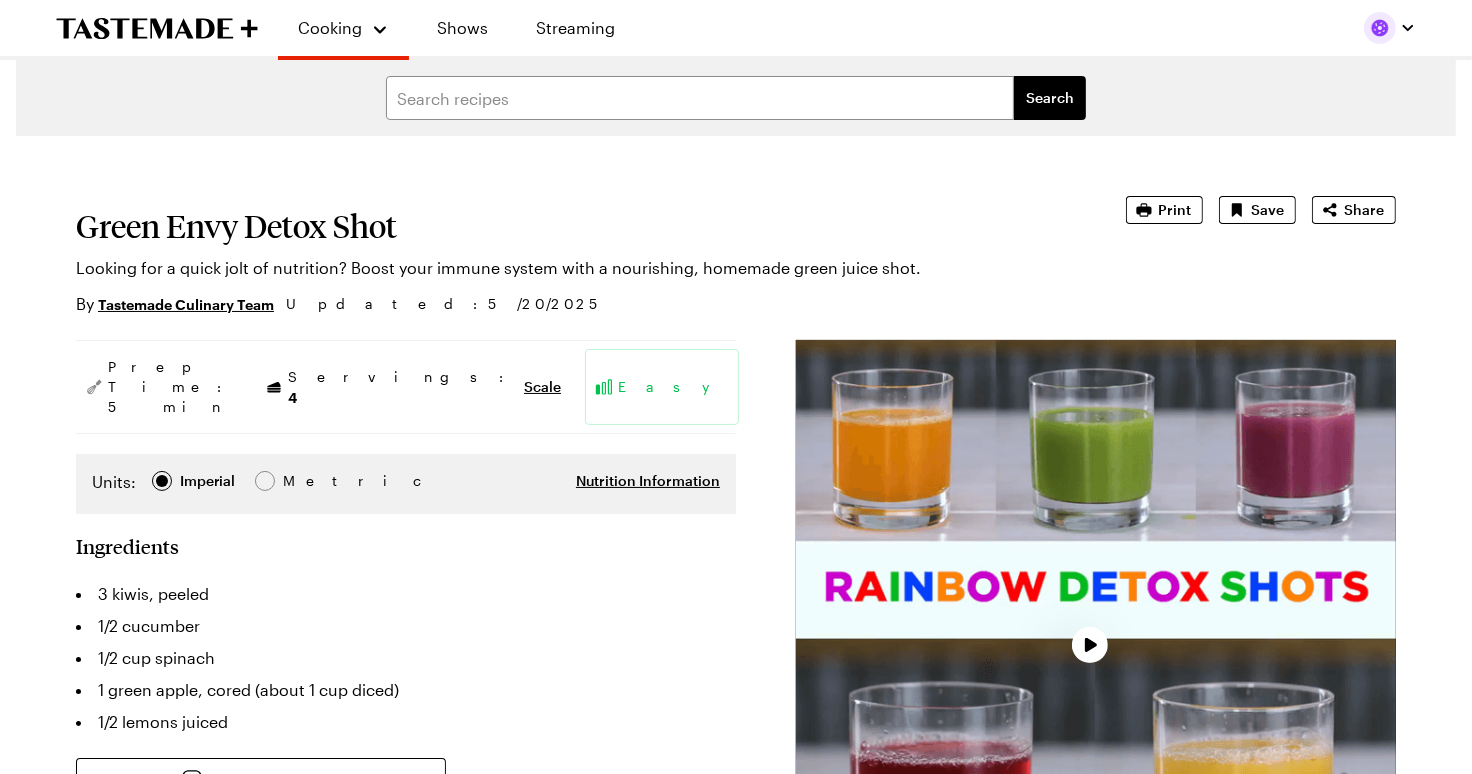 type on "x" 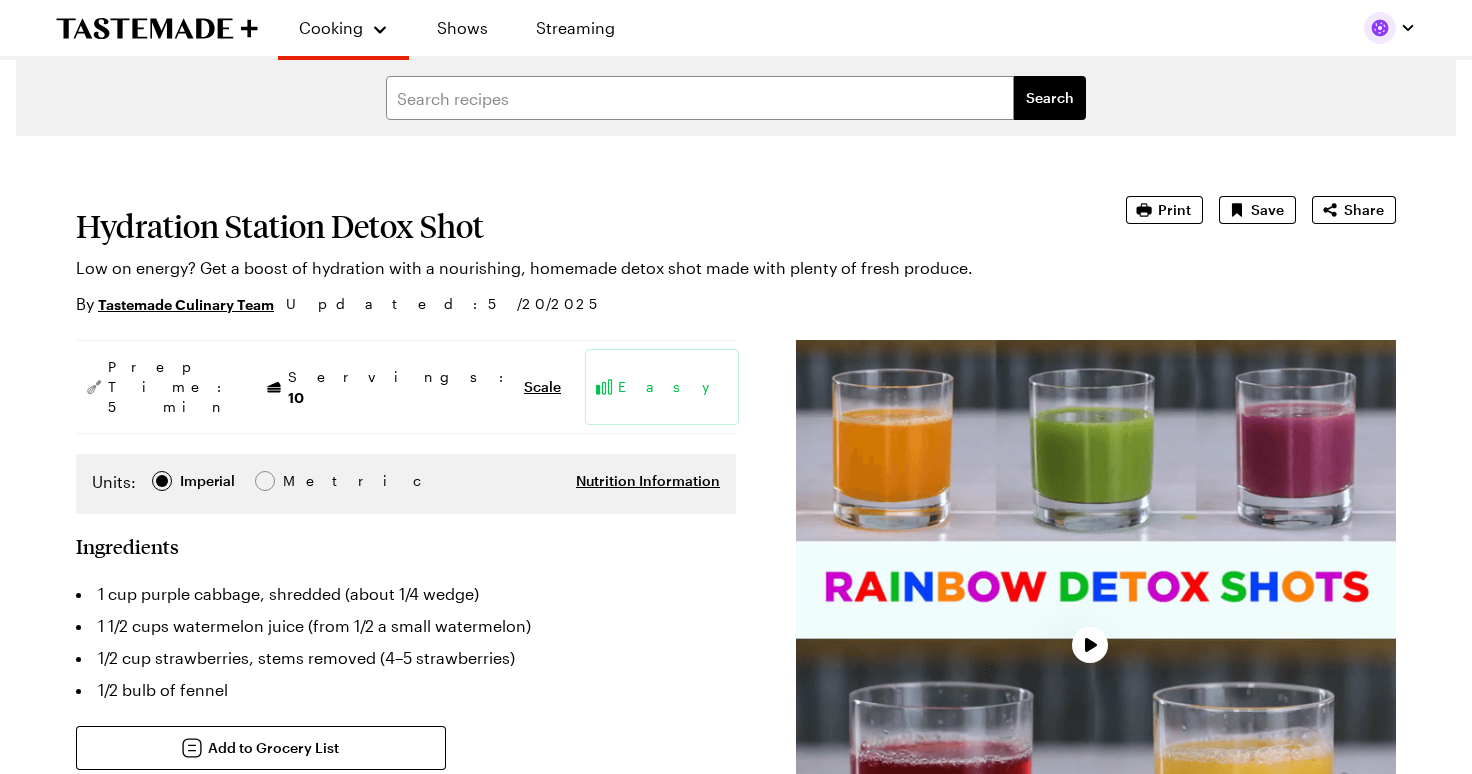 scroll, scrollTop: 0, scrollLeft: 0, axis: both 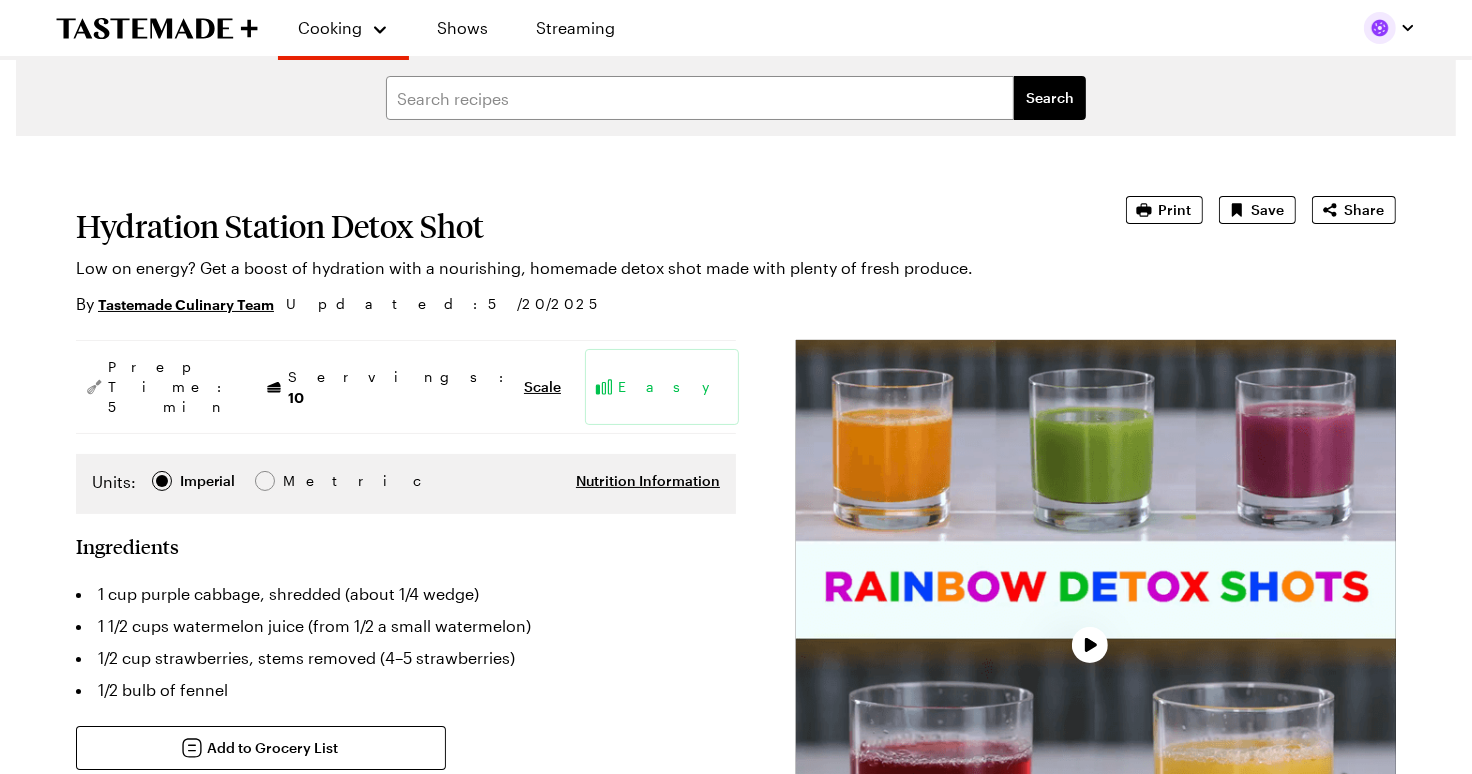 type on "x" 